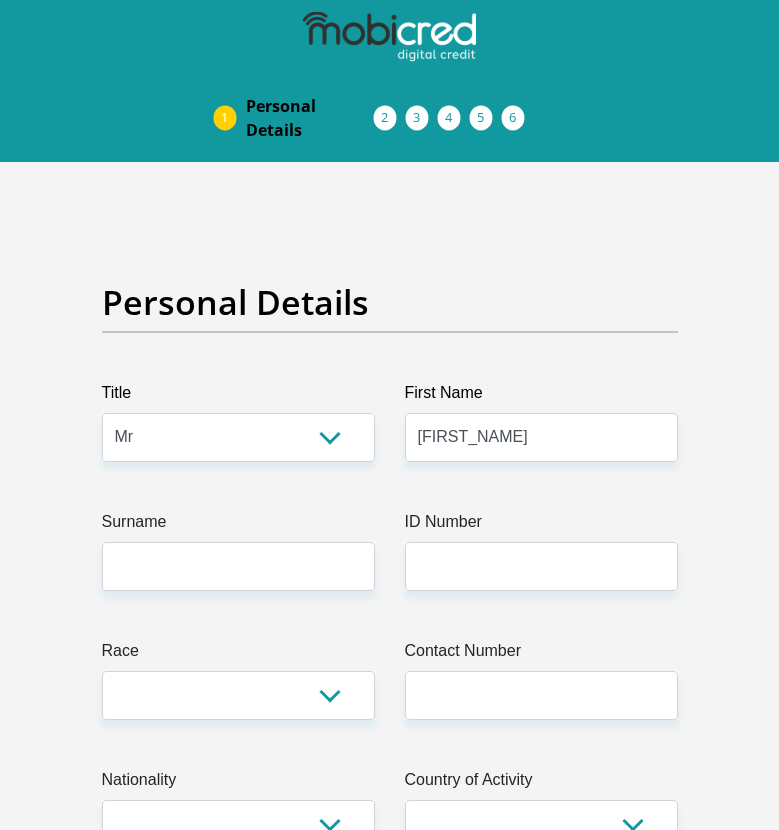 select on "Mr" 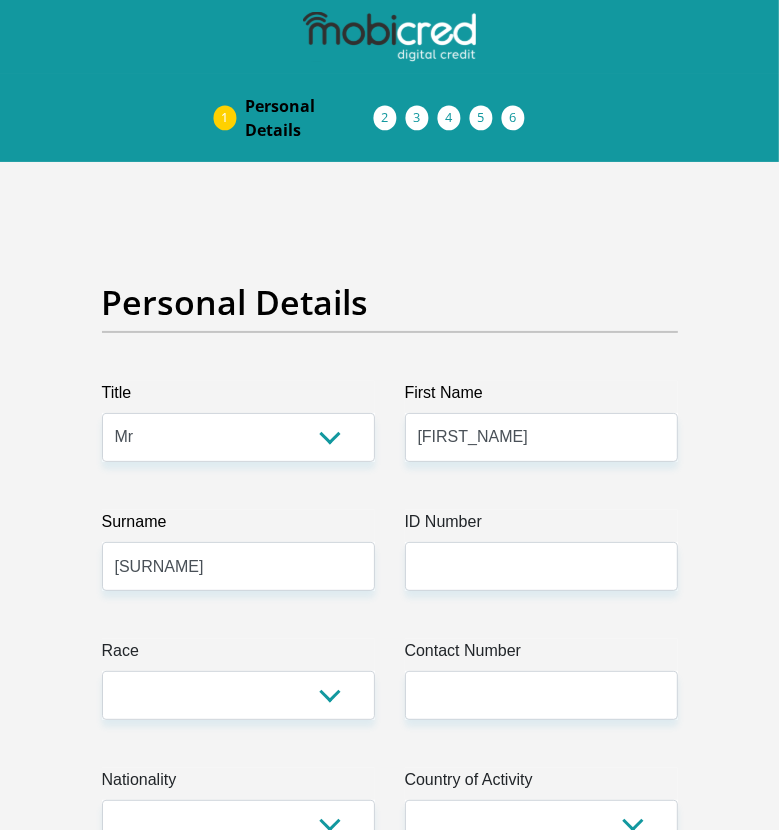 type on "Kgosana" 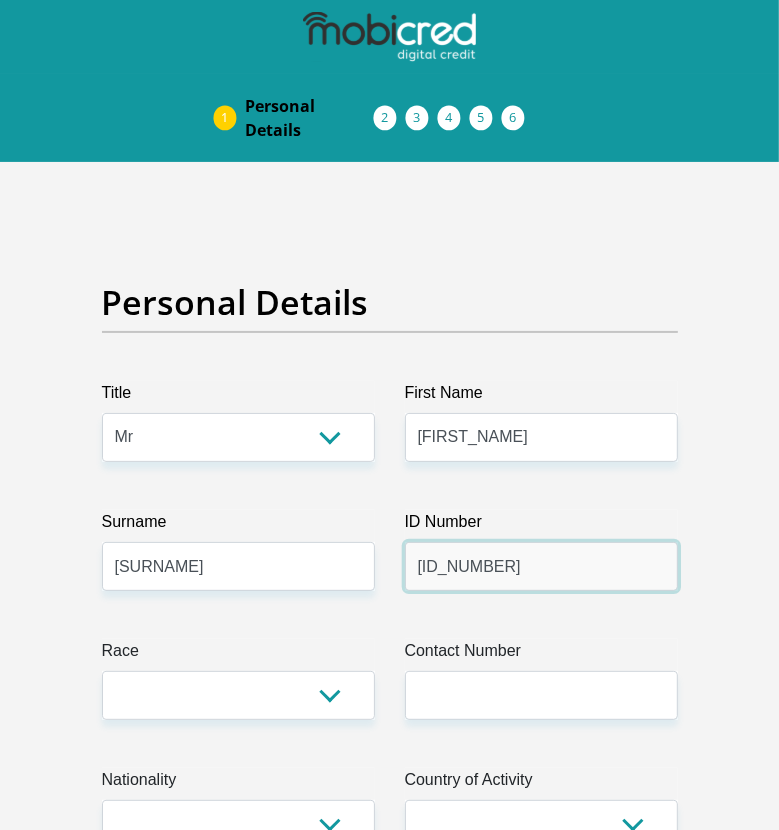 type on "8801245786085" 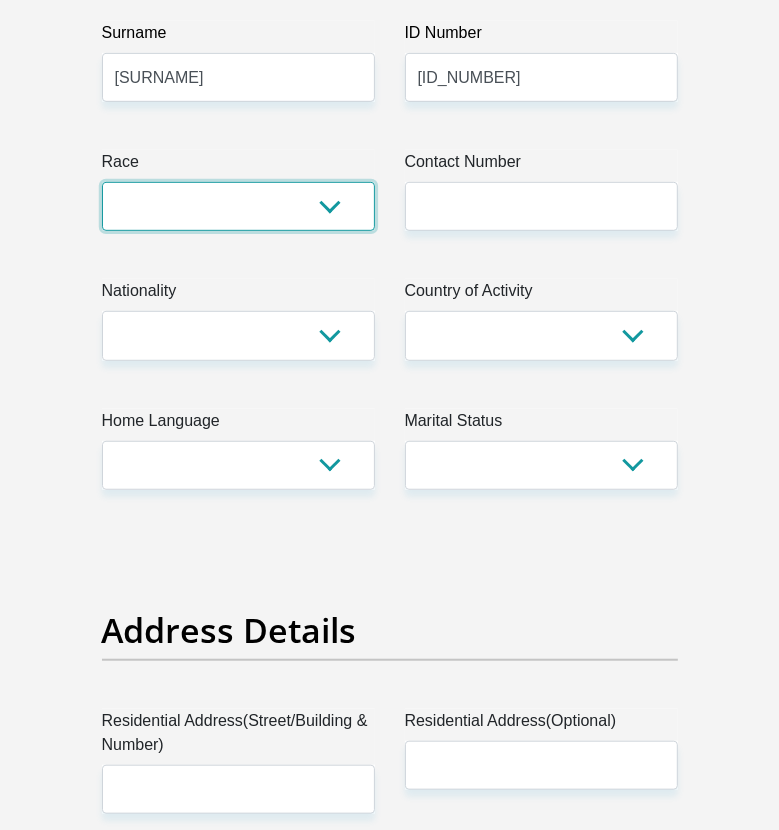 scroll, scrollTop: 500, scrollLeft: 0, axis: vertical 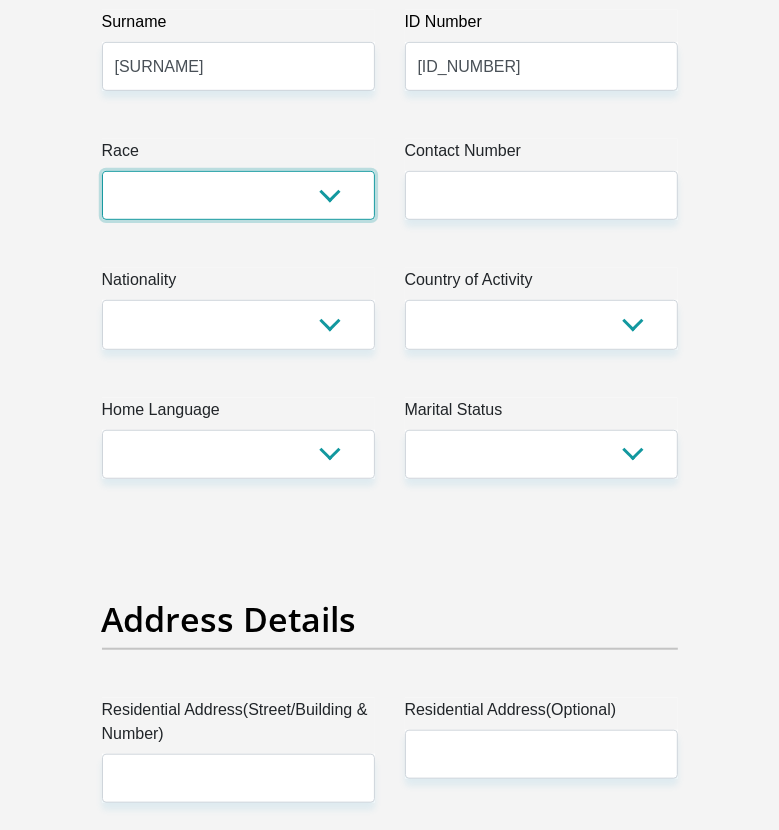 click on "Black
Coloured
Indian
White
Other" at bounding box center [238, 195] 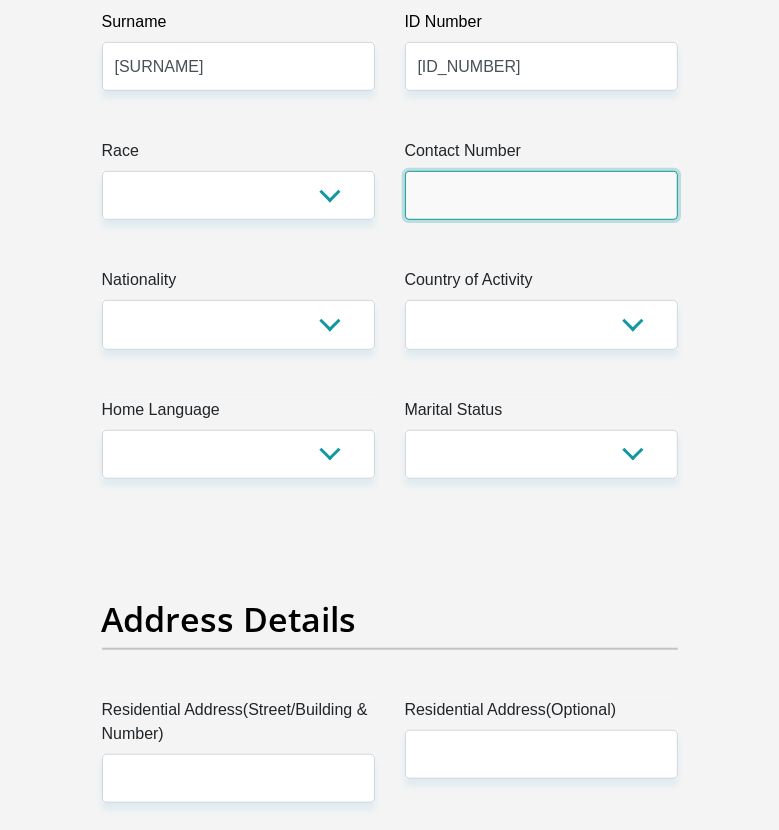 click on "Contact Number" at bounding box center [541, 195] 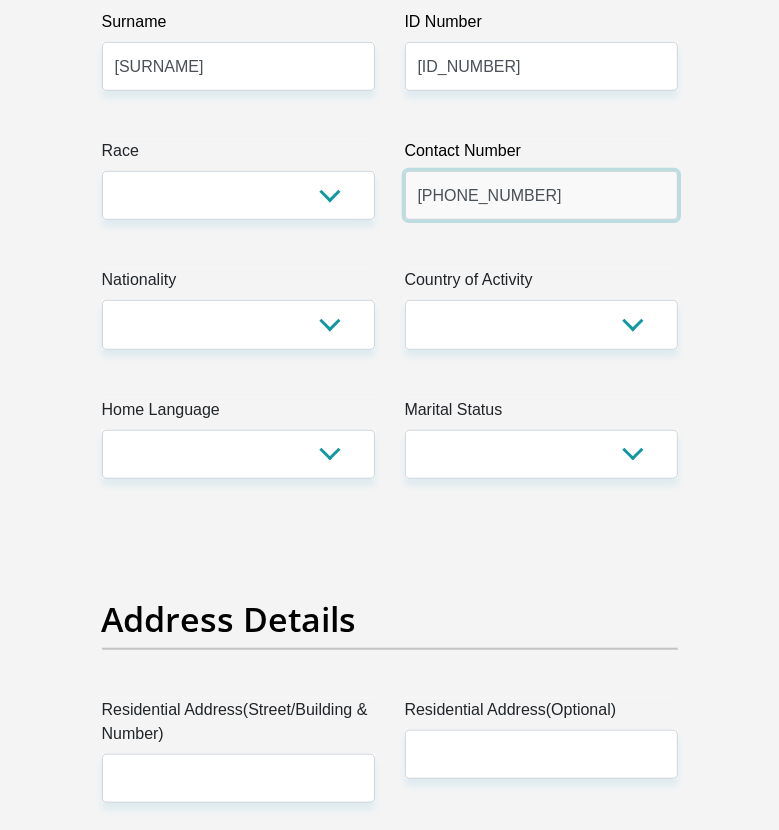 type on "0632326225" 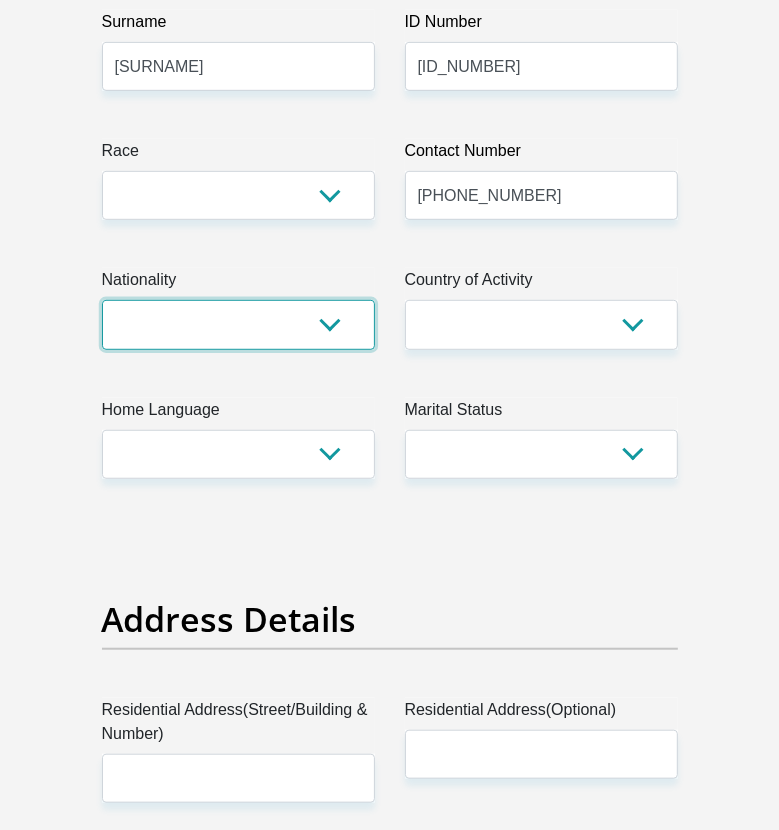 click on "South Africa
Afghanistan
Aland Islands
Albania
Algeria
America Samoa
American Virgin Islands
Andorra
Angola
Anguilla
Antarctica
Antigua and Barbuda
Argentina
Armenia
Aruba
Ascension Island
Australia
Austria
Azerbaijan
Bahamas
Bahrain
Bangladesh
Barbados
Chad" at bounding box center [238, 324] 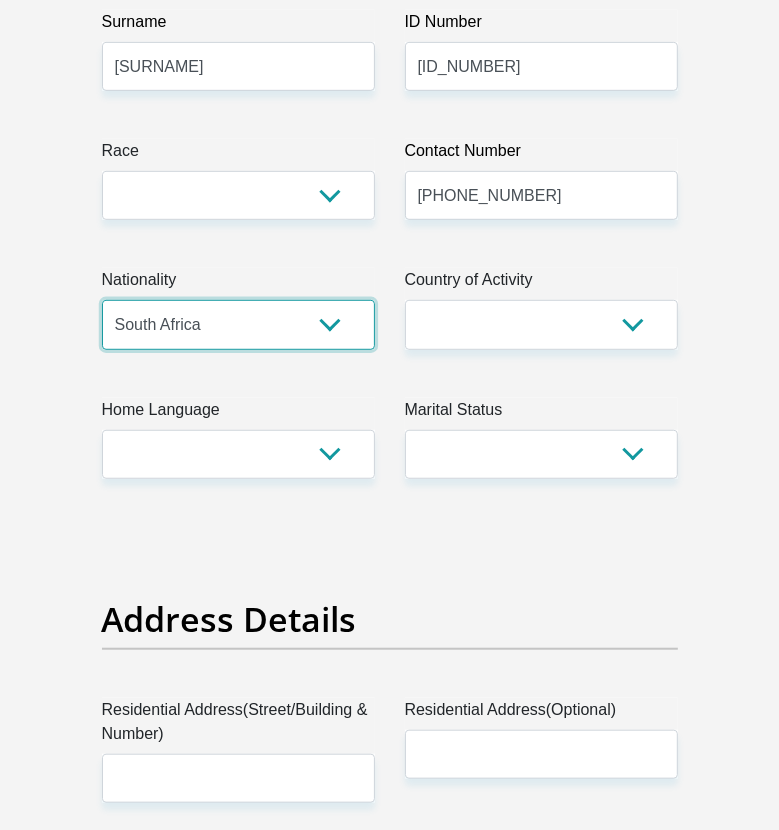 click on "South Africa
Afghanistan
Aland Islands
Albania
Algeria
America Samoa
American Virgin Islands
Andorra
Angola
Anguilla
Antarctica
Antigua and Barbuda
Argentina
Armenia
Aruba
Ascension Island
Australia
Austria
Azerbaijan
Bahamas
Bahrain
Bangladesh
Barbados
Chad" at bounding box center (238, 324) 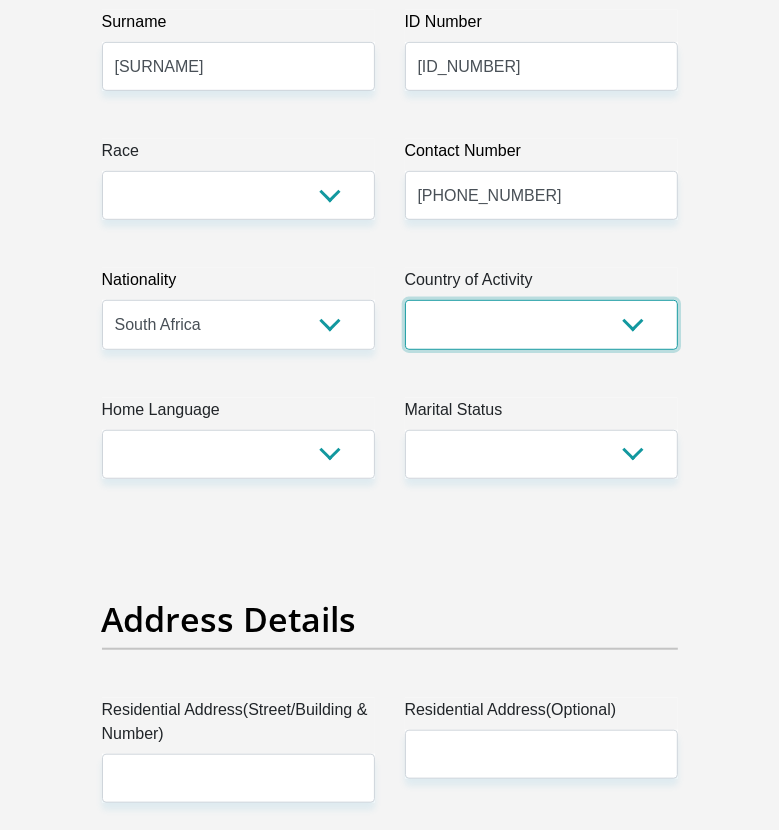 click on "South Africa
Afghanistan
Aland Islands
Albania
Algeria
America Samoa
American Virgin Islands
Andorra
Angola
Anguilla
Antarctica
Antigua and Barbuda
Argentina
Armenia
Aruba
Ascension Island
Australia
Austria
Azerbaijan
Chad" at bounding box center (541, 324) 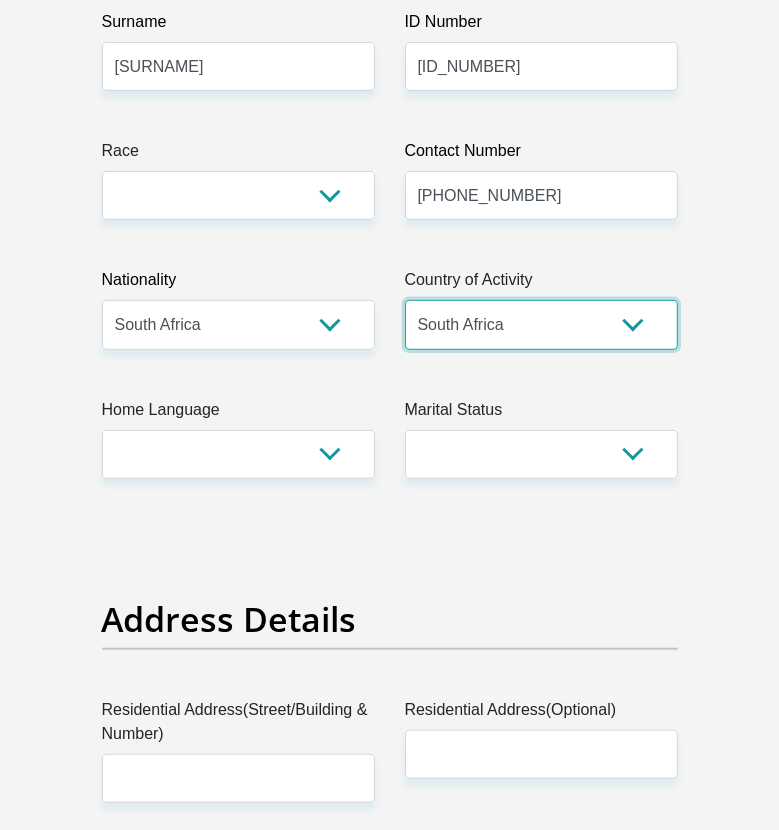 click on "South Africa
Afghanistan
Aland Islands
Albania
Algeria
America Samoa
American Virgin Islands
Andorra
Angola
Anguilla
Antarctica
Antigua and Barbuda
Argentina
Armenia
Aruba
Ascension Island
Australia
Austria
Azerbaijan
Chad" at bounding box center (541, 324) 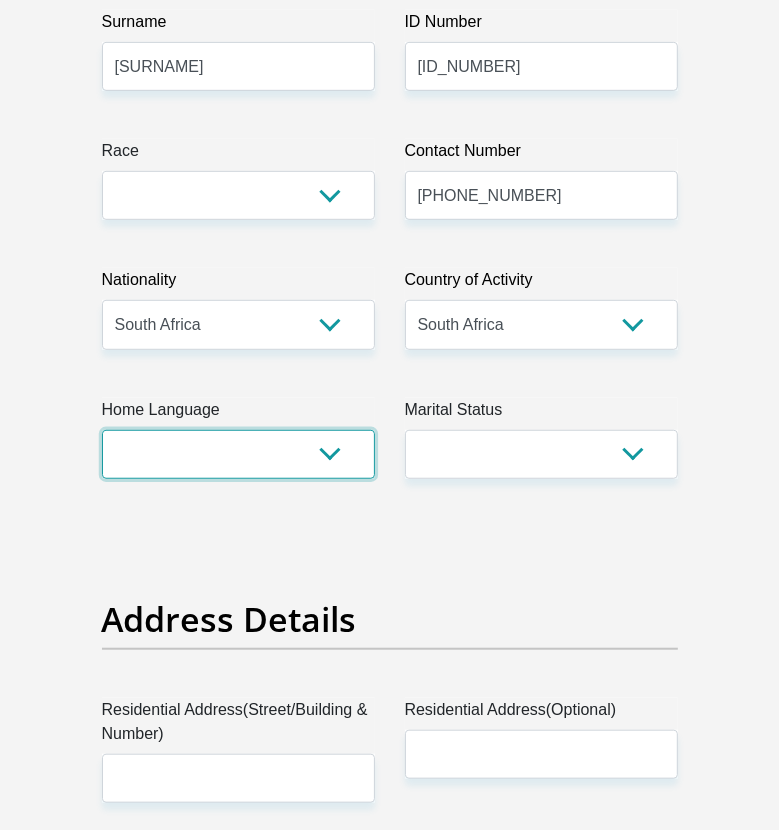 click on "Afrikaans
English
Sepedi
South Ndebele
Southern Sotho
Swati
Tsonga
Tswana
Venda
Xhosa
Zulu
Other" at bounding box center [238, 454] 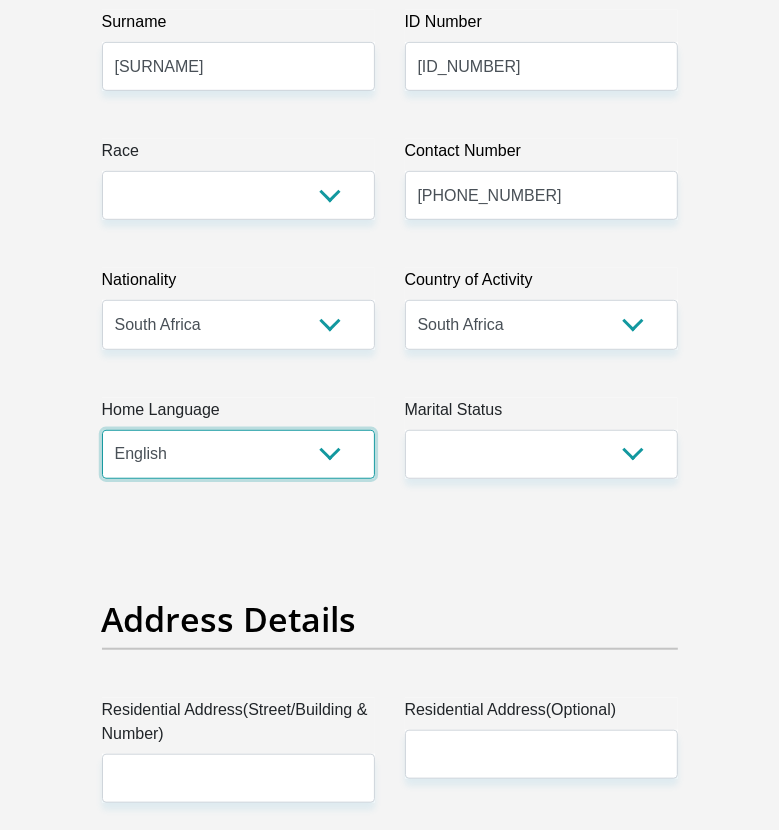 click on "Afrikaans
English
Sepedi
South Ndebele
Southern Sotho
Swati
Tsonga
Tswana
Venda
Xhosa
Zulu
Other" at bounding box center (238, 454) 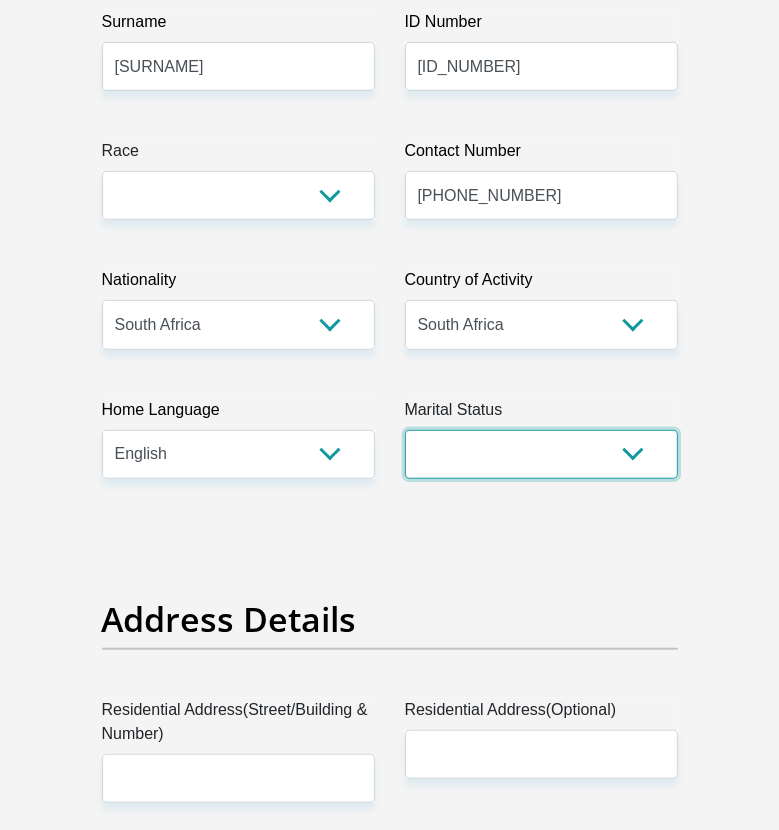 click on "Married ANC
Single
Divorced
Widowed
Married COP or Customary Law" at bounding box center (541, 454) 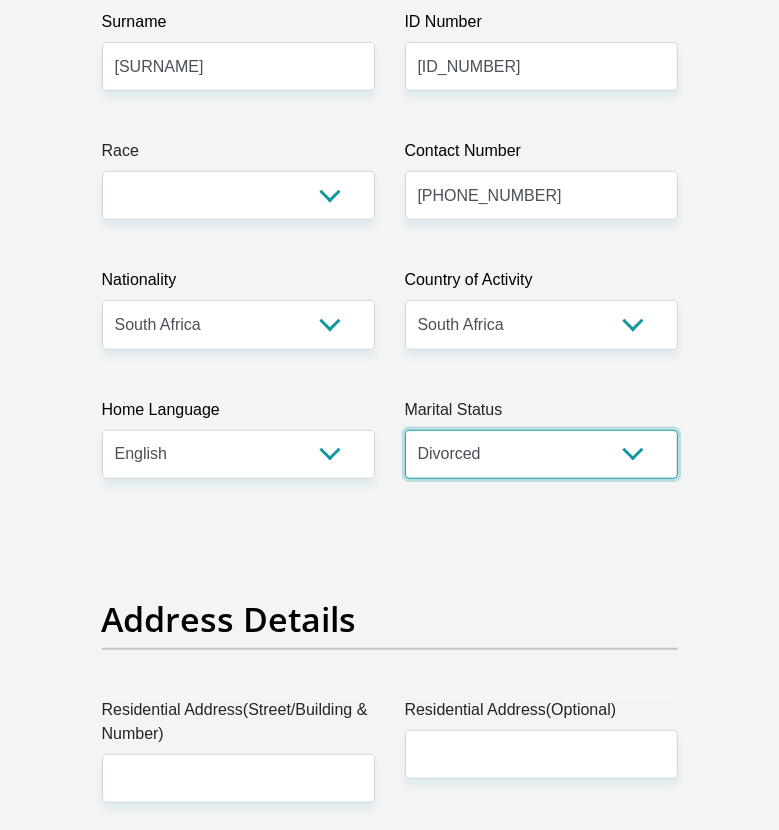 click on "Married ANC
Single
Divorced
Widowed
Married COP or Customary Law" at bounding box center (541, 454) 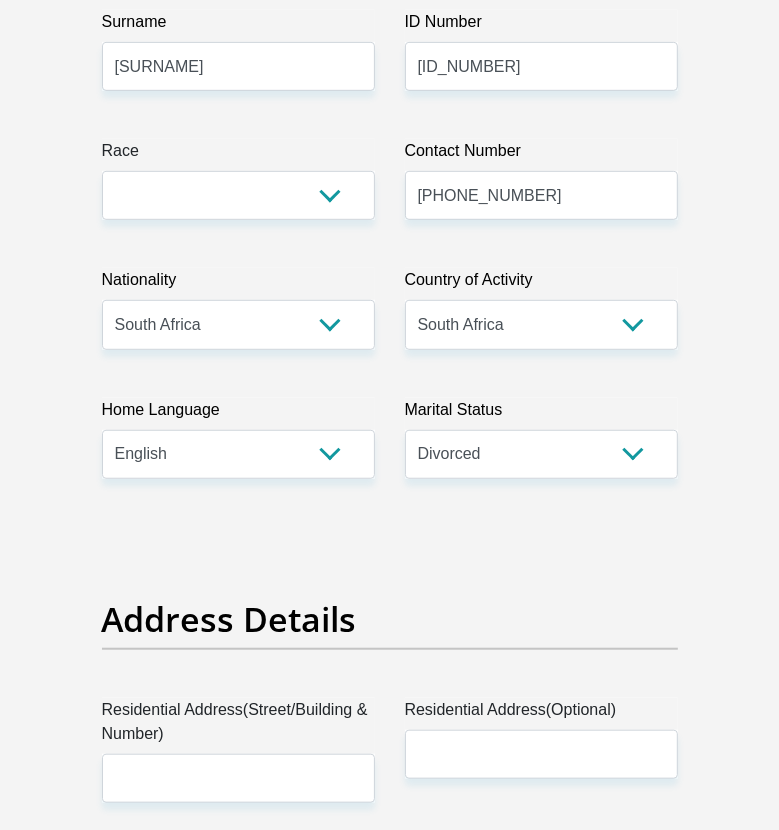 click on "Personal Details
Title
Mr
Ms
Mrs
Dr
Other
First Name
Bruce
Surname
Kgosana
ID Number
8801245786085
Please input valid ID number
Race
Black
Coloured
Indian
White
Other
Contact Number
0632326225
Please input valid contact number
Nationality" at bounding box center [390, 3525] 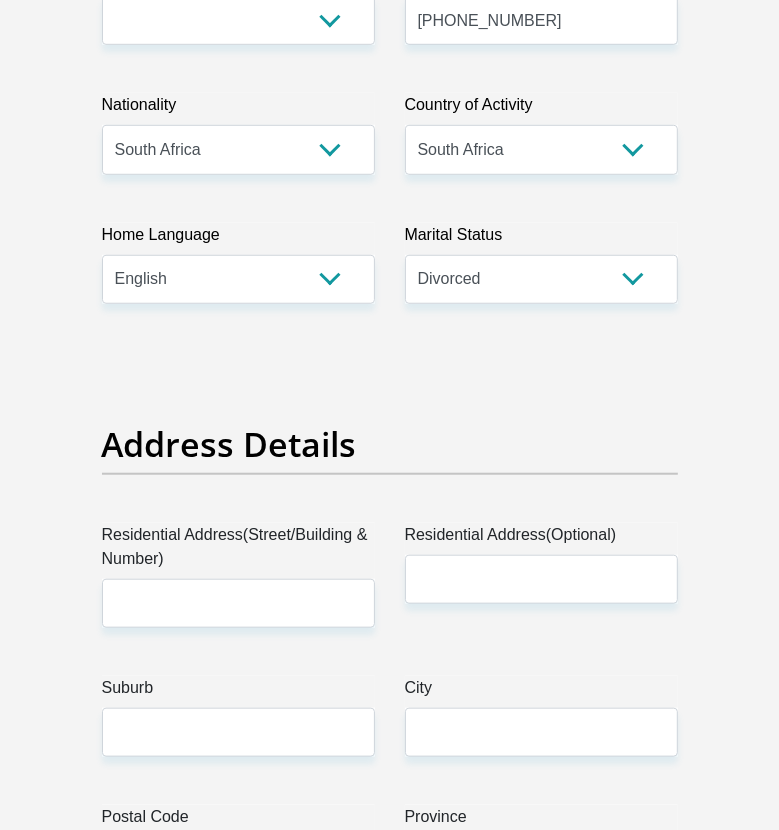 scroll, scrollTop: 900, scrollLeft: 0, axis: vertical 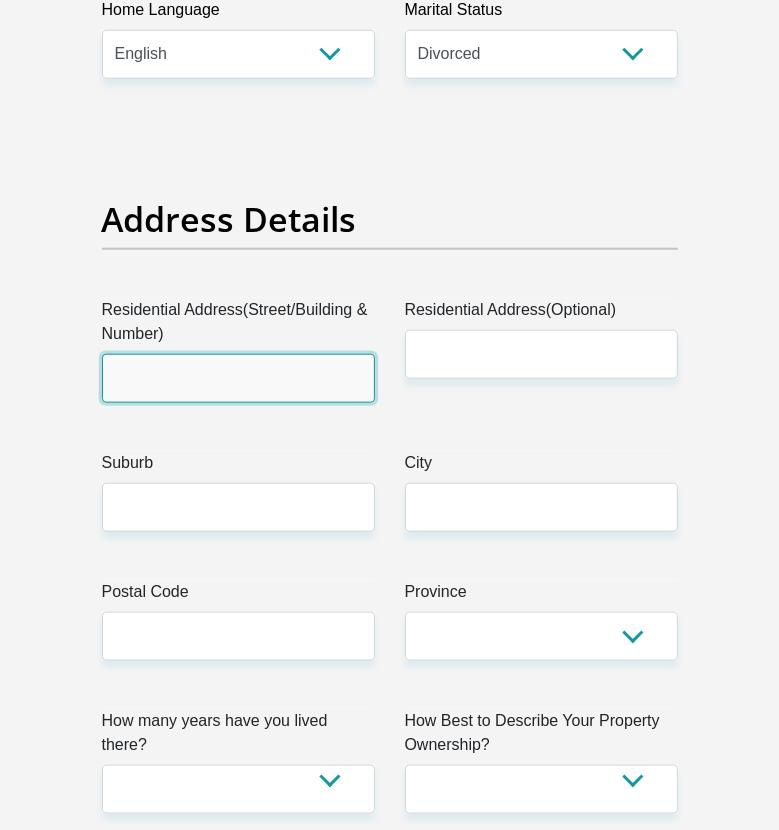click on "Residential Address(Street/Building & Number)" at bounding box center (238, 378) 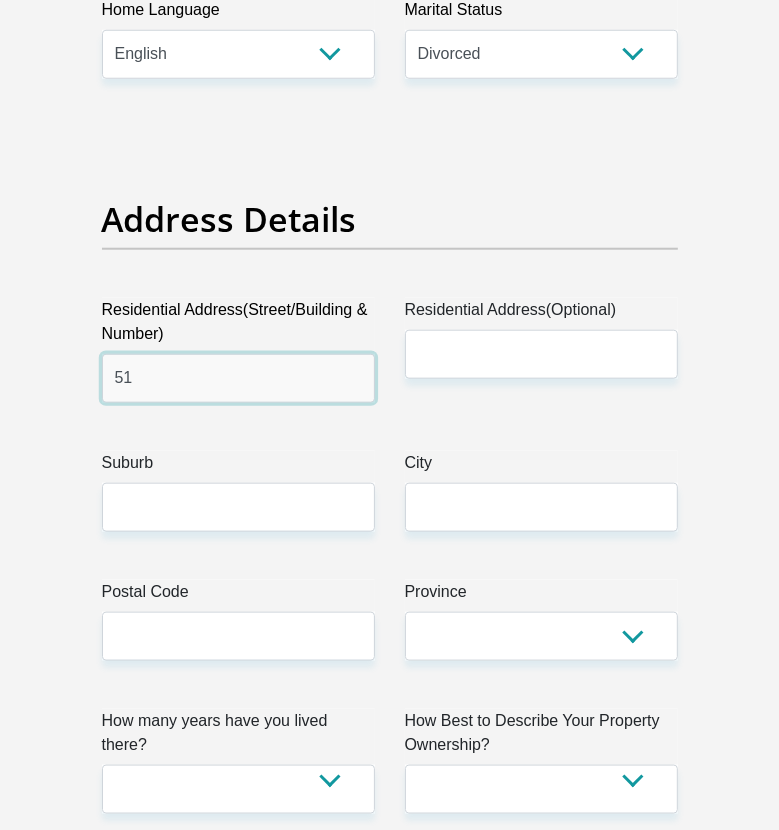 type on "5" 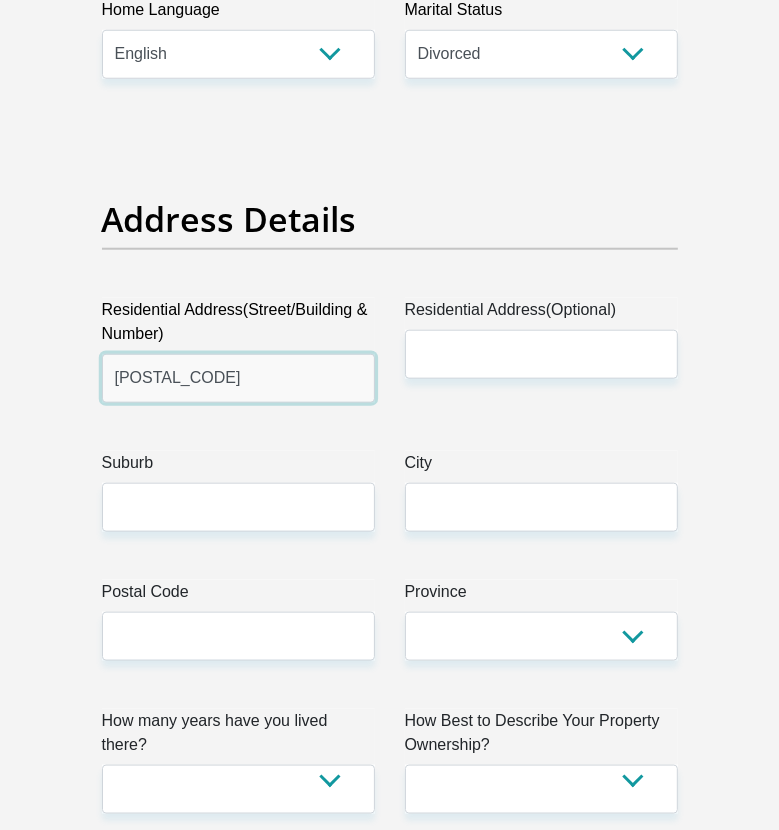 type on "5194" 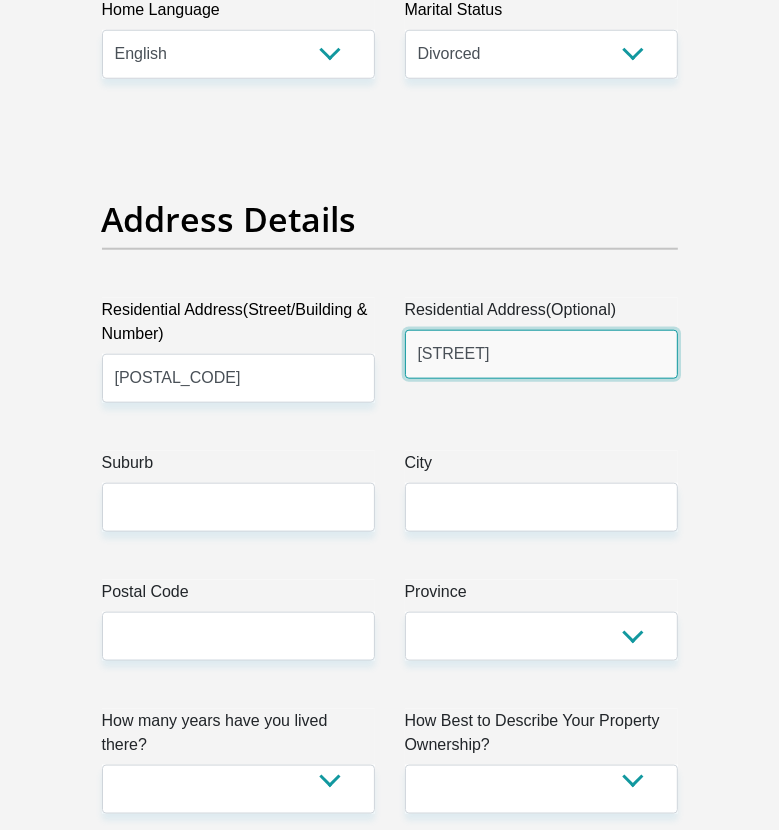 type on "nakampe crescent" 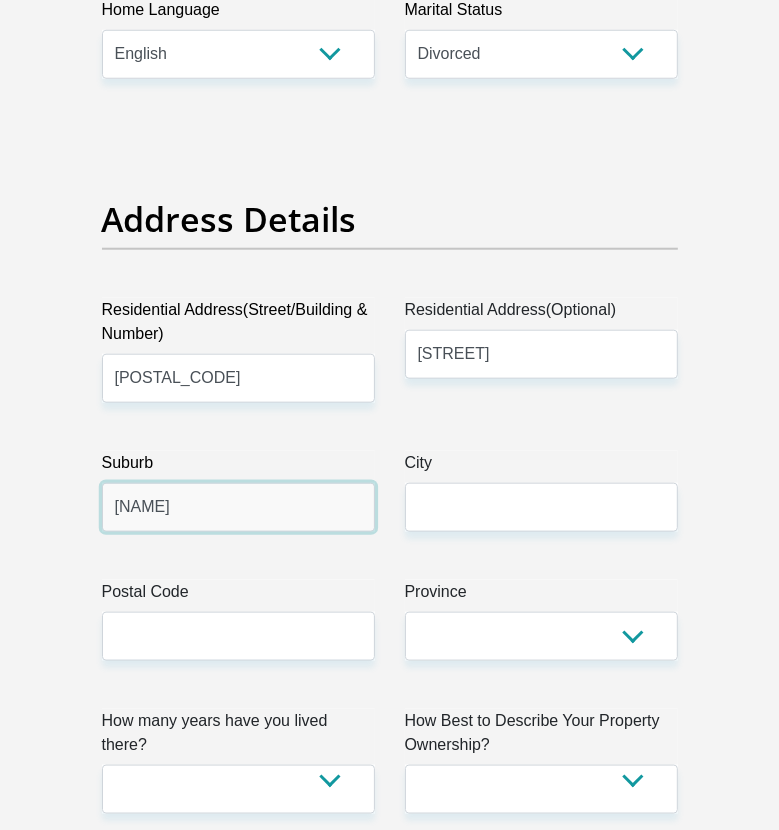 type on "etwatwa" 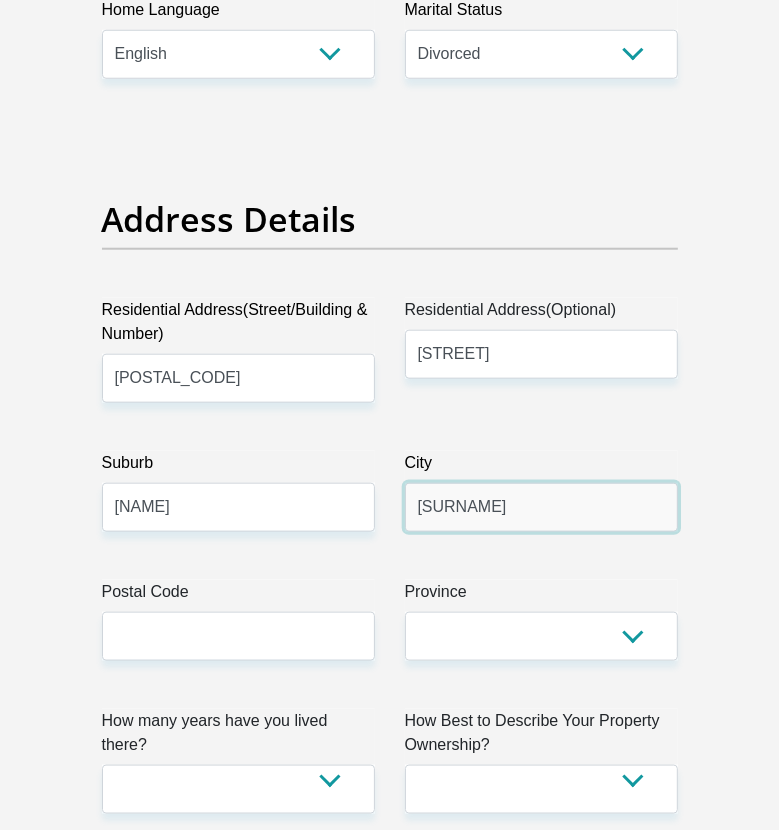 type on "BENONI" 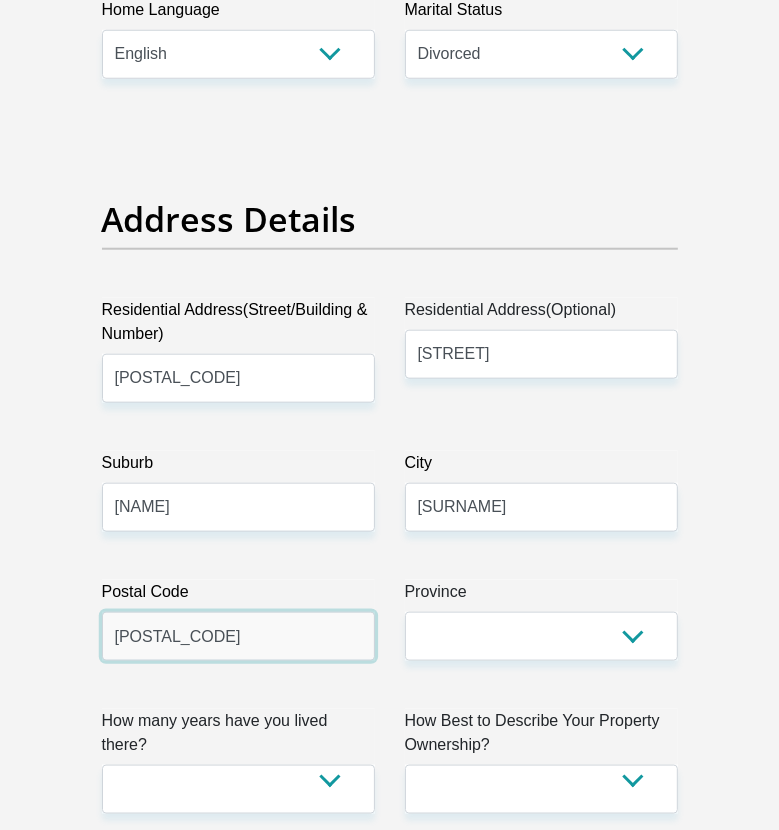 type on "1519" 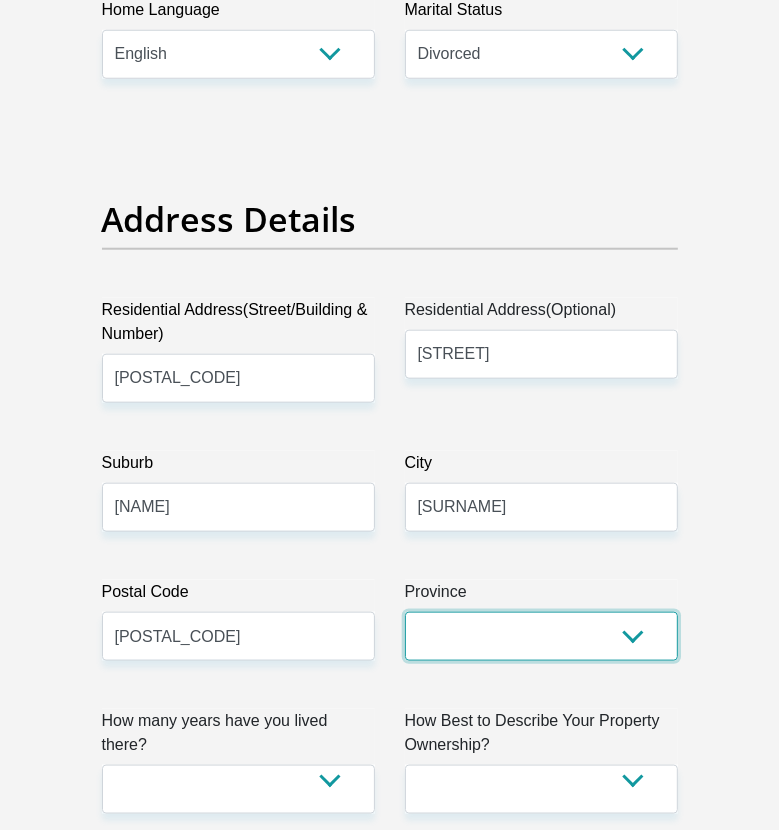 click on "Eastern Cape
Free State
Gauteng
KwaZulu-Natal
Limpopo
Mpumalanga
Northern Cape
North West
Western Cape" at bounding box center [541, 636] 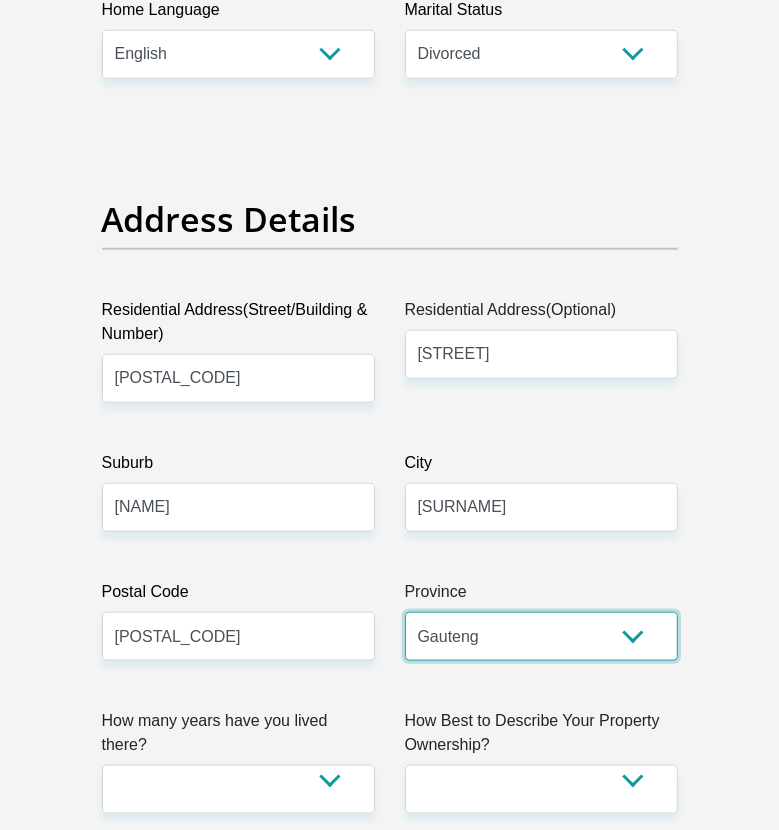 click on "Eastern Cape
Free State
Gauteng
KwaZulu-Natal
Limpopo
Mpumalanga
Northern Cape
North West
Western Cape" at bounding box center [541, 636] 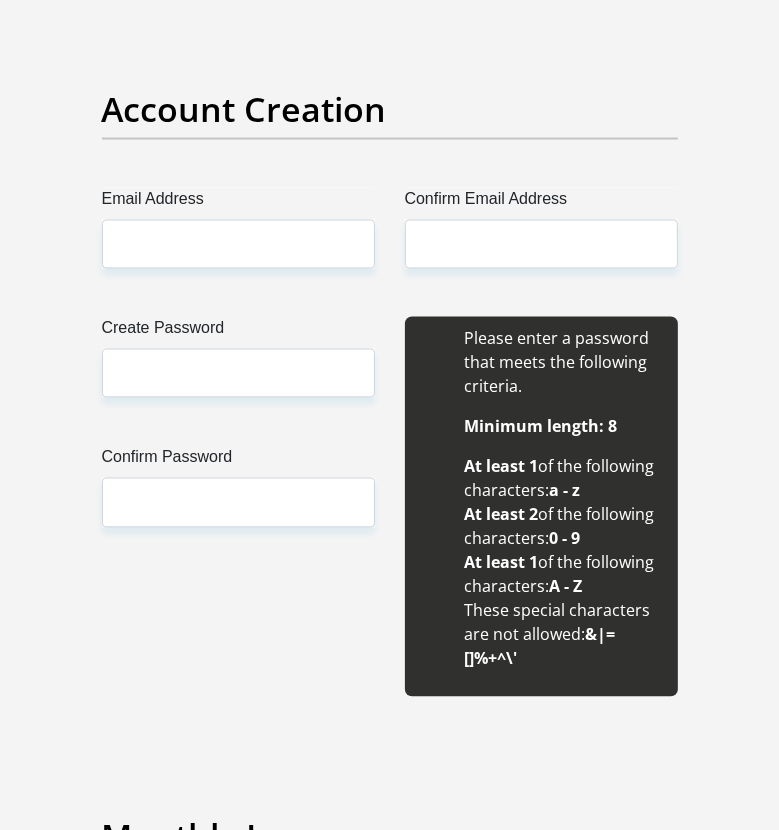 scroll, scrollTop: 1700, scrollLeft: 0, axis: vertical 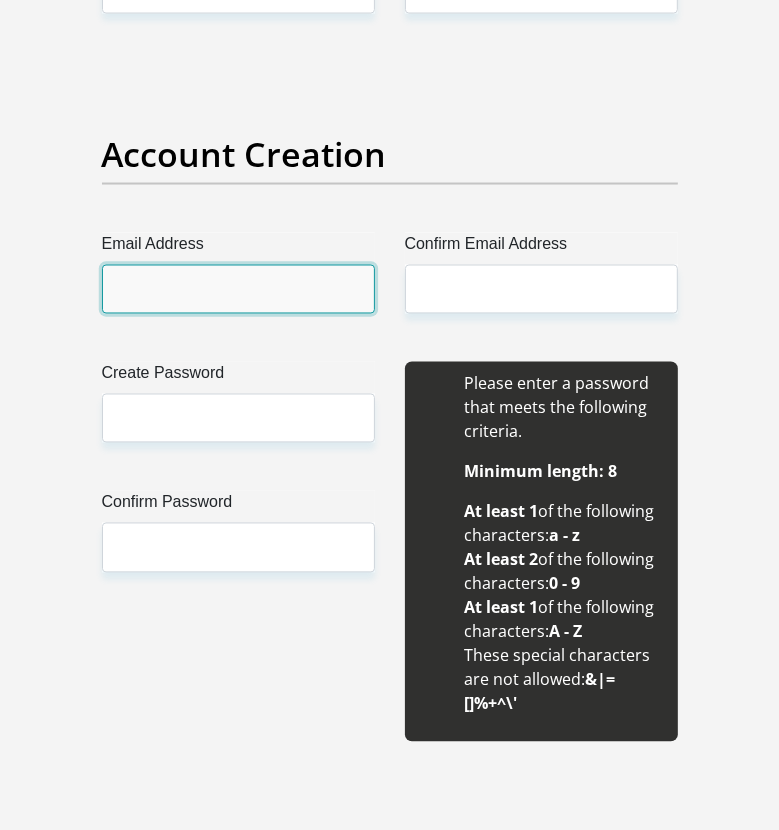 click on "Email Address" at bounding box center (238, 289) 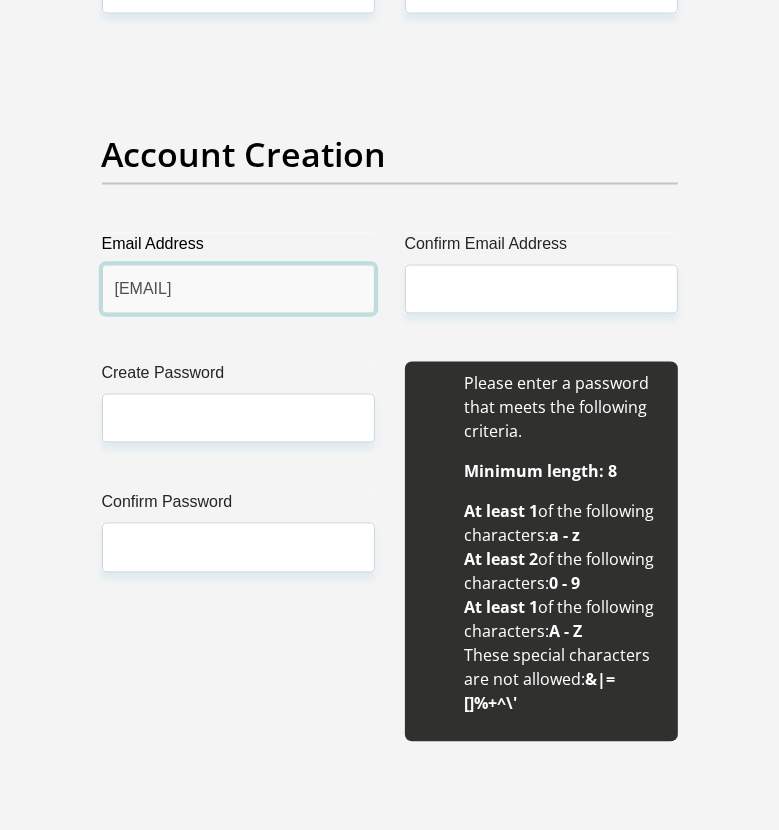 type on "brucekgosana@gmail.com" 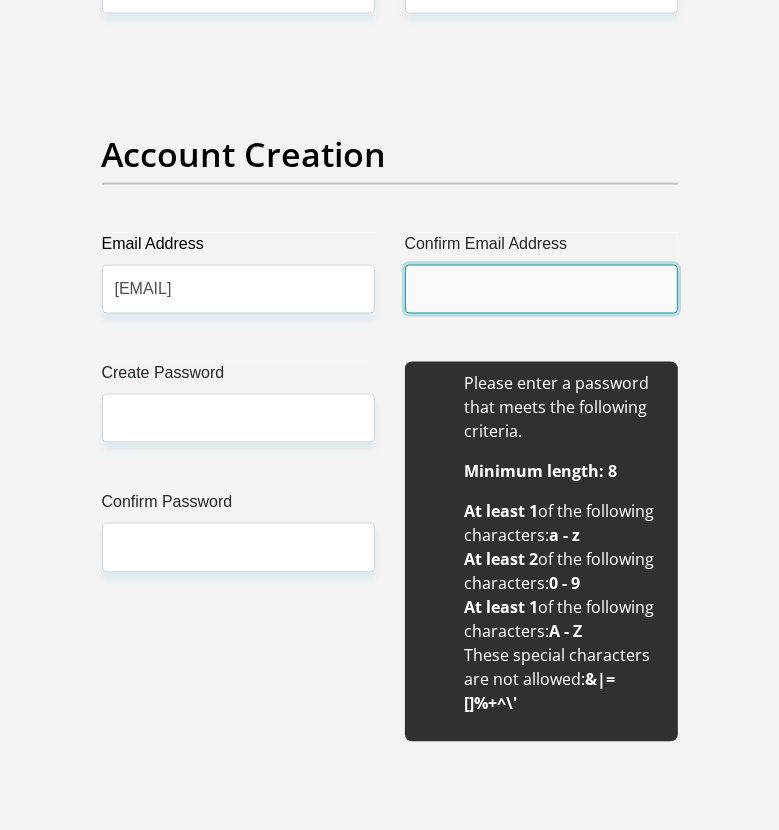 click on "Confirm Email Address" at bounding box center (541, 289) 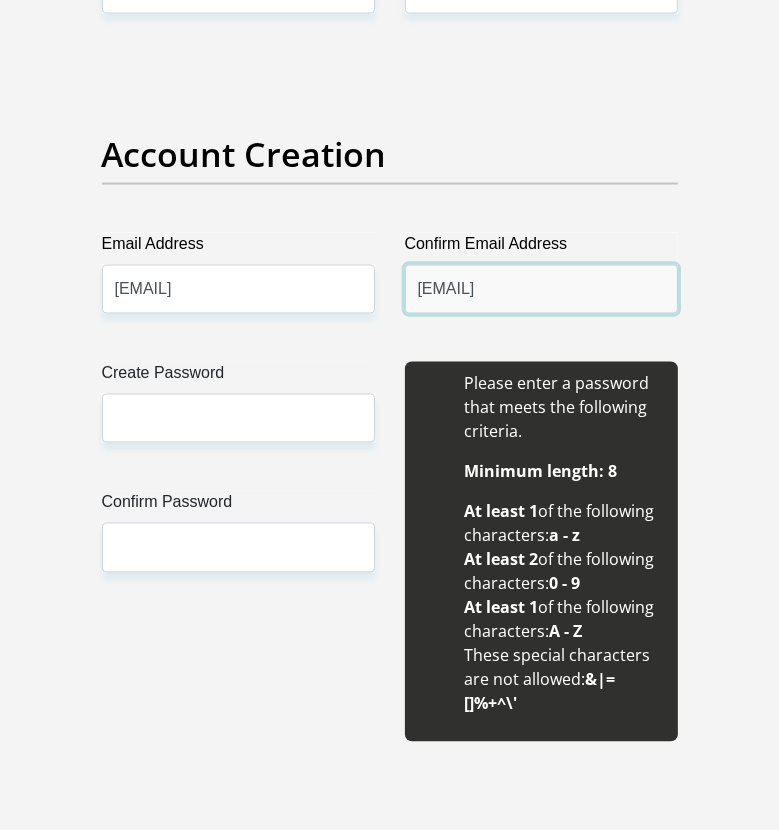 type on "brucekgosana@gmail.com" 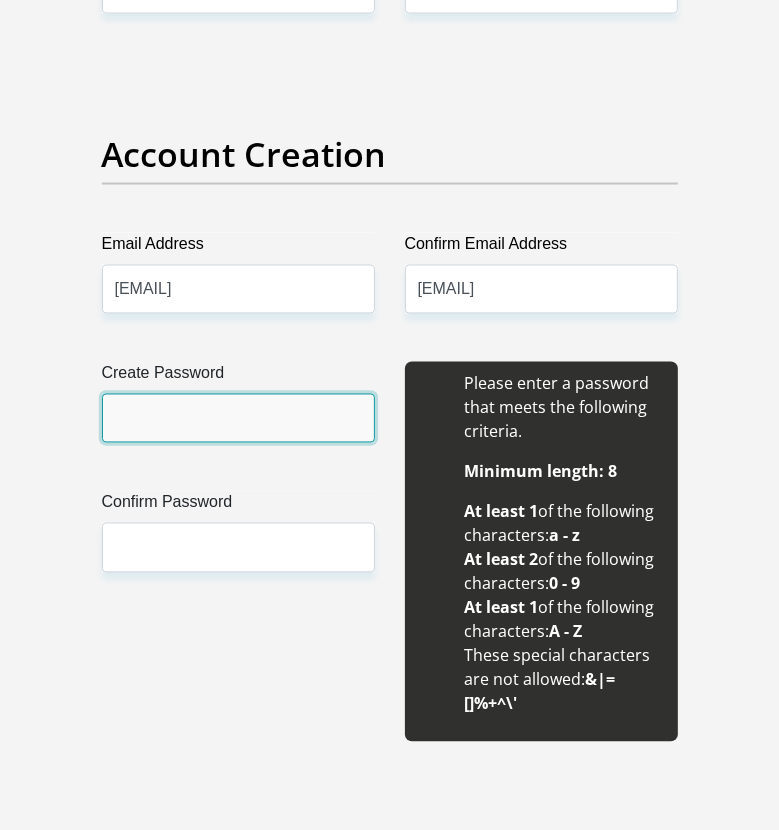 click on "Create Password" at bounding box center [238, 418] 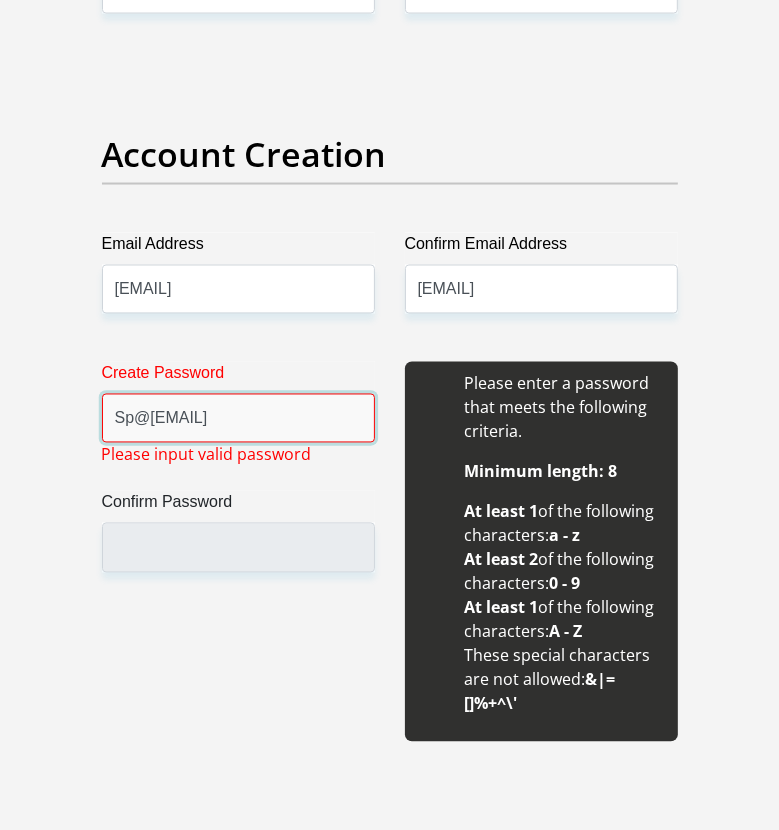 click on "Spack@88" at bounding box center [238, 418] 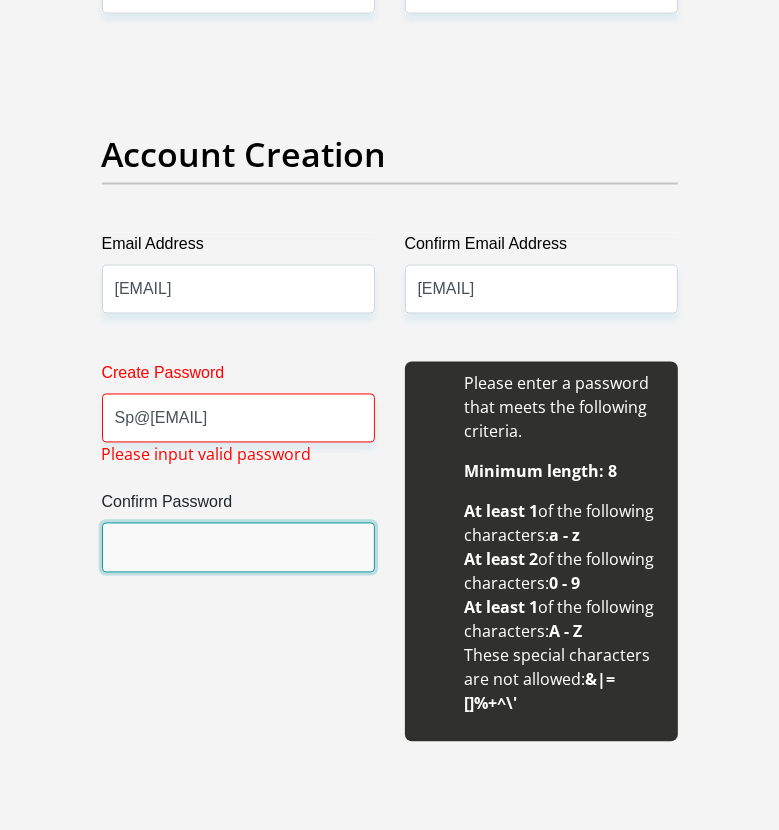 click on "Confirm Password" at bounding box center [238, 547] 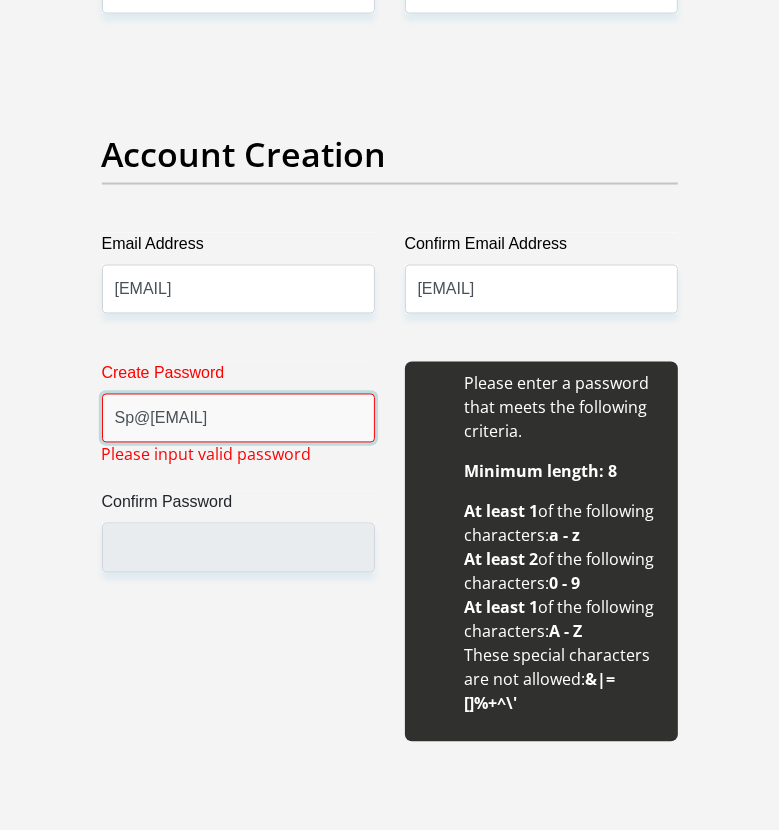 click on "Spack@88" at bounding box center [238, 418] 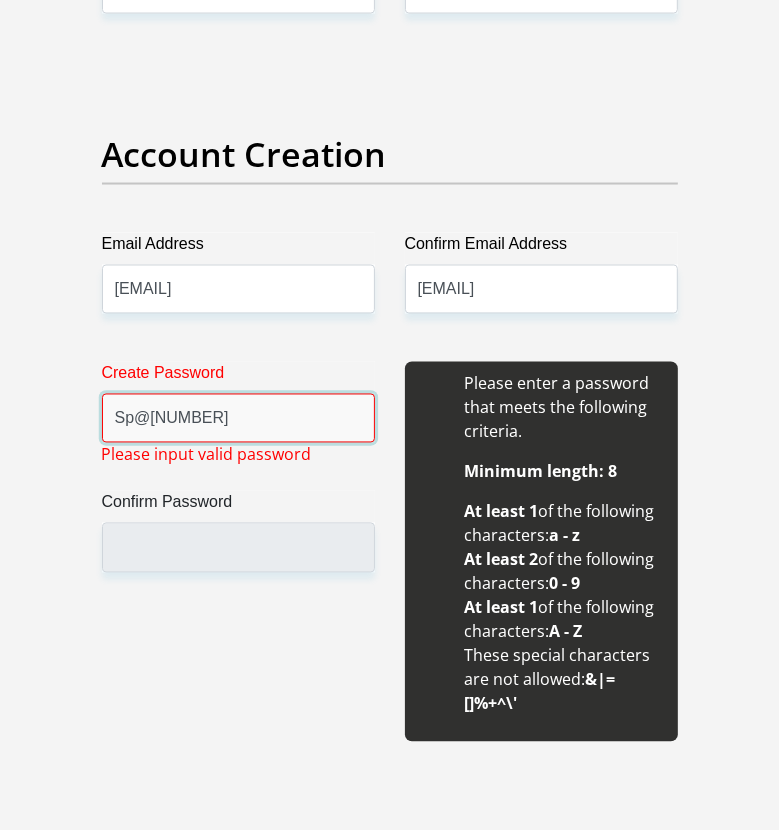click on "Sp@cka89" at bounding box center [238, 418] 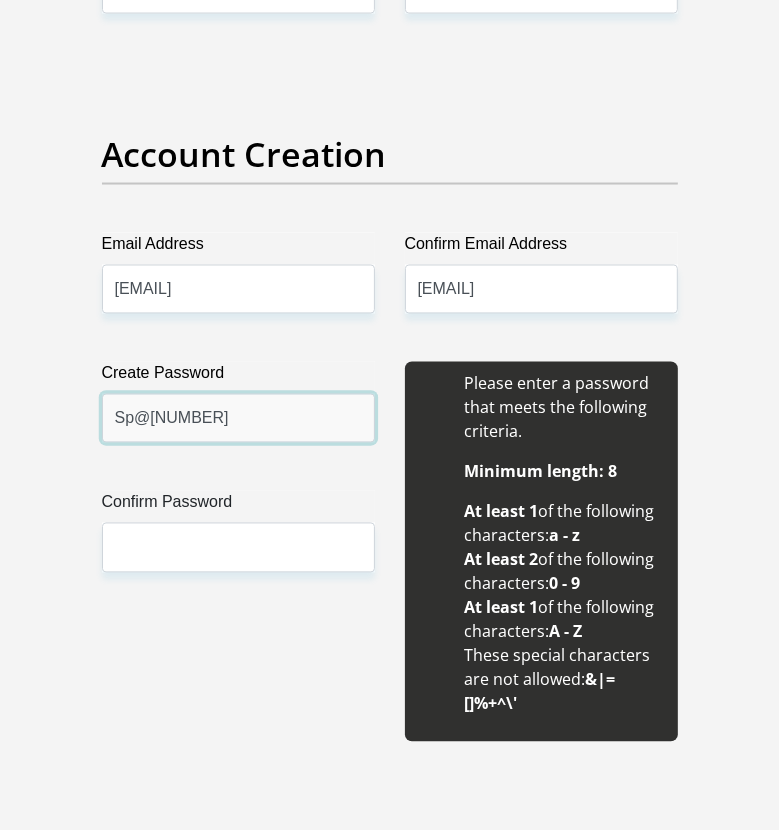 type on "Sp@cka108" 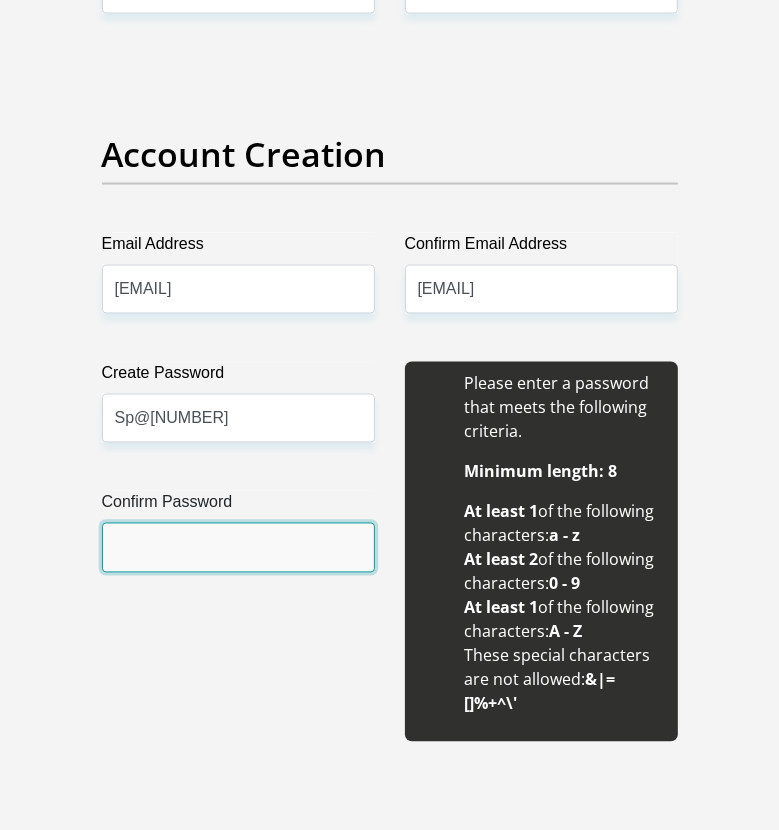 click on "Confirm Password" at bounding box center (238, 547) 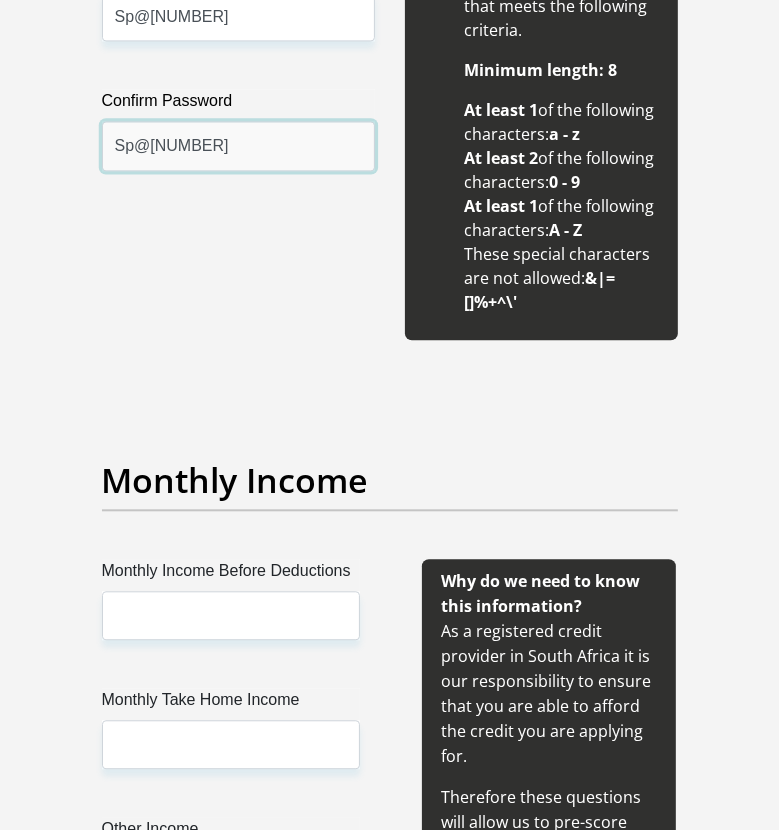 scroll, scrollTop: 2100, scrollLeft: 0, axis: vertical 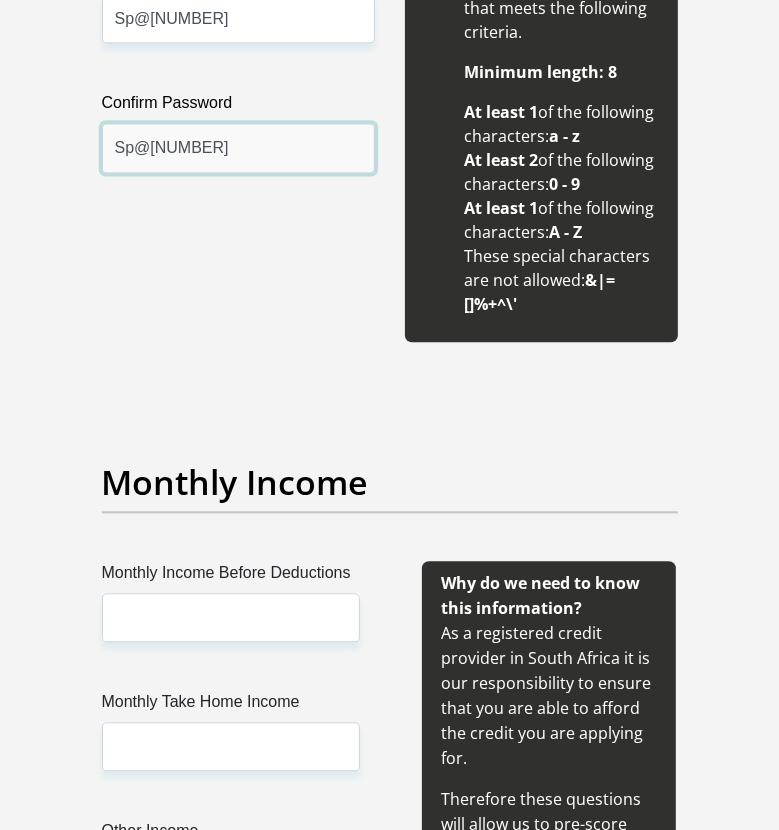 type on "Sp@cka108" 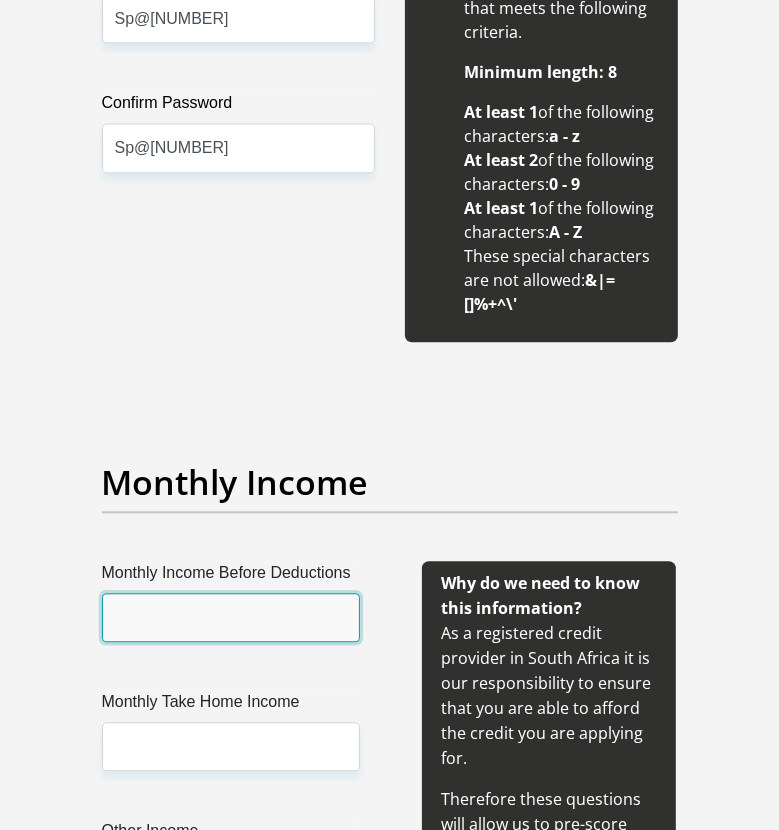 click on "Monthly Income Before Deductions" at bounding box center [231, 617] 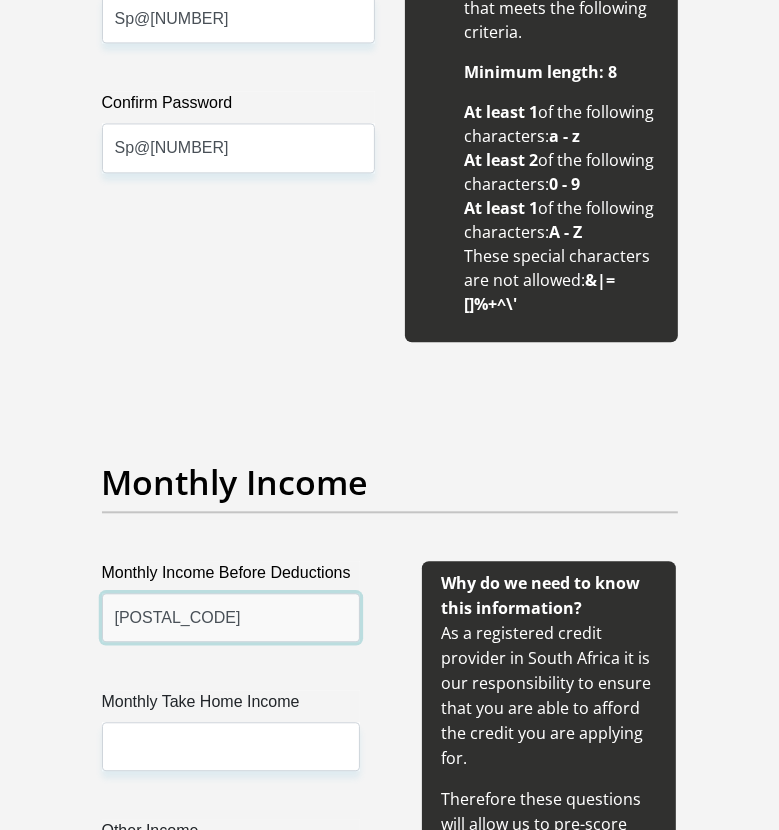 type on "50600" 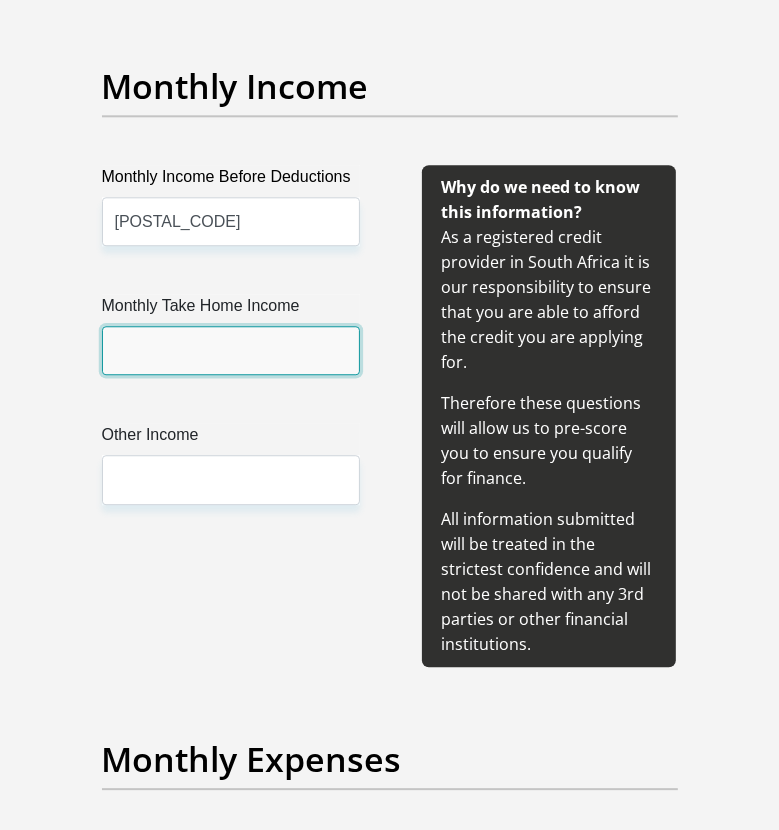 scroll, scrollTop: 2500, scrollLeft: 0, axis: vertical 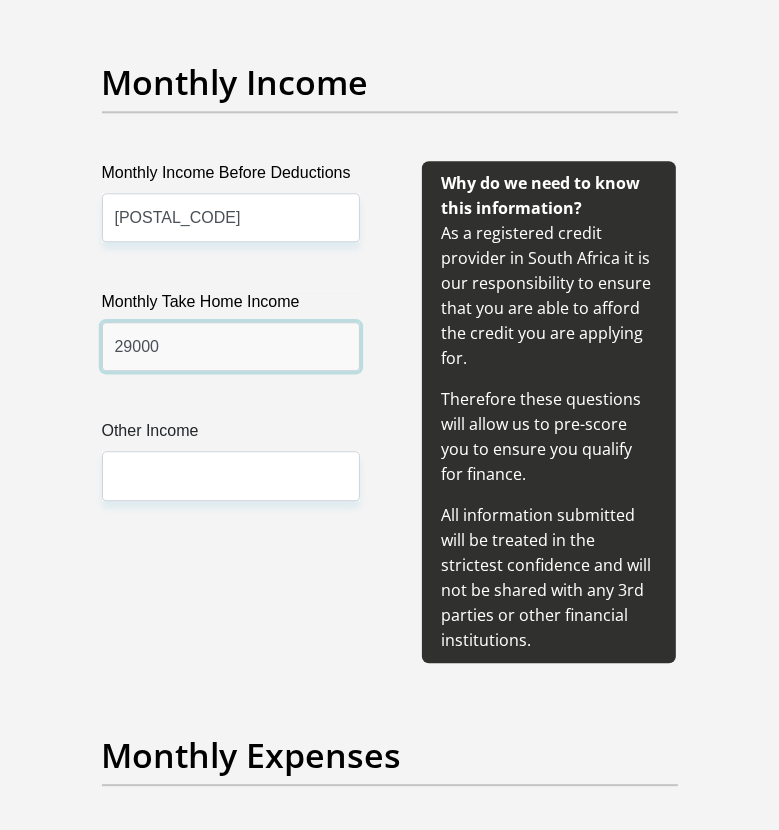 type on "29000" 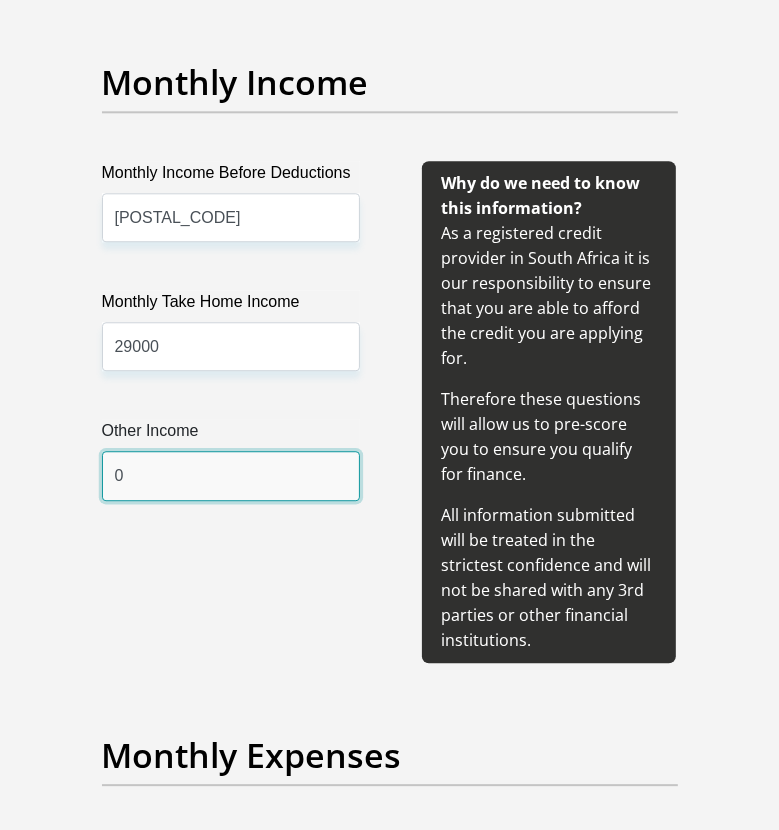 type on "0" 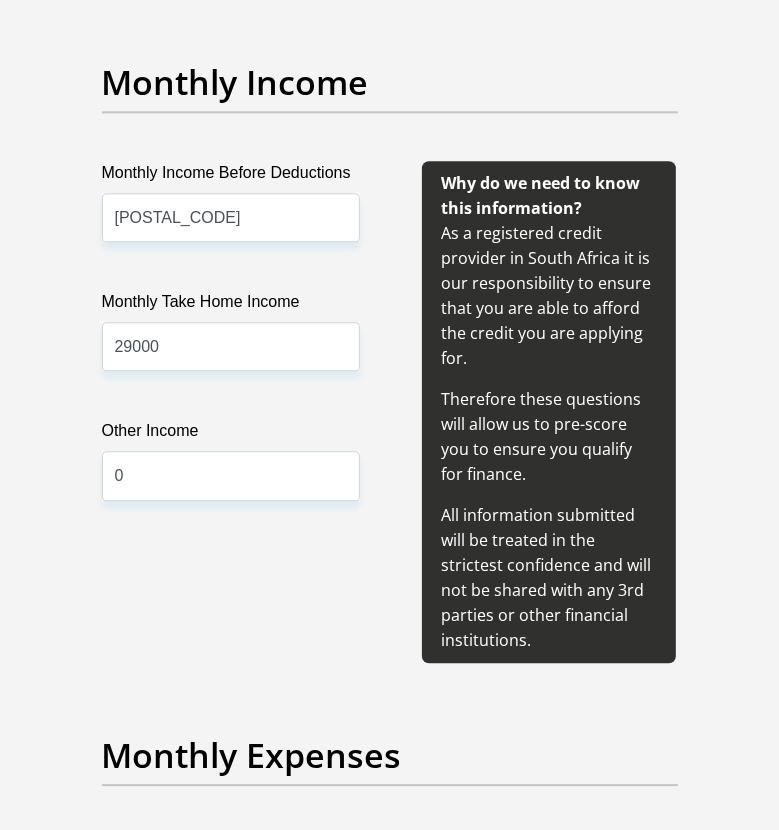 scroll, scrollTop: 2969, scrollLeft: 0, axis: vertical 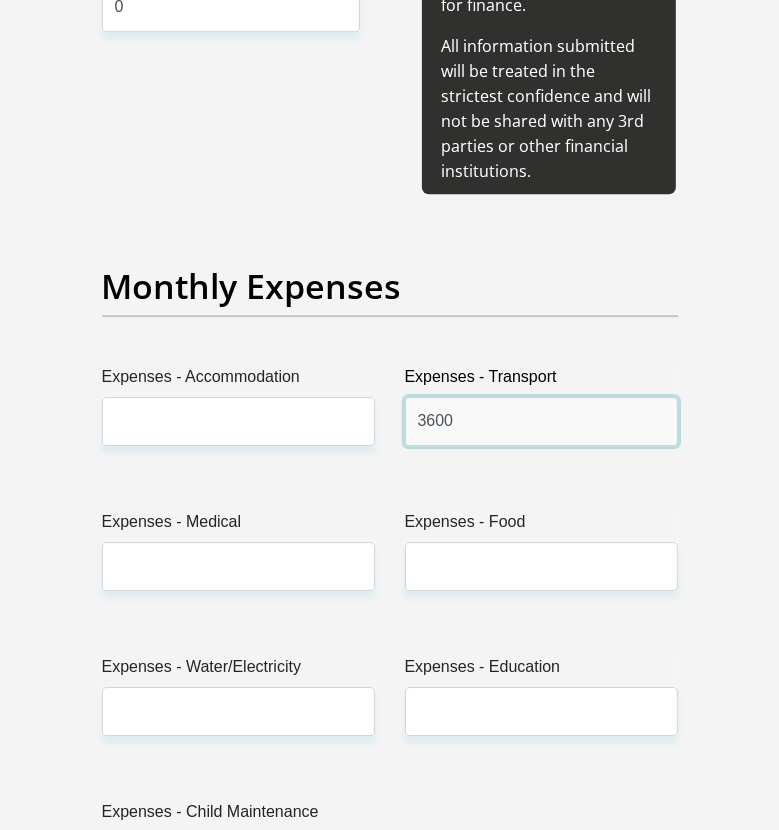 type on "3600" 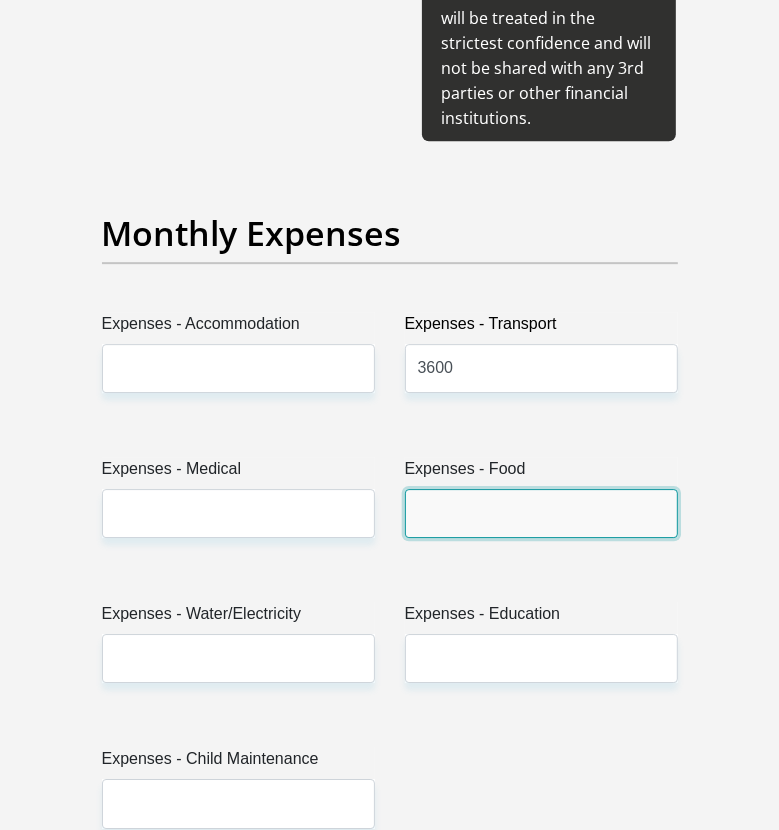 scroll, scrollTop: 3069, scrollLeft: 0, axis: vertical 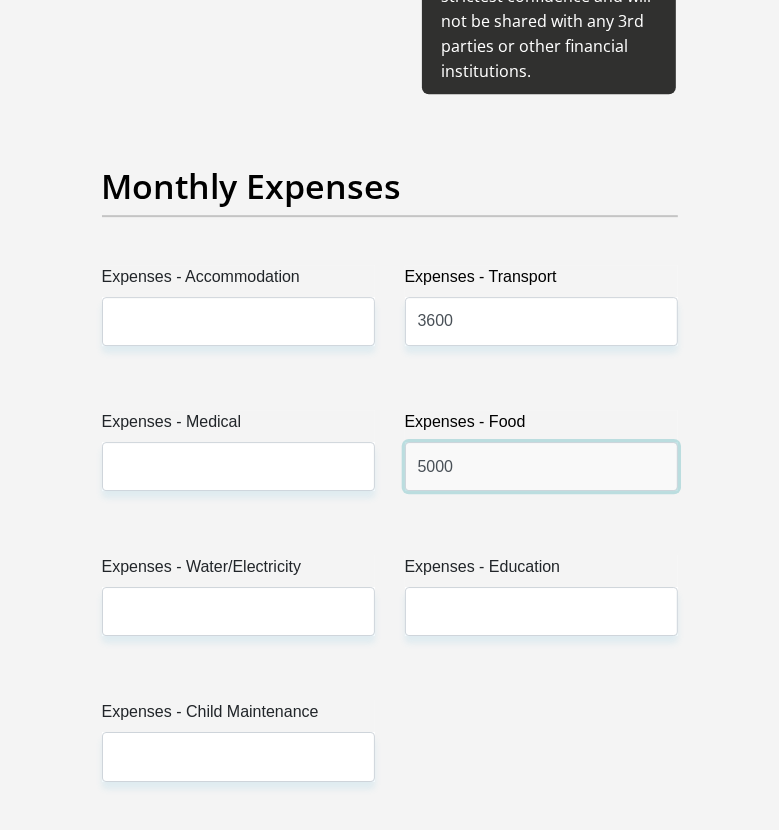 type on "5000" 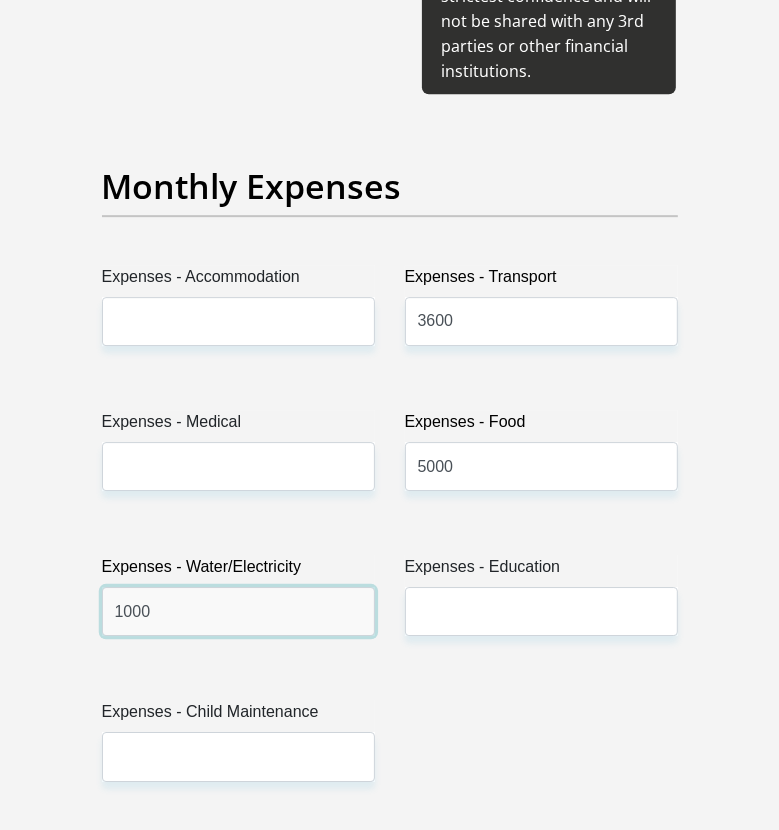 type on "1000" 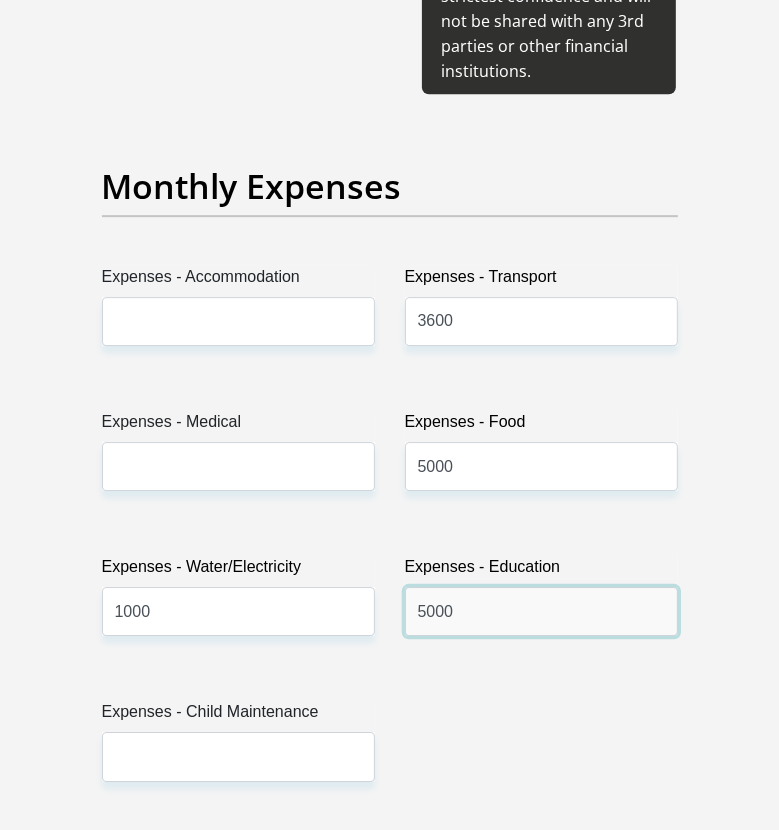 type on "5000" 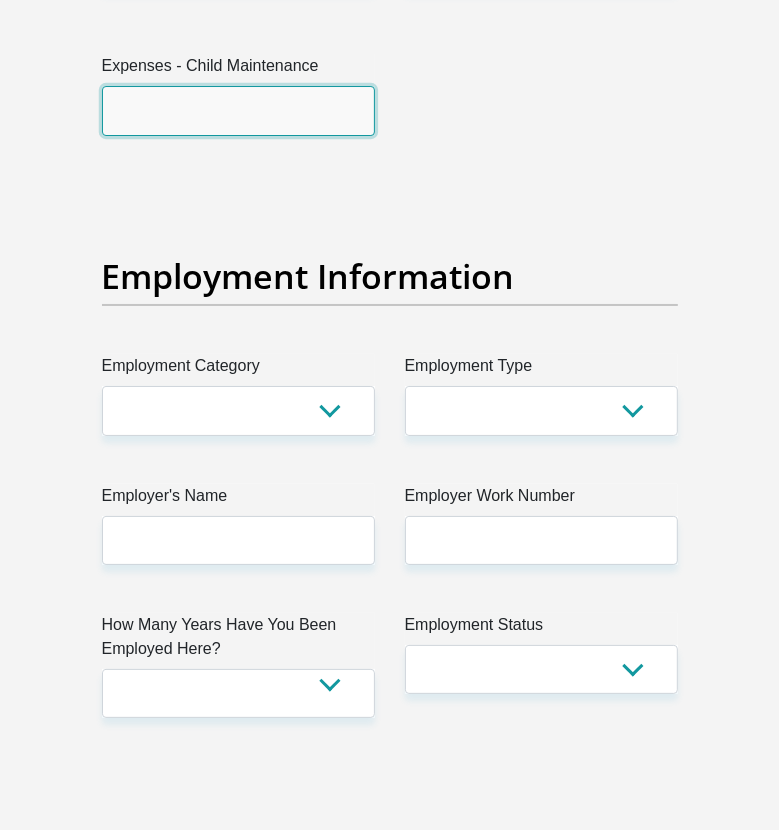 scroll, scrollTop: 3669, scrollLeft: 0, axis: vertical 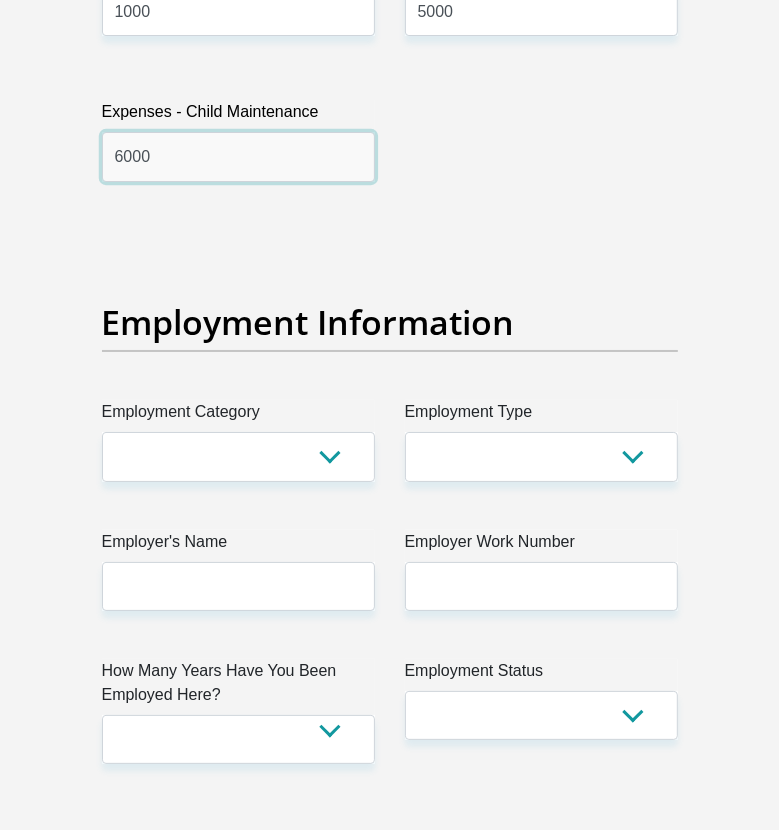 type on "6000" 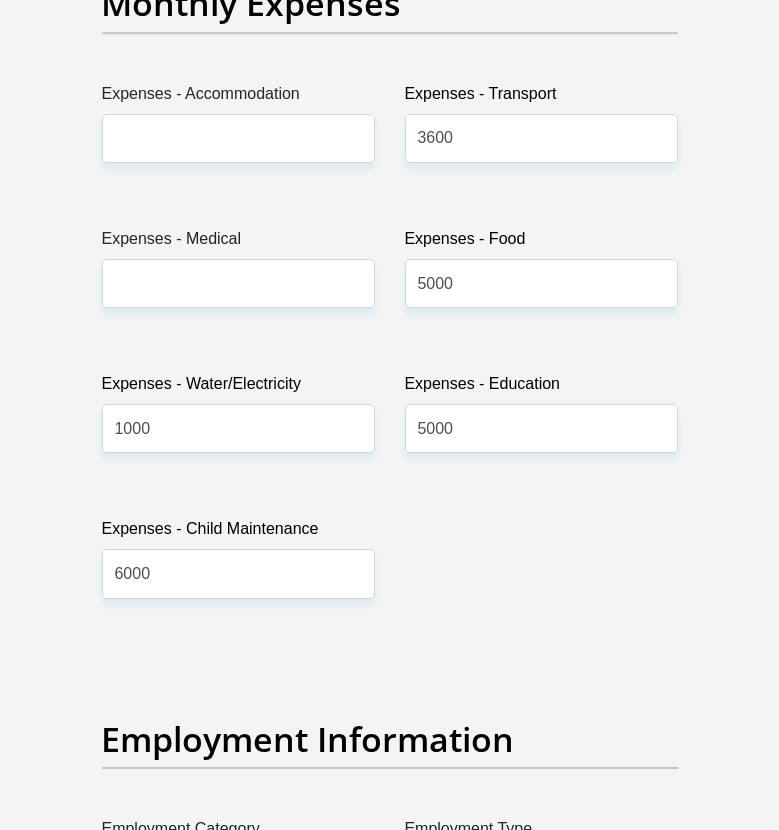 scroll, scrollTop: 3369, scrollLeft: 0, axis: vertical 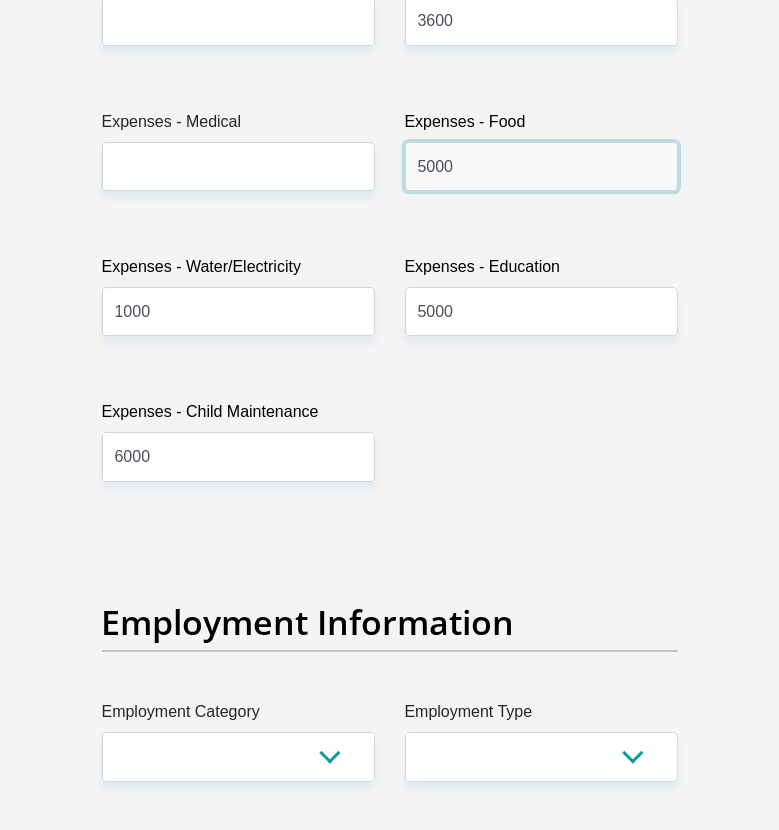 click on "5000" at bounding box center (541, 166) 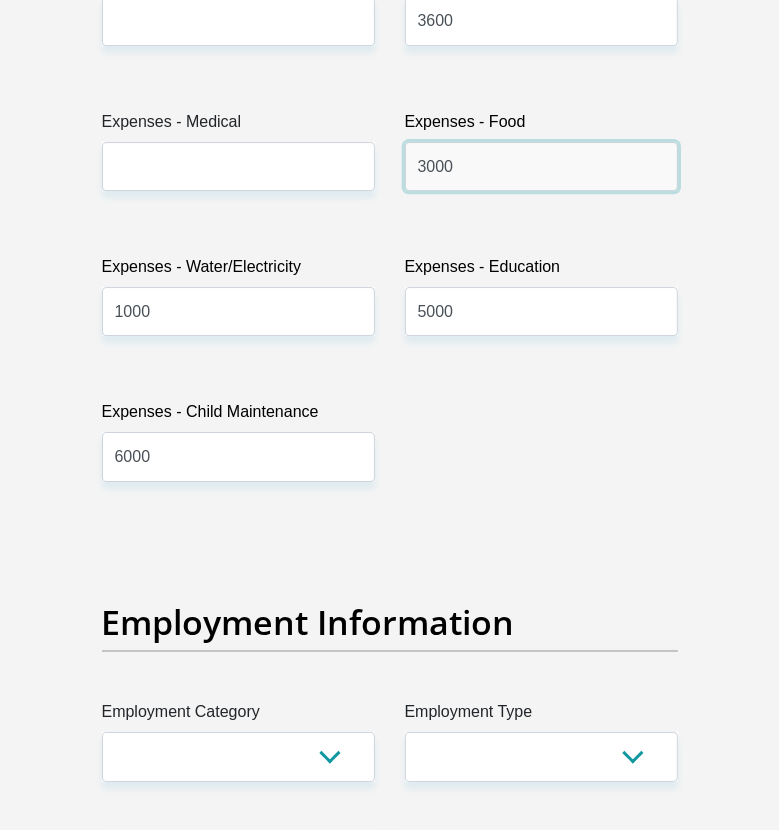 type on "3000" 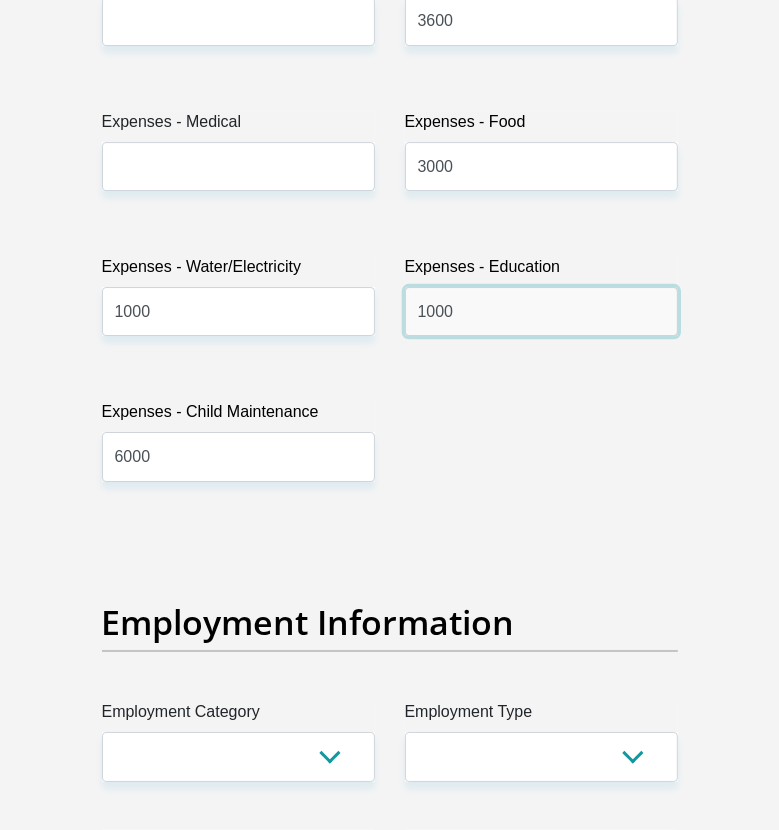 type on "1000" 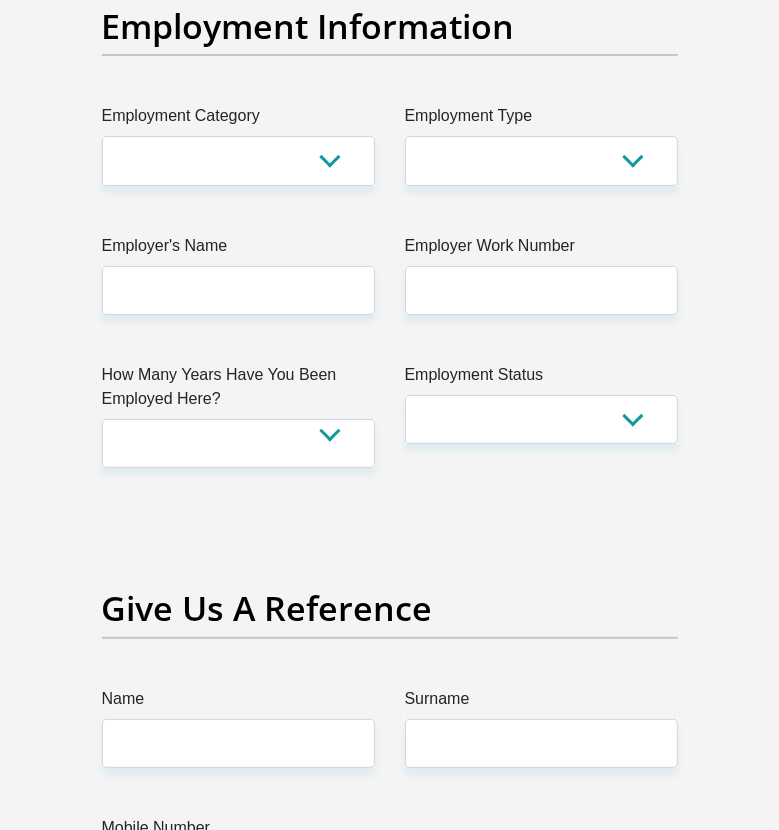 scroll, scrollTop: 3969, scrollLeft: 0, axis: vertical 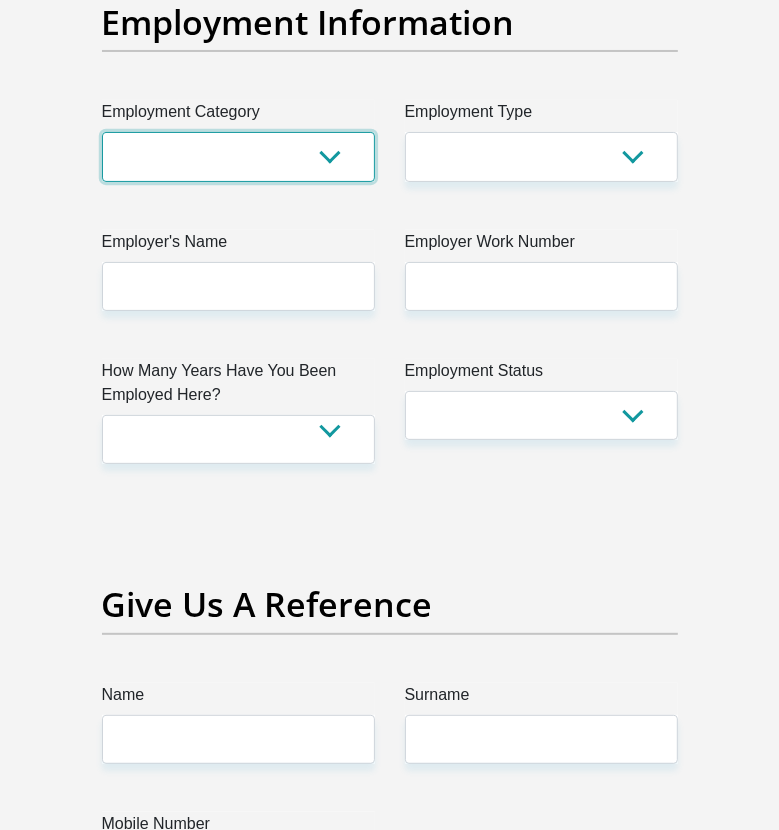 click on "AGRICULTURE
ALCOHOL & TOBACCO
CONSTRUCTION MATERIALS
METALLURGY
EQUIPMENT FOR RENEWABLE ENERGY
SPECIALIZED CONTRACTORS
CAR
GAMING (INCL. INTERNET
OTHER WHOLESALE
UNLICENSED PHARMACEUTICALS
CURRENCY EXCHANGE HOUSES
OTHER FINANCIAL INSTITUTIONS & INSURANCE
REAL ESTATE AGENTS
OIL & GAS
OTHER MATERIALS (E.G. IRON ORE)
PRECIOUS STONES & PRECIOUS METALS
POLITICAL ORGANIZATIONS
RELIGIOUS ORGANIZATIONS(NOT SECTS)
ACTI. HAVING BUSINESS DEAL WITH PUBLIC ADMINISTRATION
LAUNDROMATS" at bounding box center [238, 156] 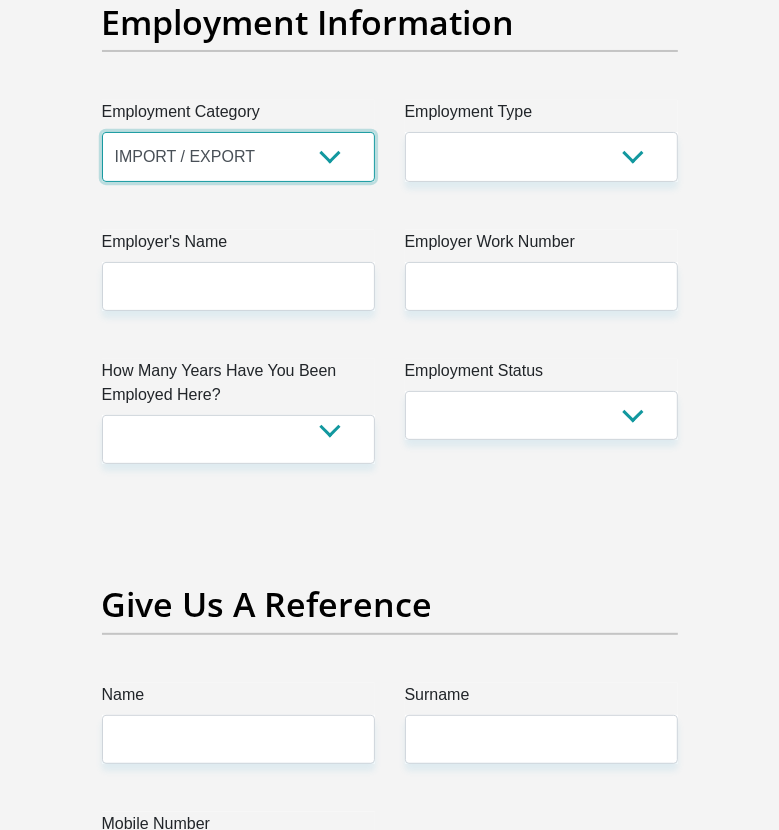 click on "AGRICULTURE
ALCOHOL & TOBACCO
CONSTRUCTION MATERIALS
METALLURGY
EQUIPMENT FOR RENEWABLE ENERGY
SPECIALIZED CONTRACTORS
CAR
GAMING (INCL. INTERNET
OTHER WHOLESALE
UNLICENSED PHARMACEUTICALS
CURRENCY EXCHANGE HOUSES
OTHER FINANCIAL INSTITUTIONS & INSURANCE
REAL ESTATE AGENTS
OIL & GAS
OTHER MATERIALS (E.G. IRON ORE)
PRECIOUS STONES & PRECIOUS METALS
POLITICAL ORGANIZATIONS
RELIGIOUS ORGANIZATIONS(NOT SECTS)
ACTI. HAVING BUSINESS DEAL WITH PUBLIC ADMINISTRATION
LAUNDROMATS" at bounding box center [238, 156] 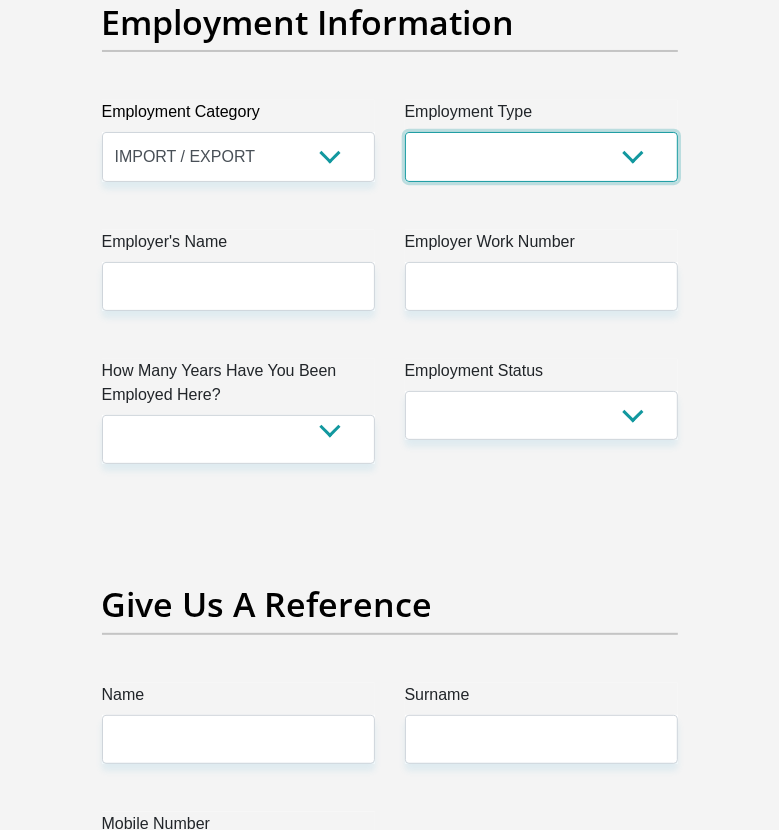 click on "College/Lecturer
Craft Seller
Creative
Driver
Executive
Farmer
Forces - Non Commissioned
Forces - Officer
Hawker
Housewife
Labourer
Licenced Professional
Manager
Miner
Non Licenced Professional
Office Staff/Clerk
Outside Worker
Pensioner
Permanent Teacher
Production/Manufacturing
Sales
Self-Employed
Semi-Professional Worker
Service Industry  Social Worker  Student" at bounding box center [541, 156] 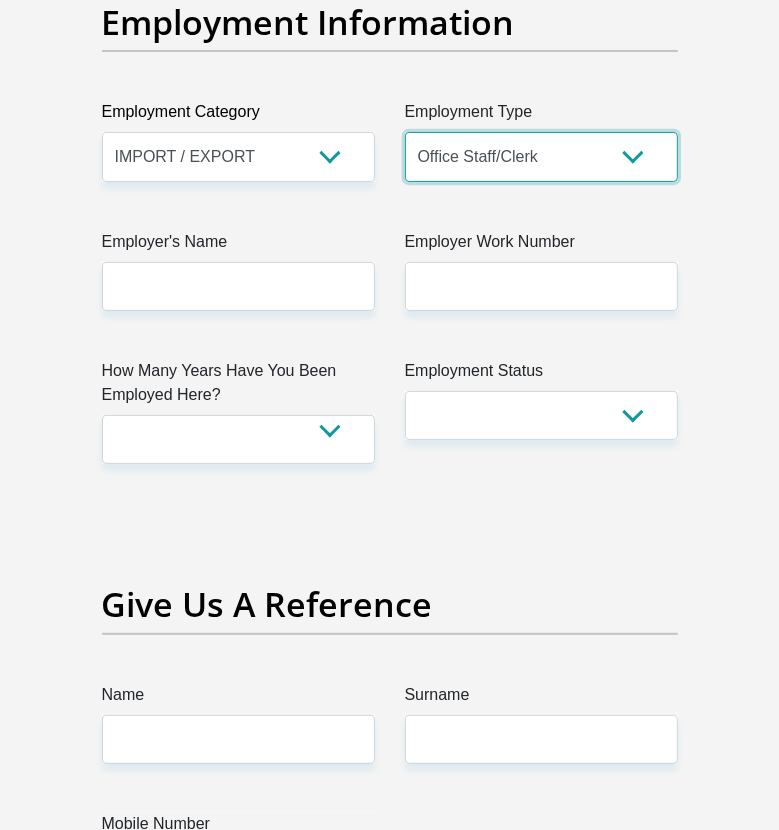 click on "College/Lecturer
Craft Seller
Creative
Driver
Executive
Farmer
Forces - Non Commissioned
Forces - Officer
Hawker
Housewife
Labourer
Licenced Professional
Manager
Miner
Non Licenced Professional
Office Staff/Clerk
Outside Worker
Pensioner
Permanent Teacher
Production/Manufacturing
Sales
Self-Employed
Semi-Professional Worker
Service Industry  Social Worker  Student" at bounding box center [541, 156] 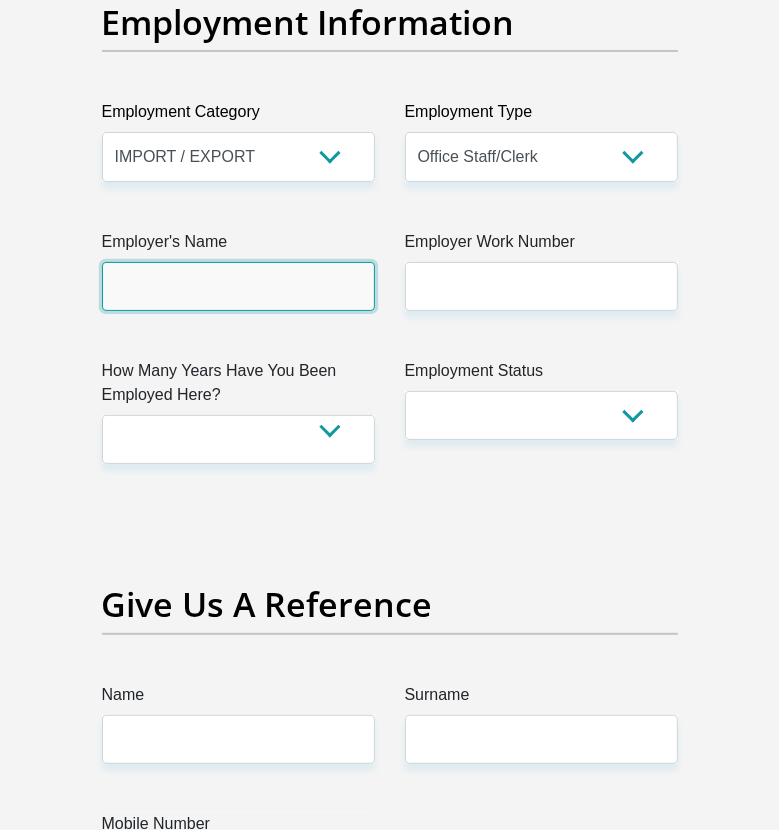 click on "Employer's Name" at bounding box center [238, 286] 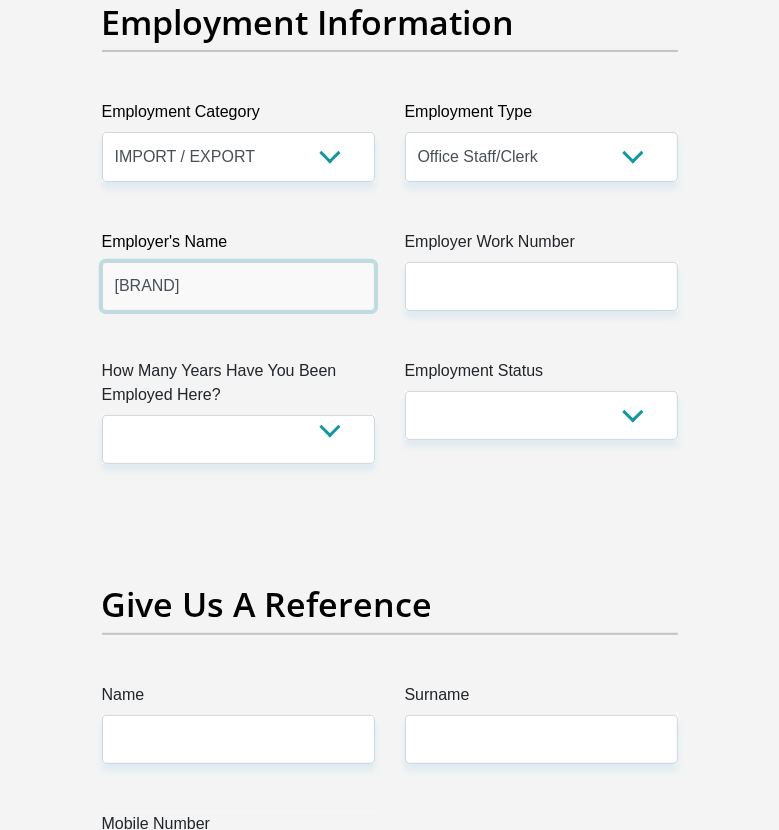 type on "Honda" 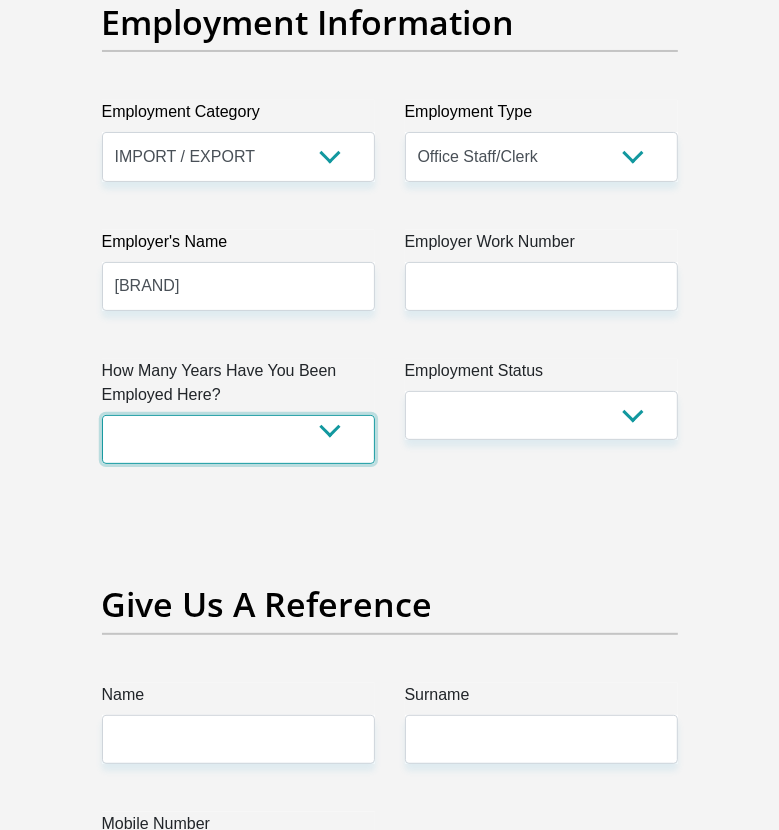 click on "less than 1 year
1-3 years
3-5 years
5+ years" at bounding box center [238, 439] 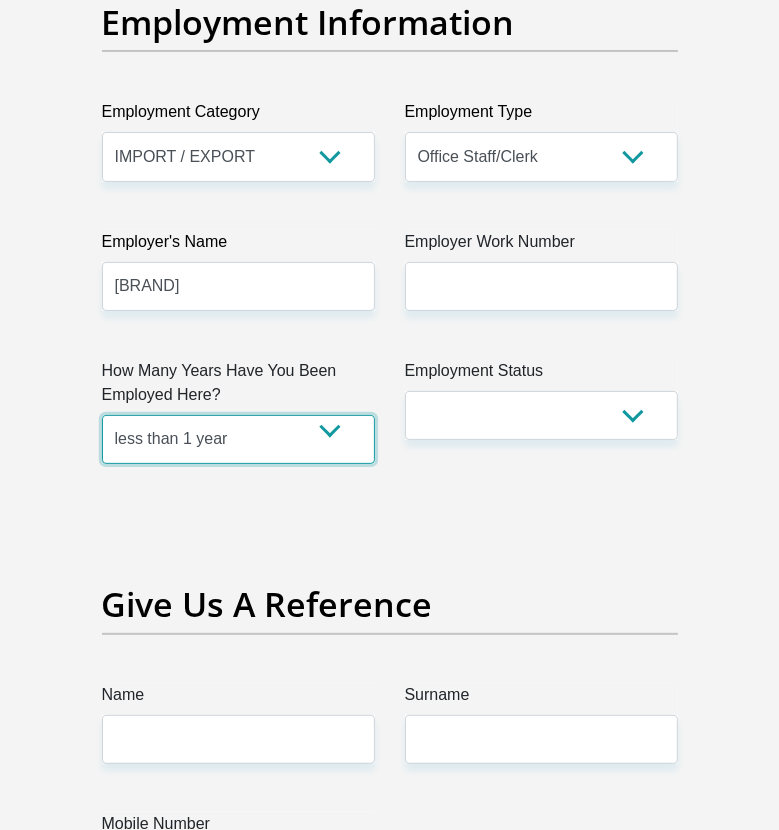 click on "less than 1 year
1-3 years
3-5 years
5+ years" at bounding box center (238, 439) 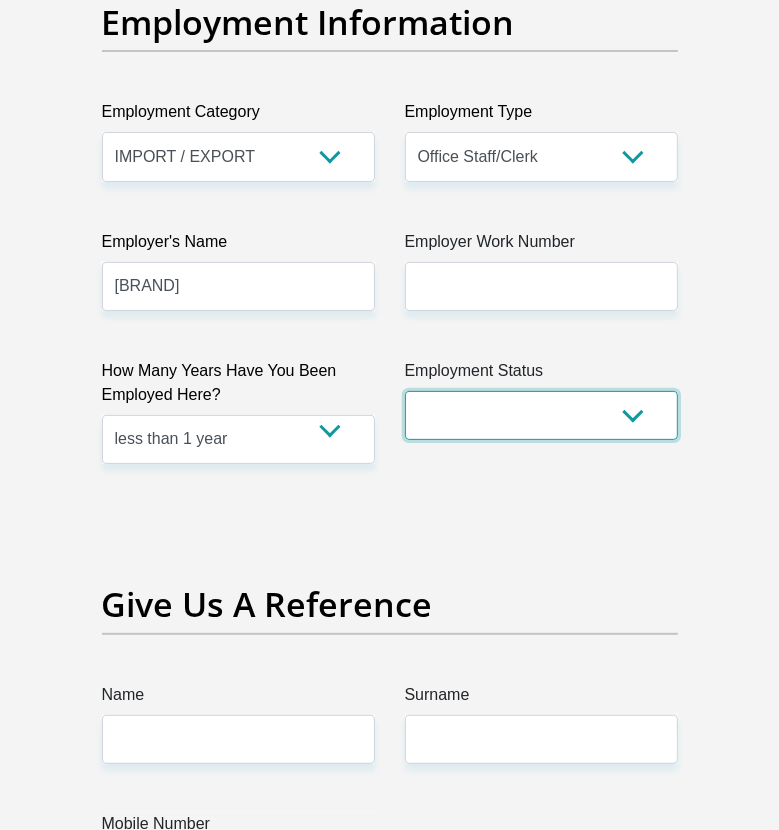 drag, startPoint x: 586, startPoint y: 413, endPoint x: 557, endPoint y: 389, distance: 37.64306 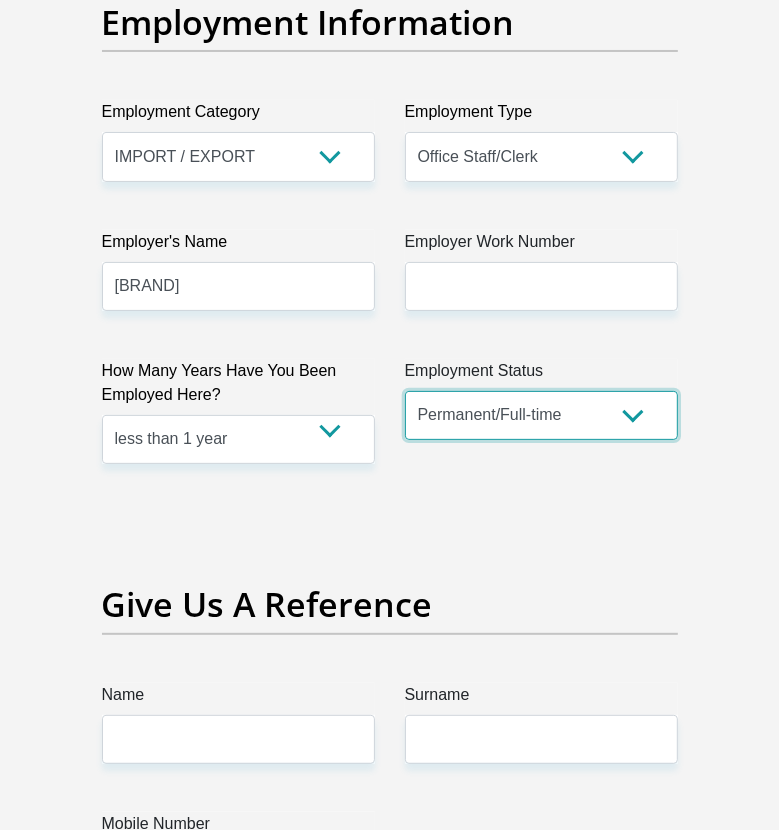 click on "Permanent/Full-time
Part-time/Casual
Contract Worker
Self-Employed
Housewife
Retired
Student
Medically Boarded
Disability
Unemployed" at bounding box center [541, 415] 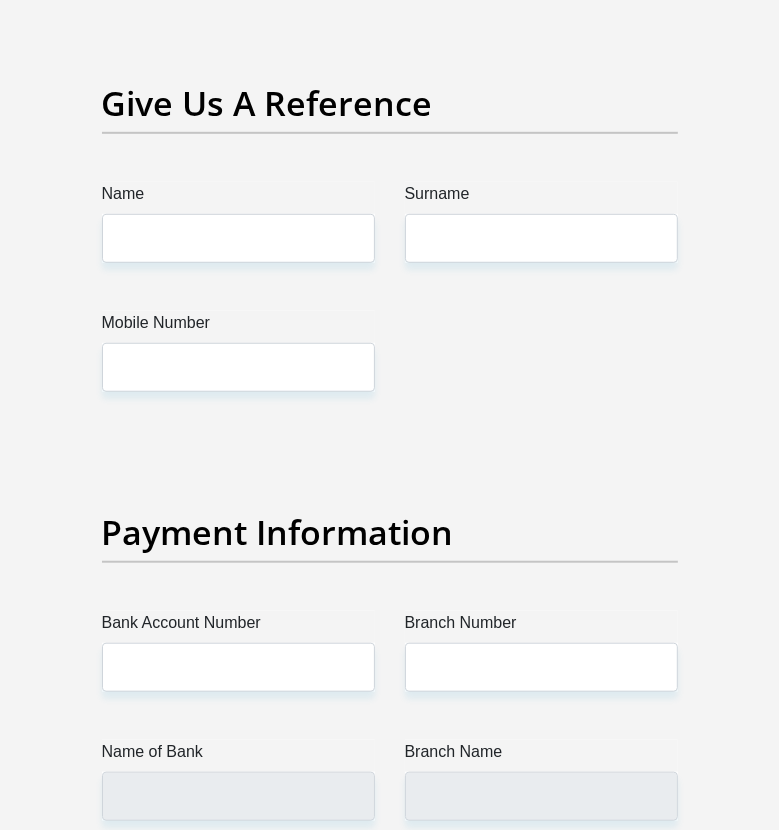 scroll, scrollTop: 4469, scrollLeft: 0, axis: vertical 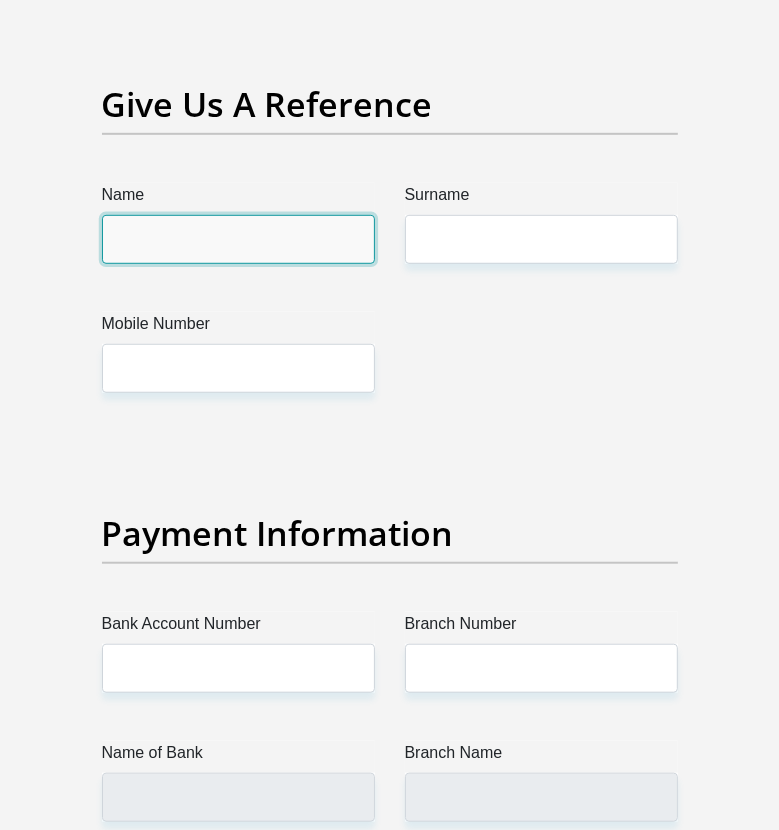 click on "Name" at bounding box center [238, 239] 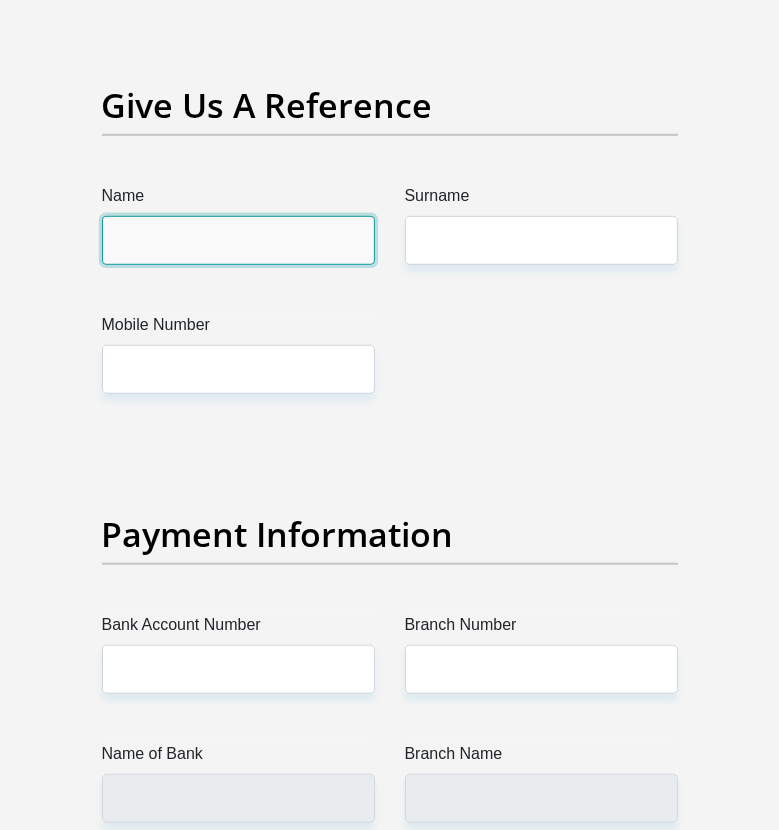 scroll, scrollTop: 4469, scrollLeft: 0, axis: vertical 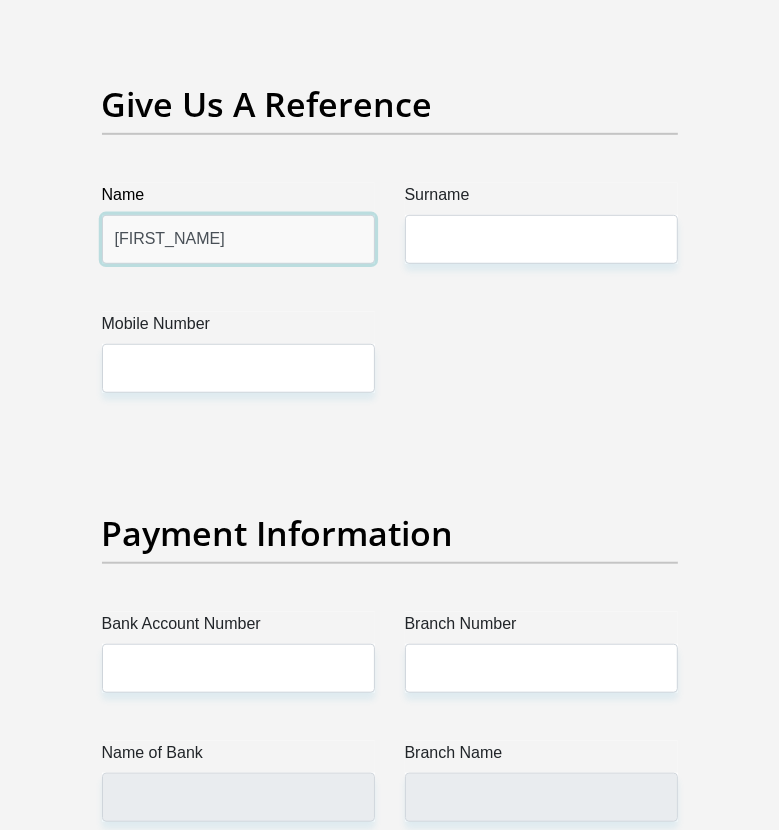 type on "Koketso" 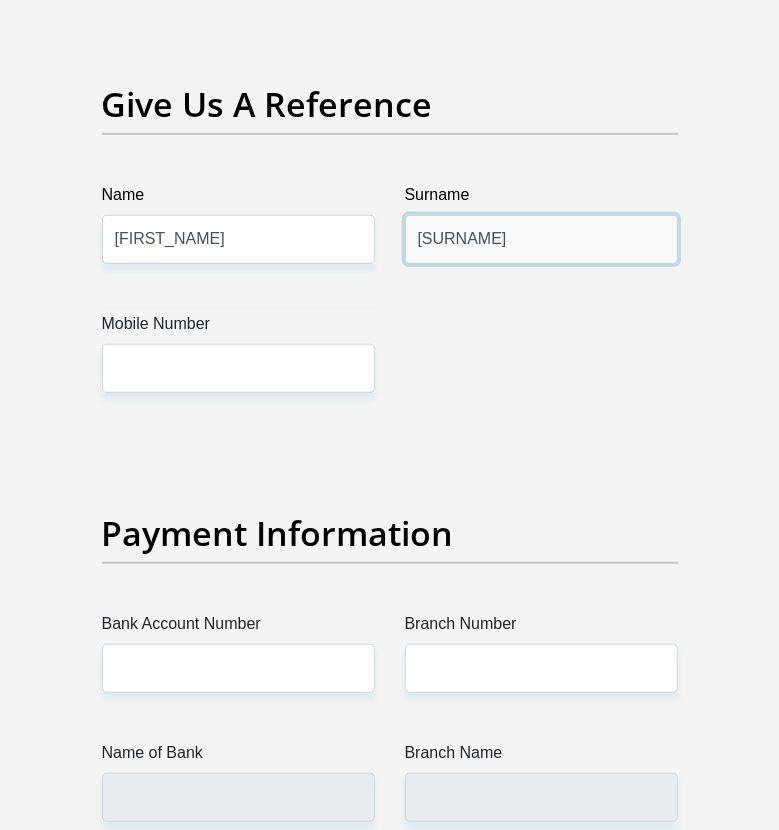 type on "Matlala" 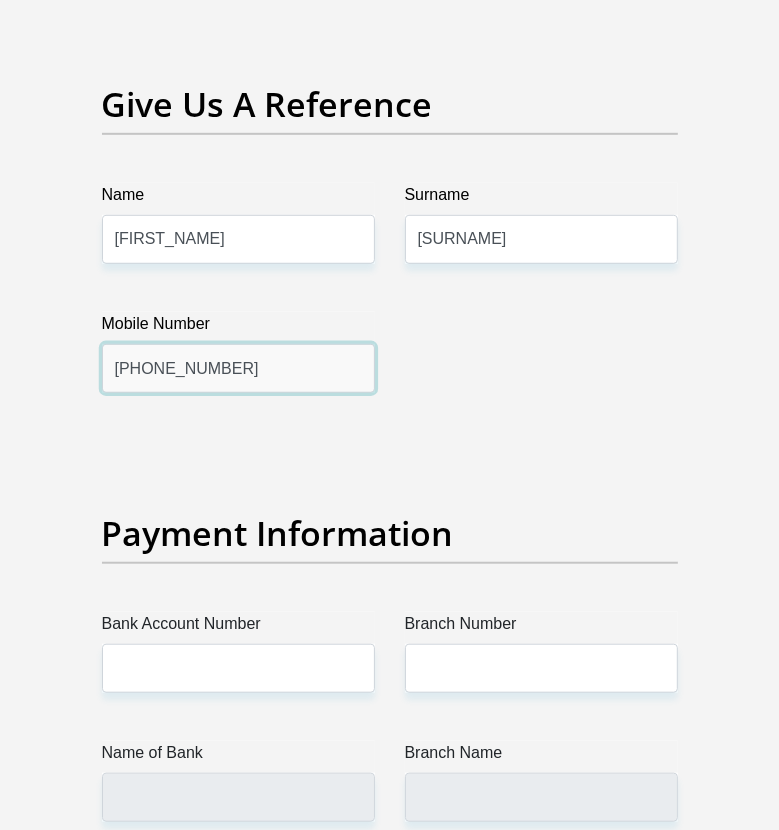 type on "0605824943" 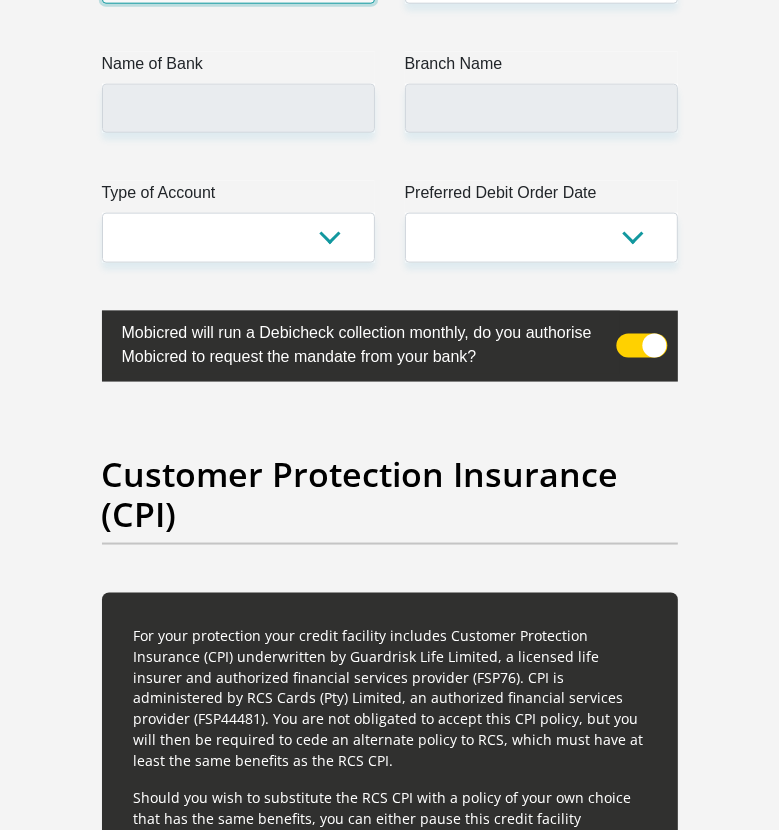 scroll, scrollTop: 5169, scrollLeft: 0, axis: vertical 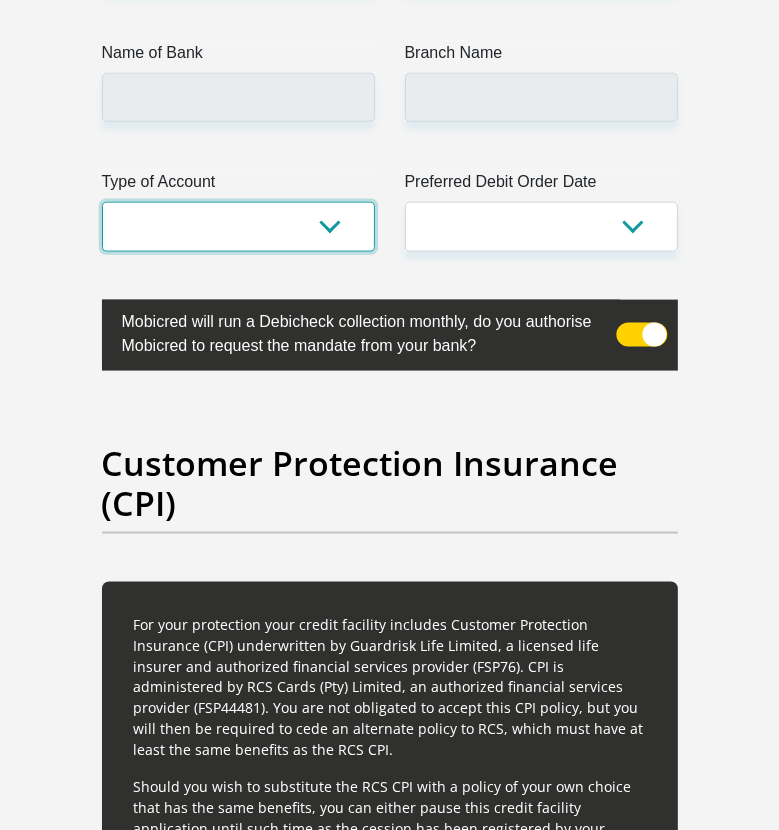 click on "Cheque
Savings" at bounding box center [238, 226] 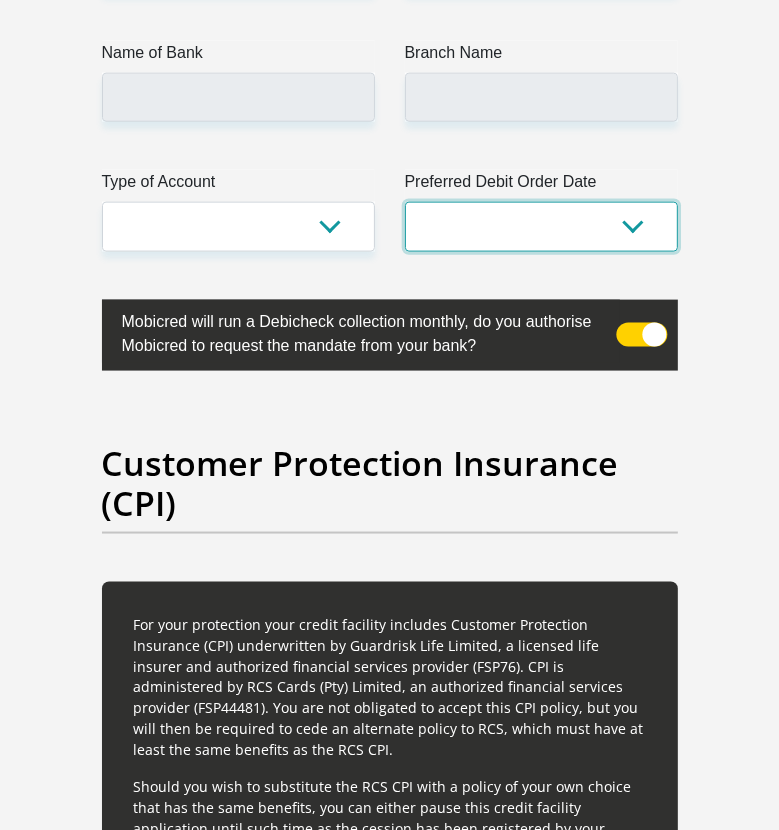 click on "1st
2nd
3rd
4th
5th
7th
18th
19th
20th
21st
22nd
23rd
24th
25th
26th
27th
28th
29th
30th" at bounding box center [541, 226] 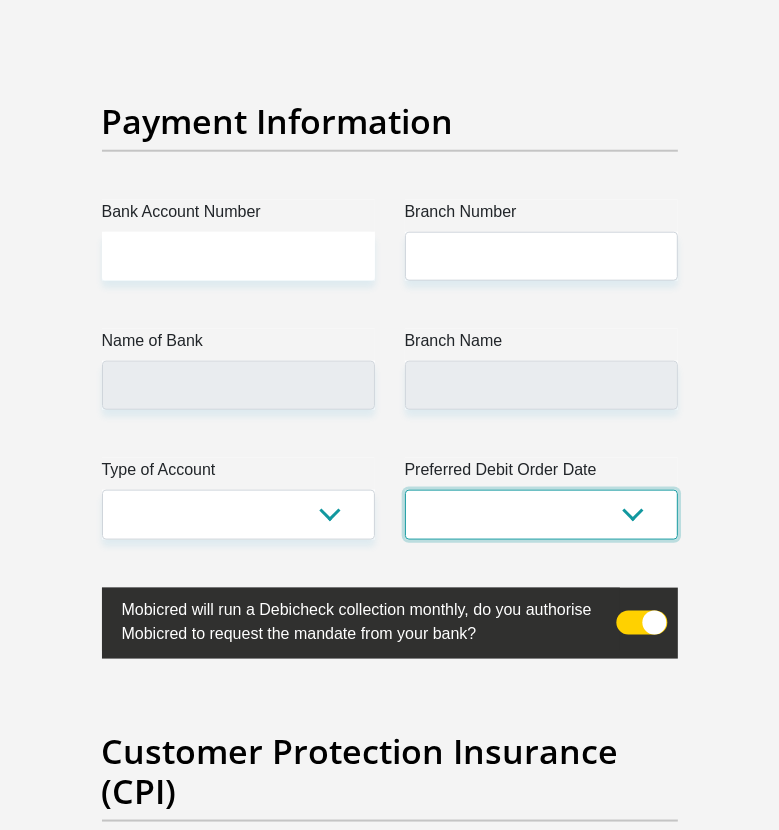 scroll, scrollTop: 4869, scrollLeft: 0, axis: vertical 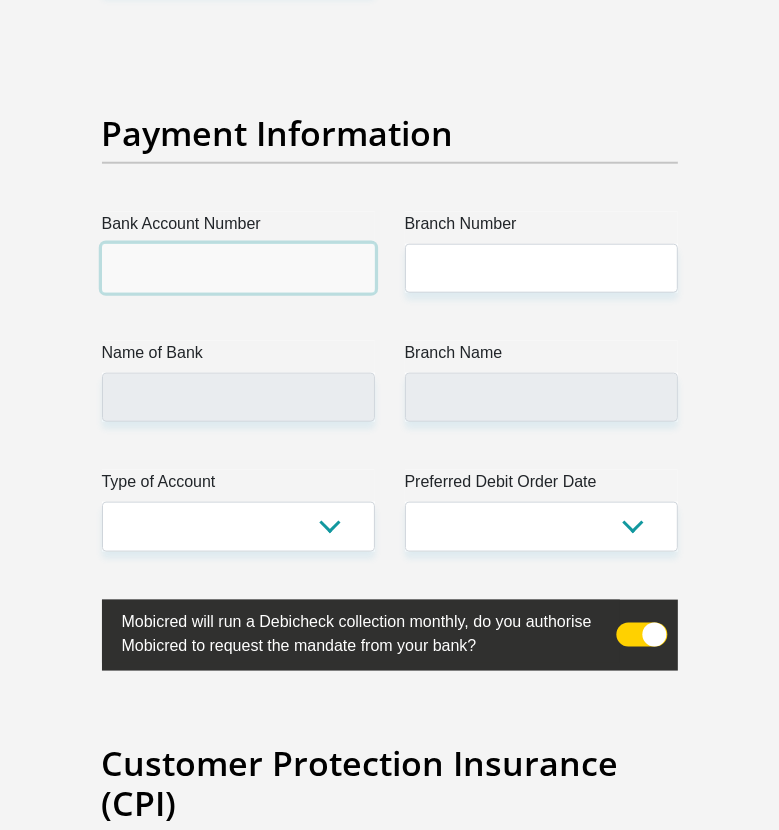 click on "Bank Account Number" at bounding box center [238, 268] 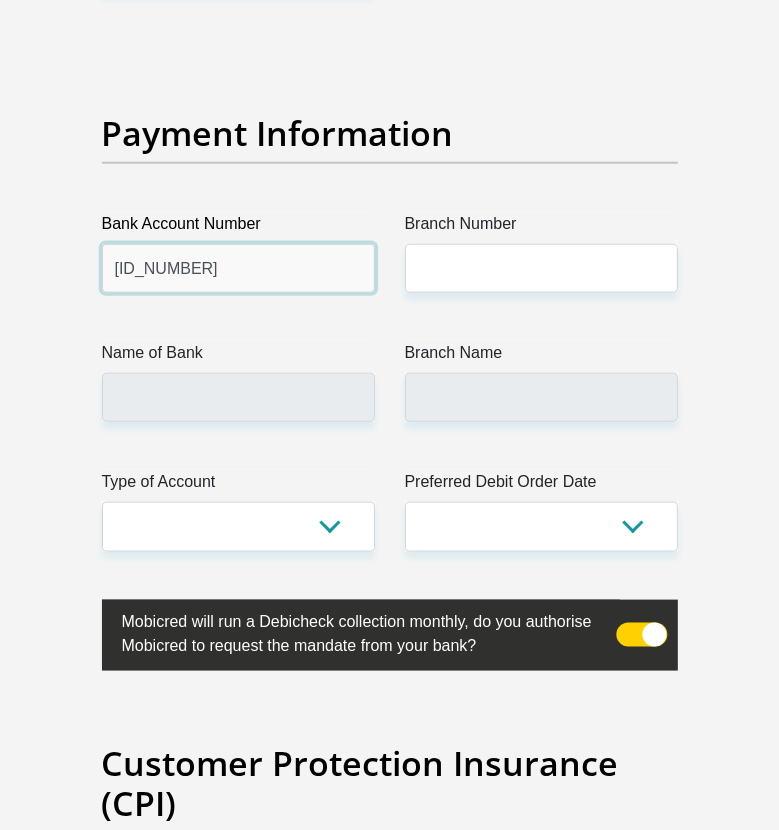 type on "1744808420" 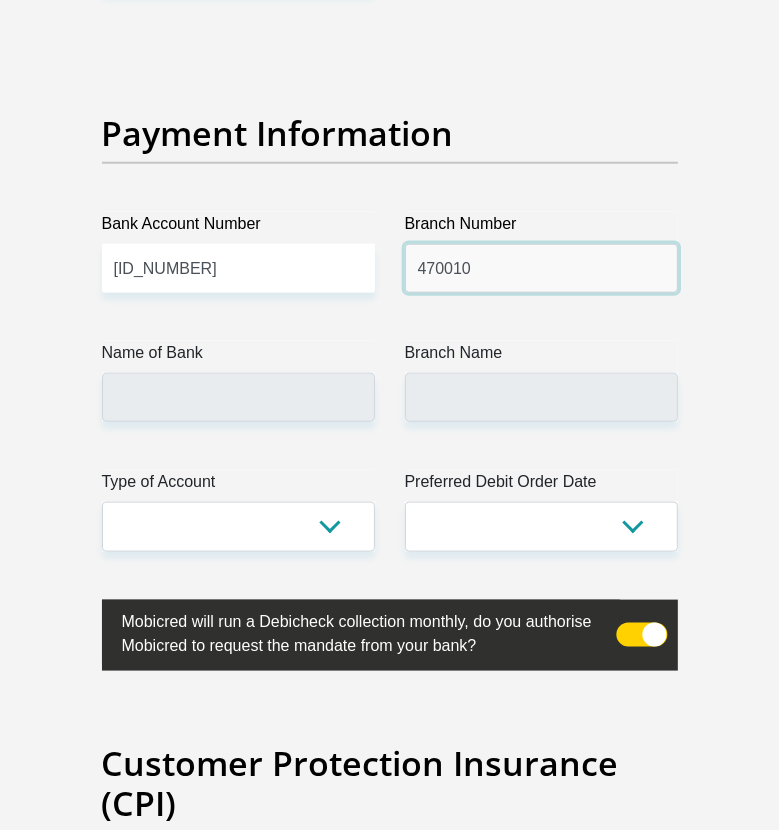 type on "470010" 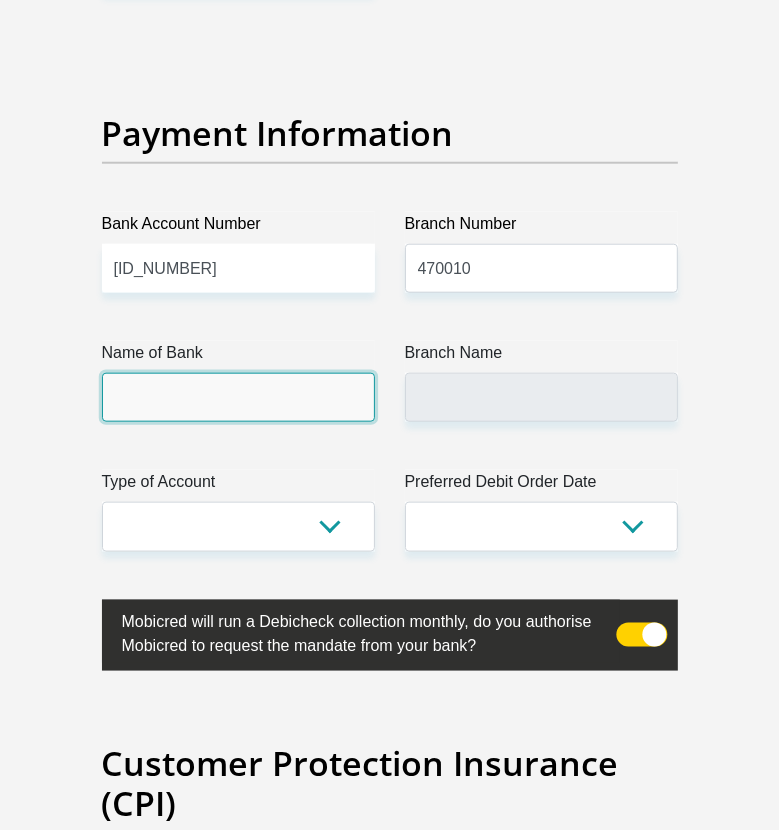 click on "Name of Bank" at bounding box center (238, 397) 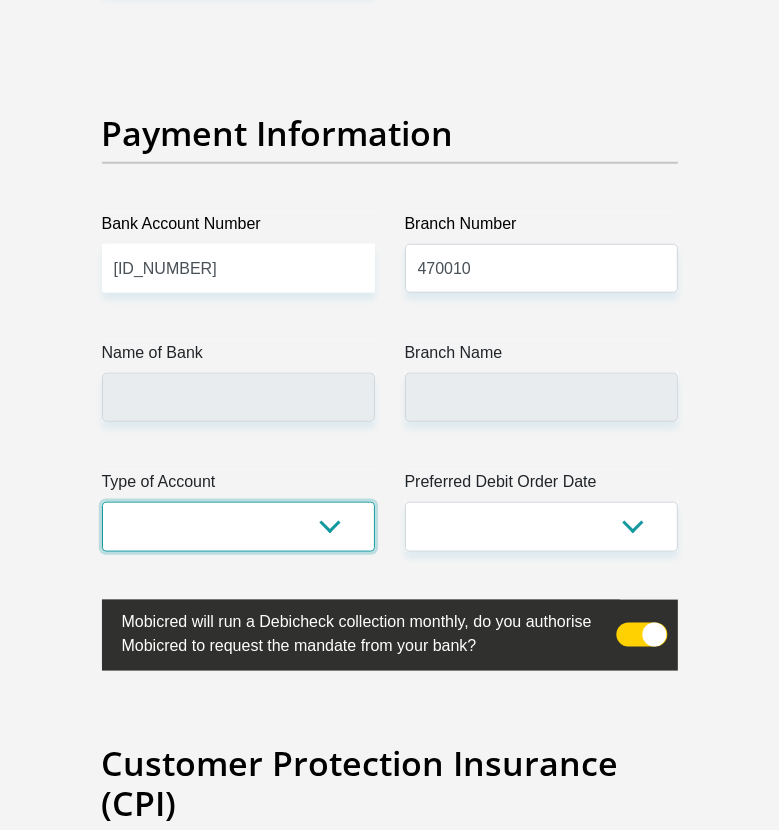 click on "Cheque
Savings" at bounding box center [238, 526] 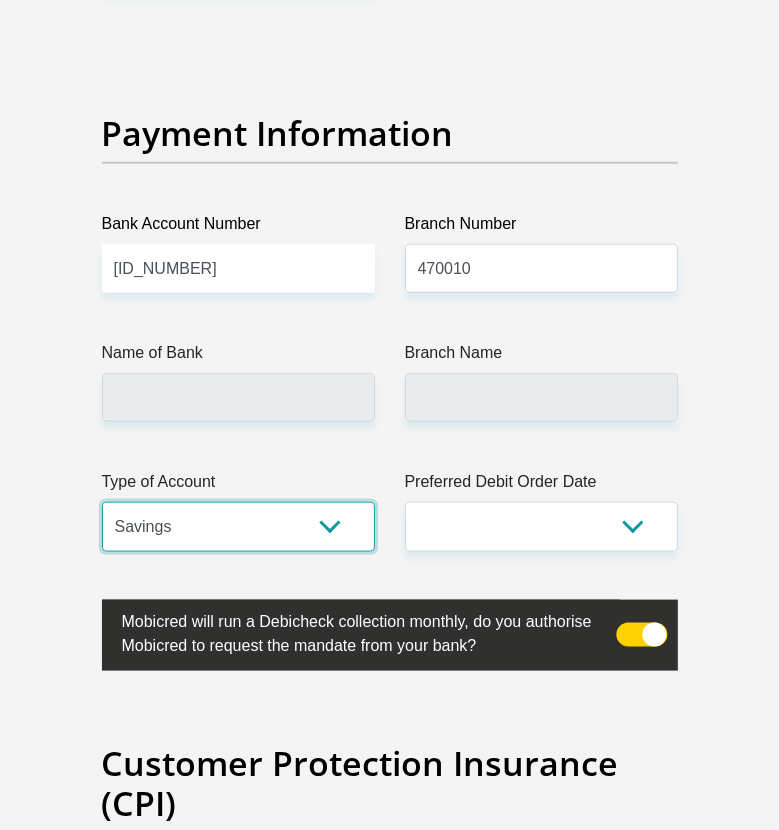 click on "Cheque
Savings" at bounding box center (238, 526) 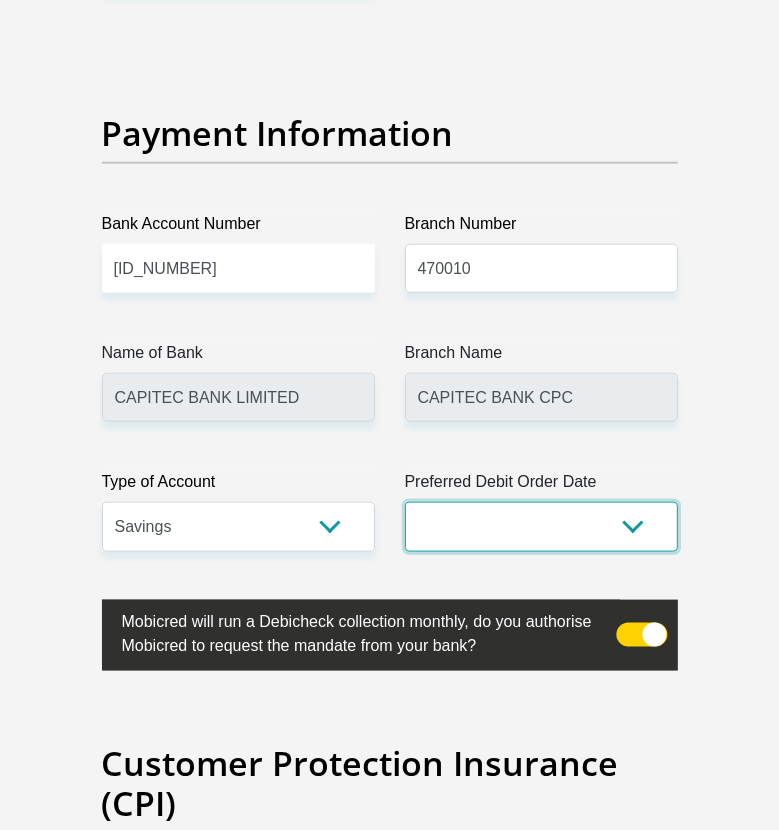 click on "1st
2nd
3rd
4th
5th
7th
18th
19th
20th
21st
22nd
23rd
24th
25th
26th
27th
28th
29th
30th" at bounding box center [541, 526] 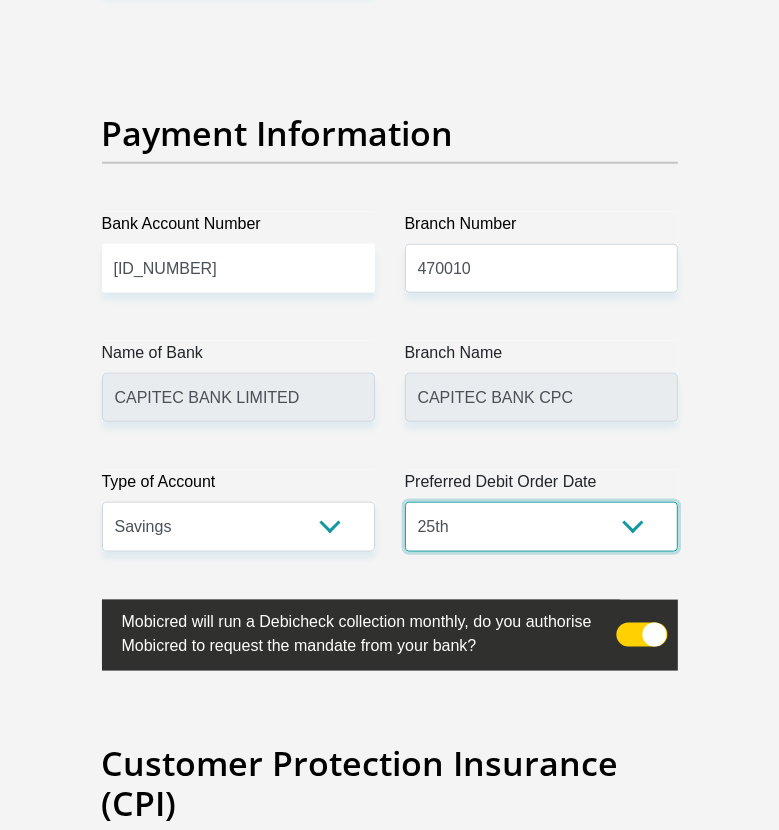 click on "1st
2nd
3rd
4th
5th
7th
18th
19th
20th
21st
22nd
23rd
24th
25th
26th
27th
28th
29th
30th" at bounding box center (541, 526) 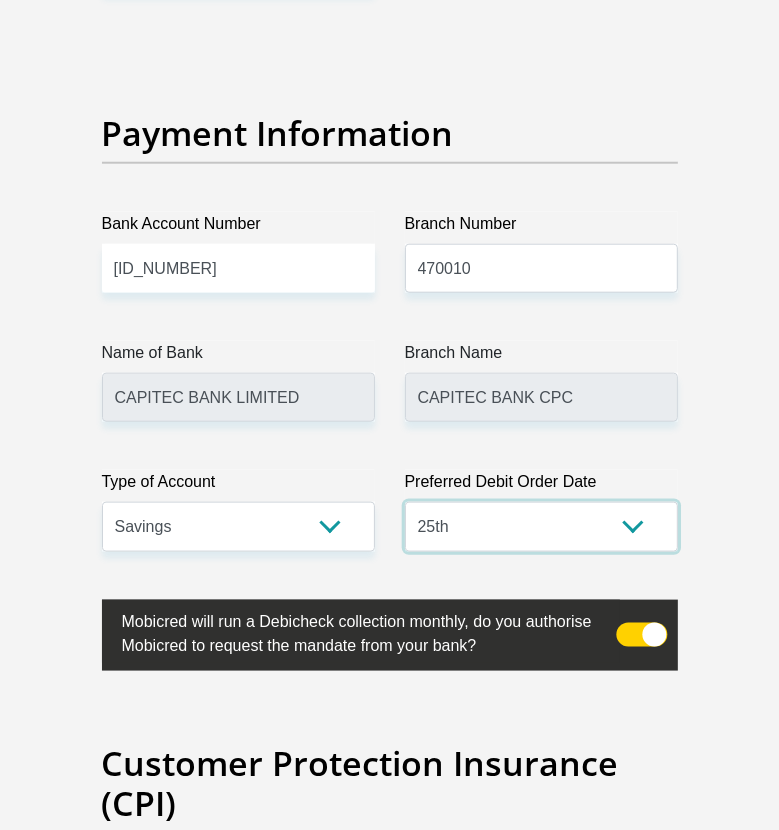 click on "1st
2nd
3rd
4th
5th
7th
18th
19th
20th
21st
22nd
23rd
24th
25th
26th
27th
28th
29th
30th" at bounding box center [541, 526] 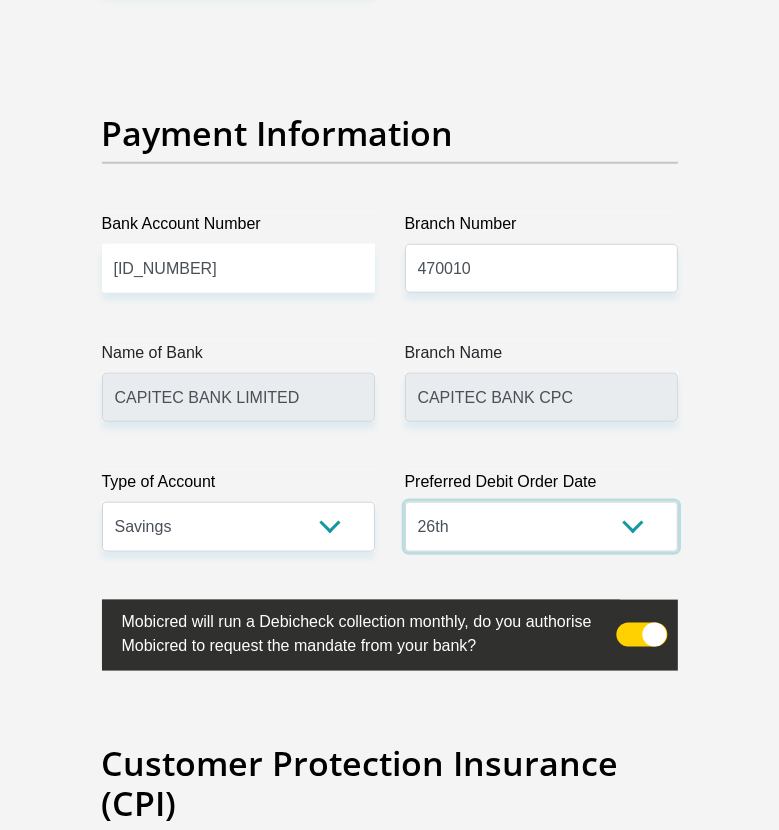 click on "1st
2nd
3rd
4th
5th
7th
18th
19th
20th
21st
22nd
23rd
24th
25th
26th
27th
28th
29th
30th" at bounding box center (541, 526) 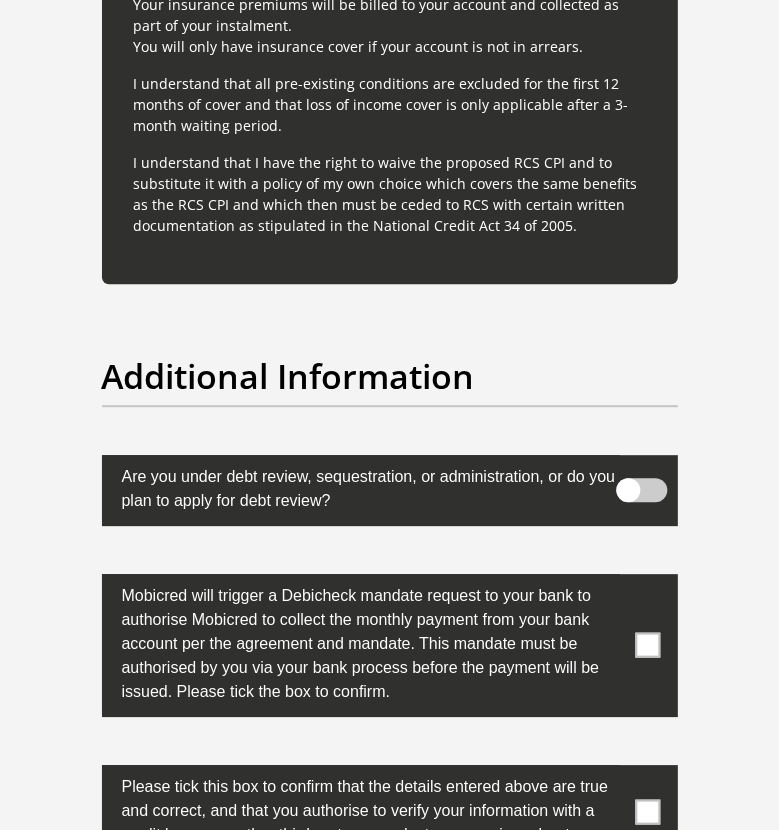 scroll, scrollTop: 6669, scrollLeft: 0, axis: vertical 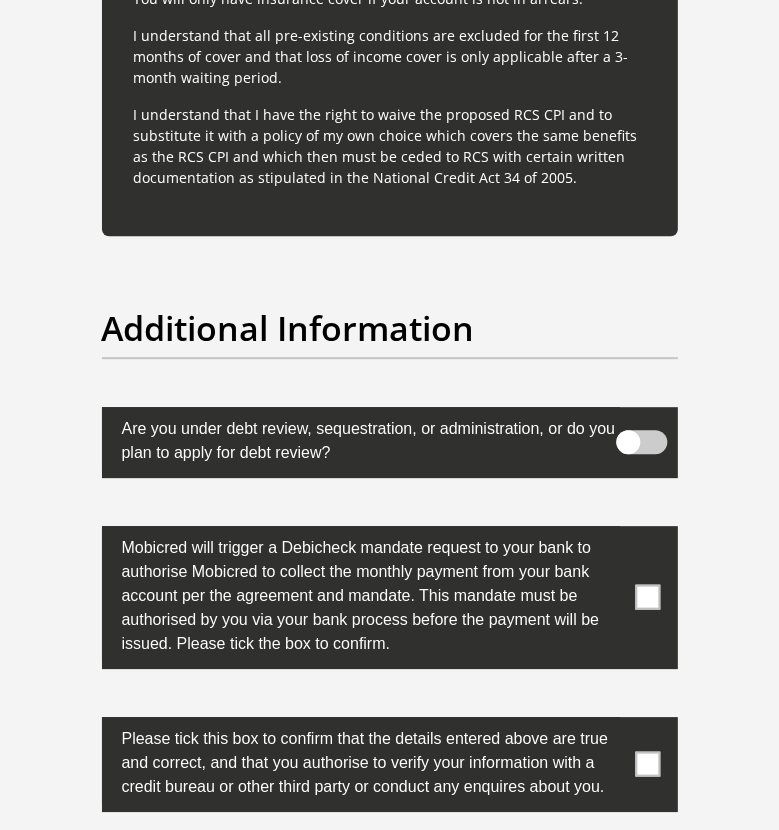 click at bounding box center [641, 442] 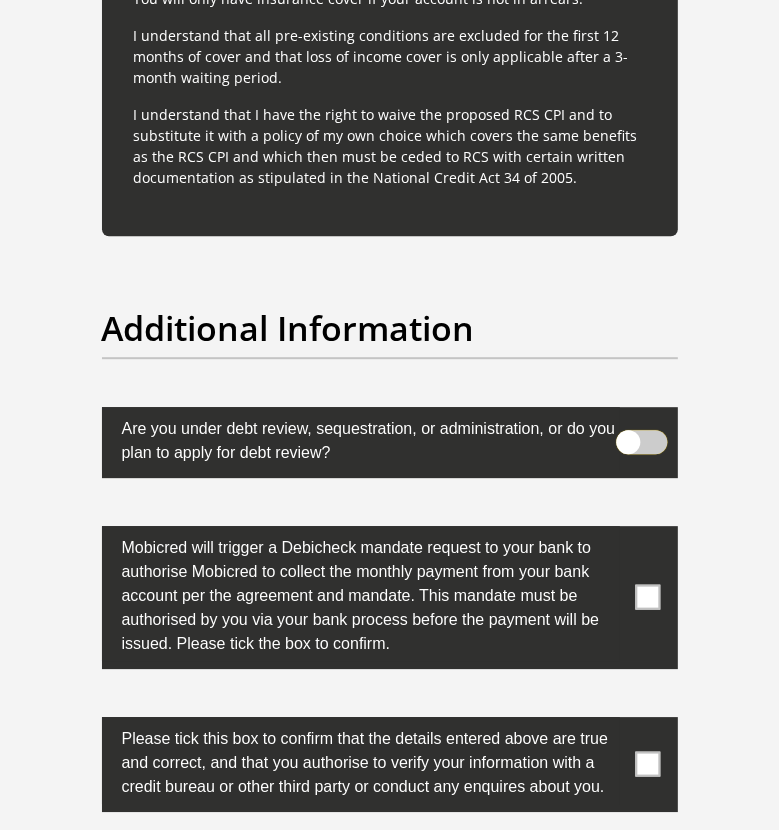 click at bounding box center (649, 424) 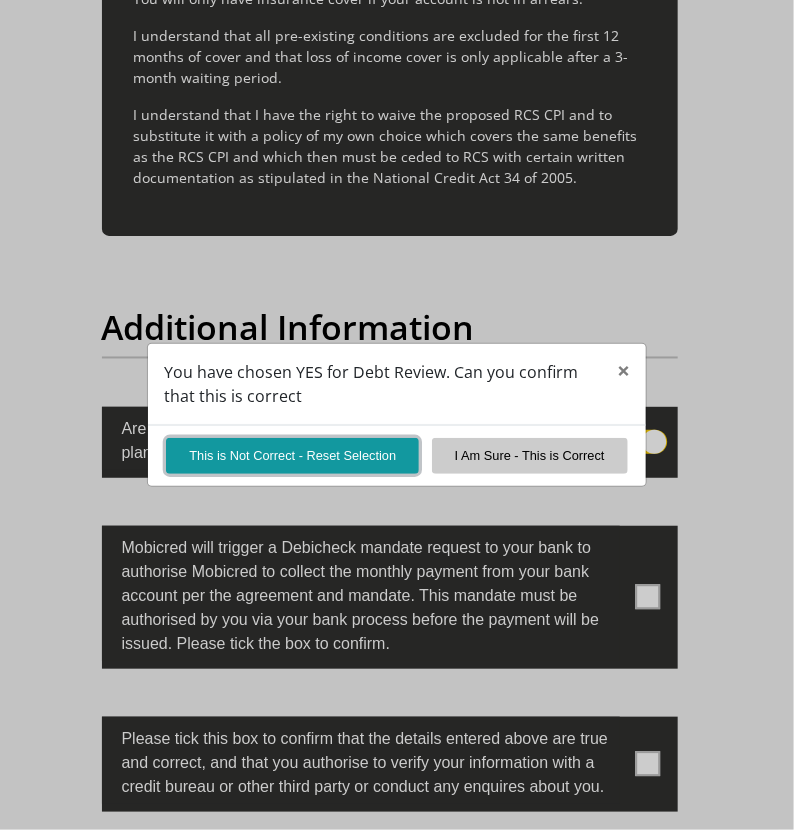 click on "This is Not Correct - Reset Selection" at bounding box center (292, 455) 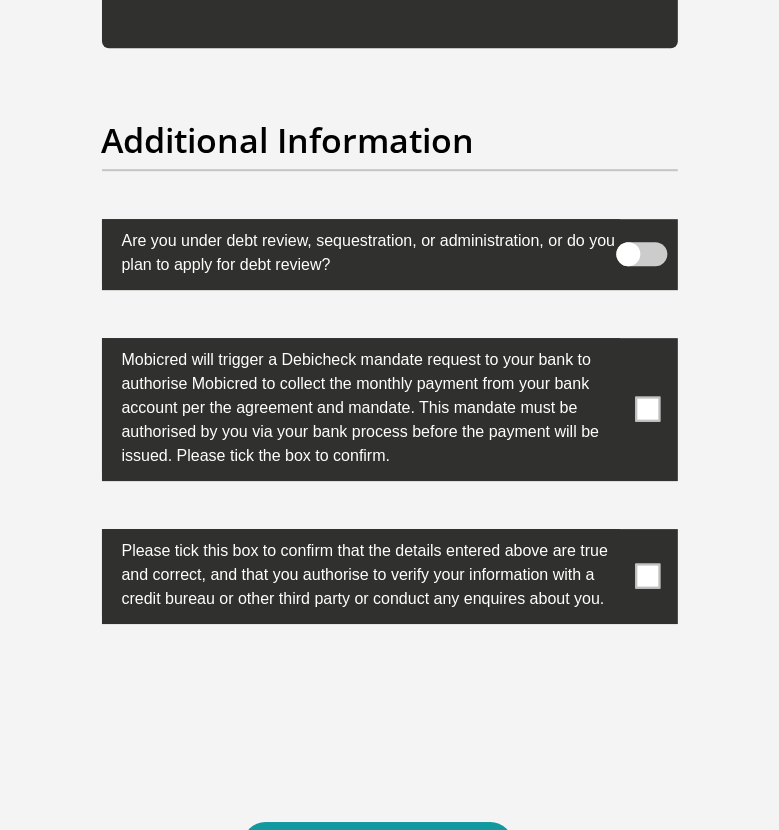 scroll, scrollTop: 6869, scrollLeft: 0, axis: vertical 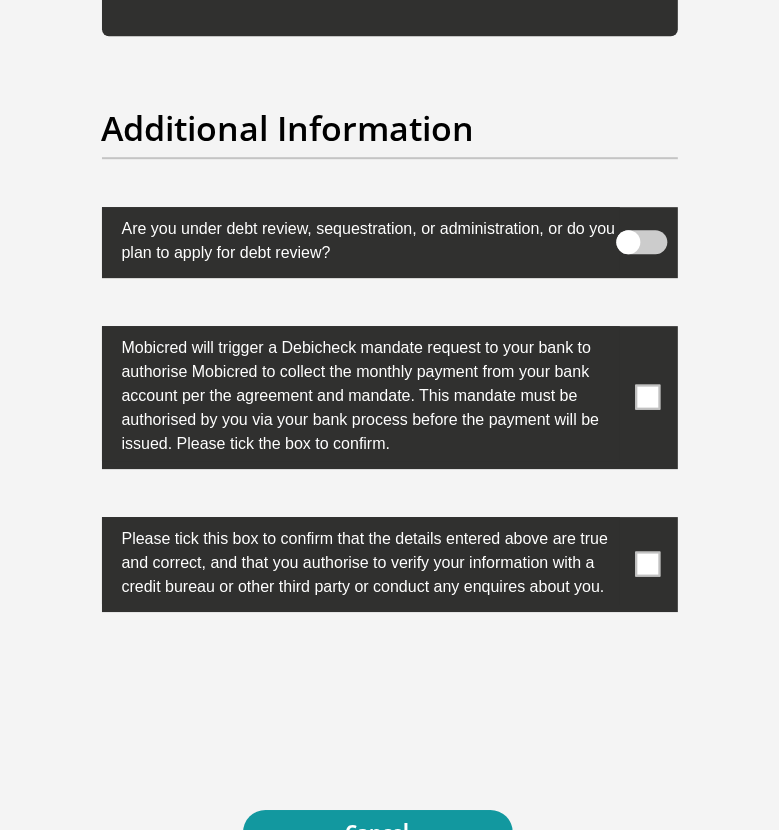 click at bounding box center (647, 397) 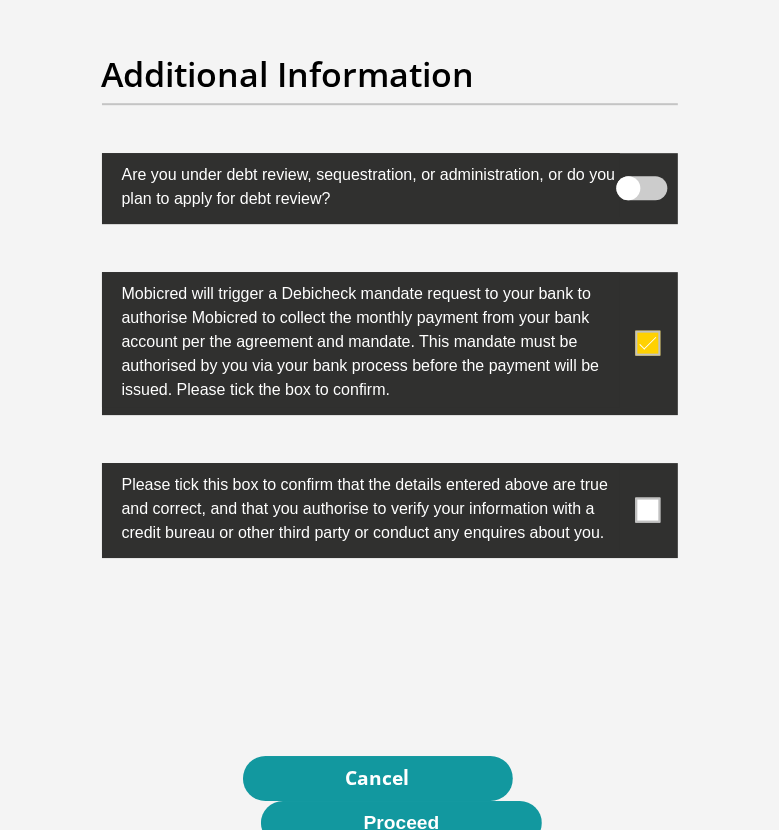 scroll, scrollTop: 6969, scrollLeft: 0, axis: vertical 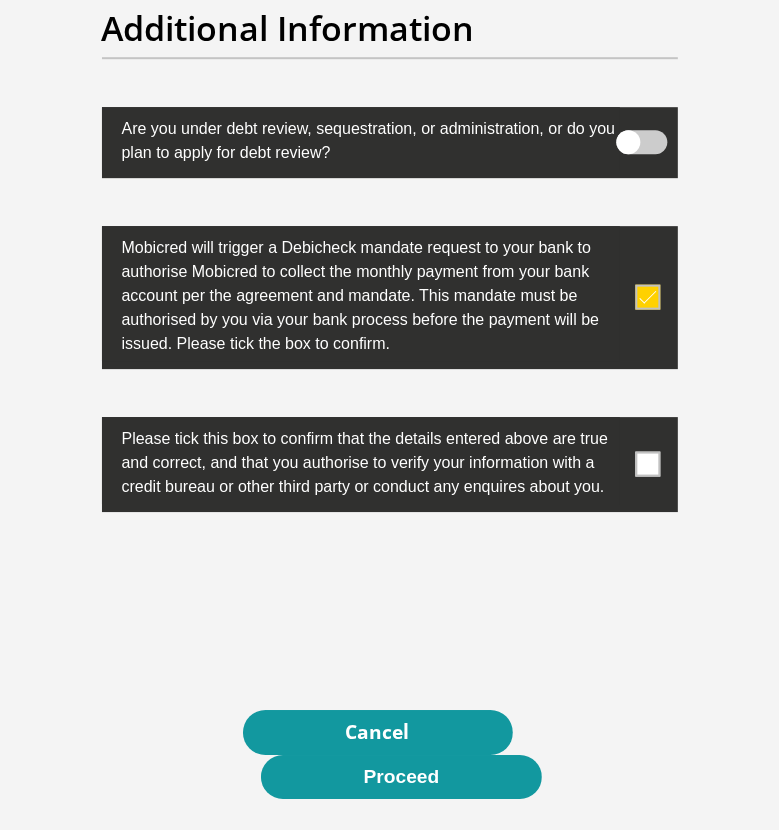 click at bounding box center (647, 464) 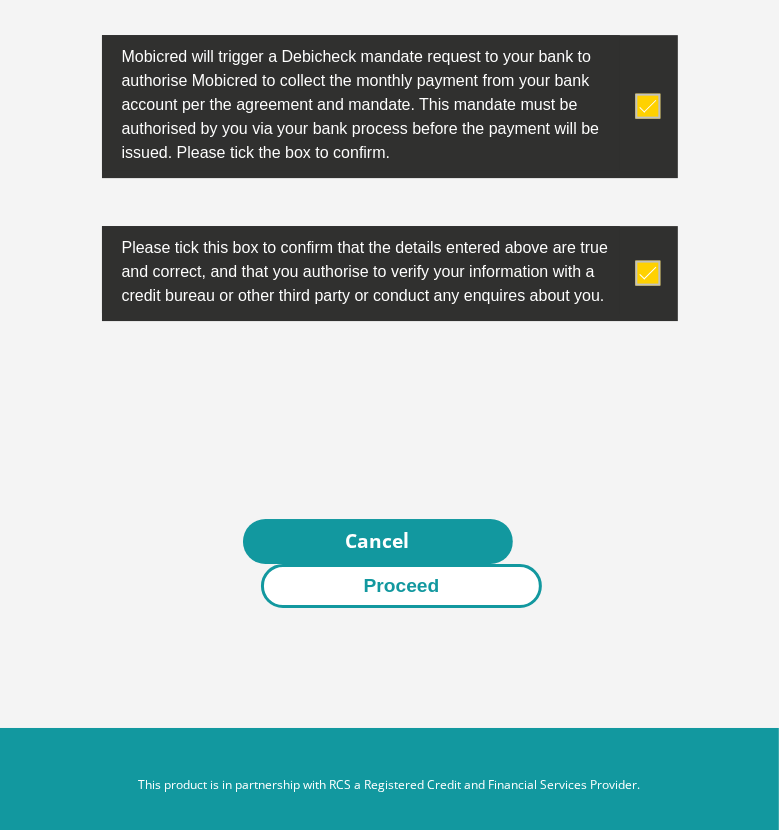scroll, scrollTop: 7162, scrollLeft: 0, axis: vertical 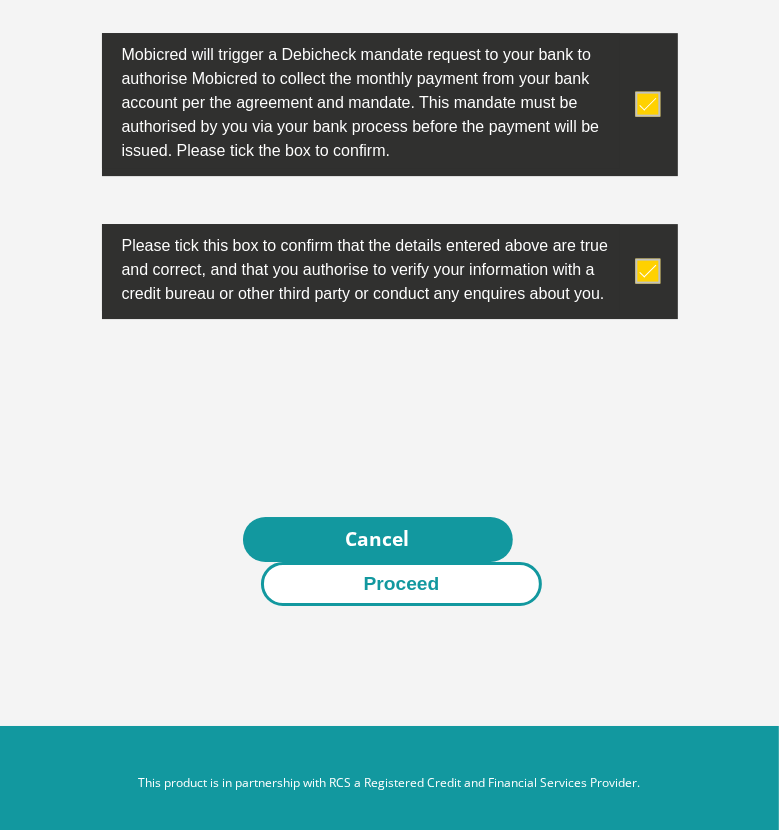 click on "Proceed" at bounding box center (402, 584) 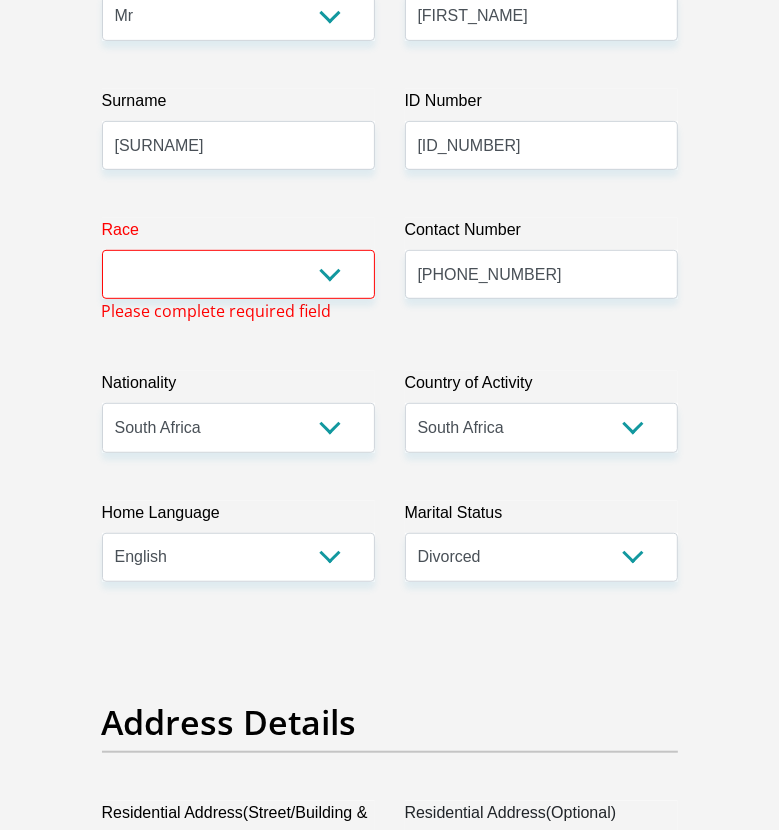 scroll, scrollTop: 420, scrollLeft: 0, axis: vertical 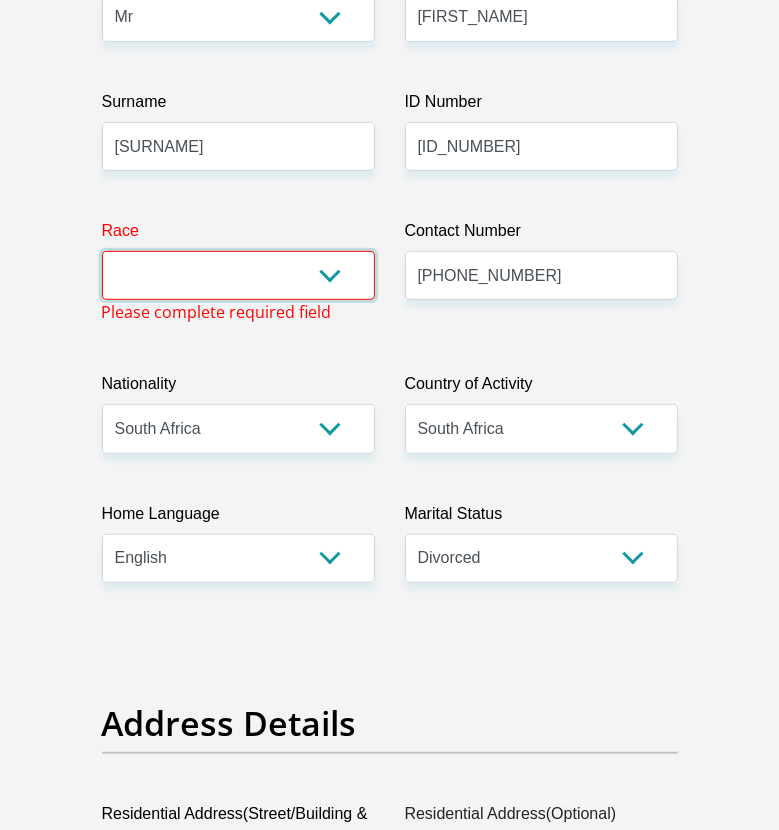 click on "Black
Coloured
Indian
White
Other" at bounding box center [238, 275] 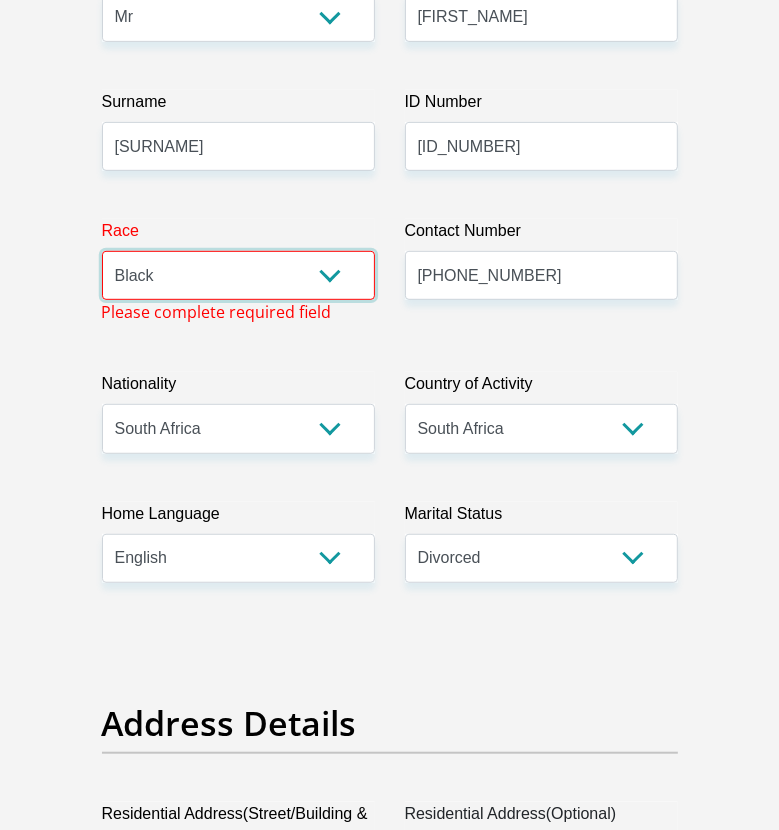 click on "Black
Coloured
Indian
White
Other" at bounding box center (238, 275) 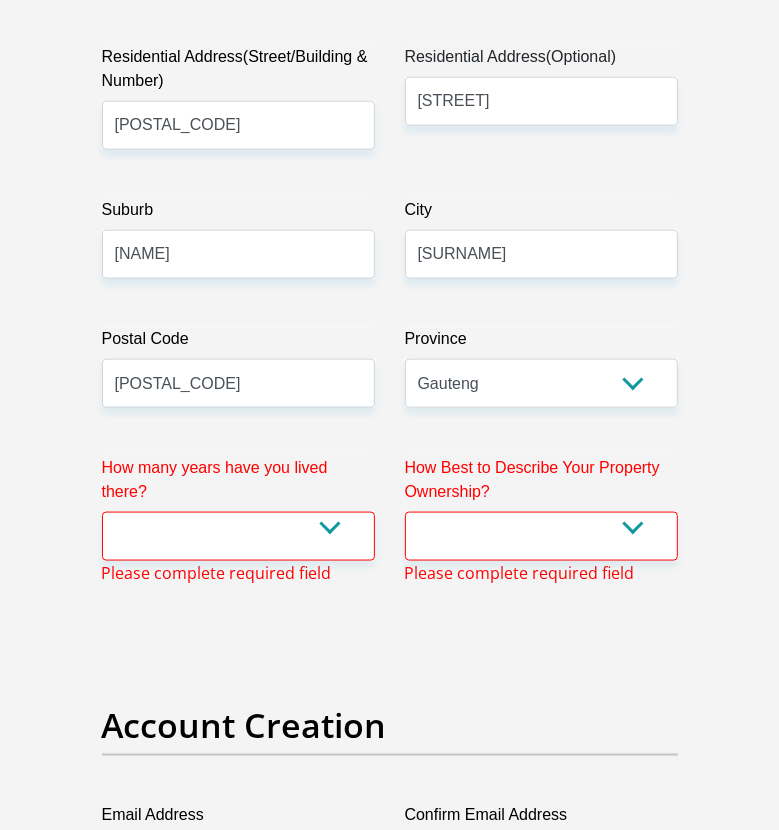 scroll, scrollTop: 1320, scrollLeft: 0, axis: vertical 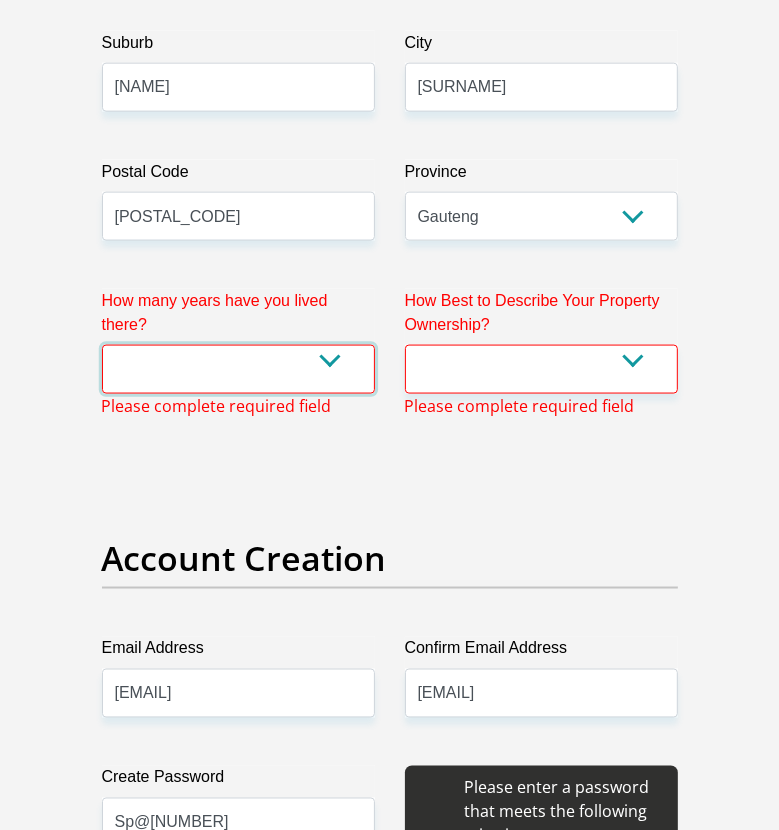 click on "less than 1 year
1-3 years
3-5 years
5+ years" at bounding box center [238, 369] 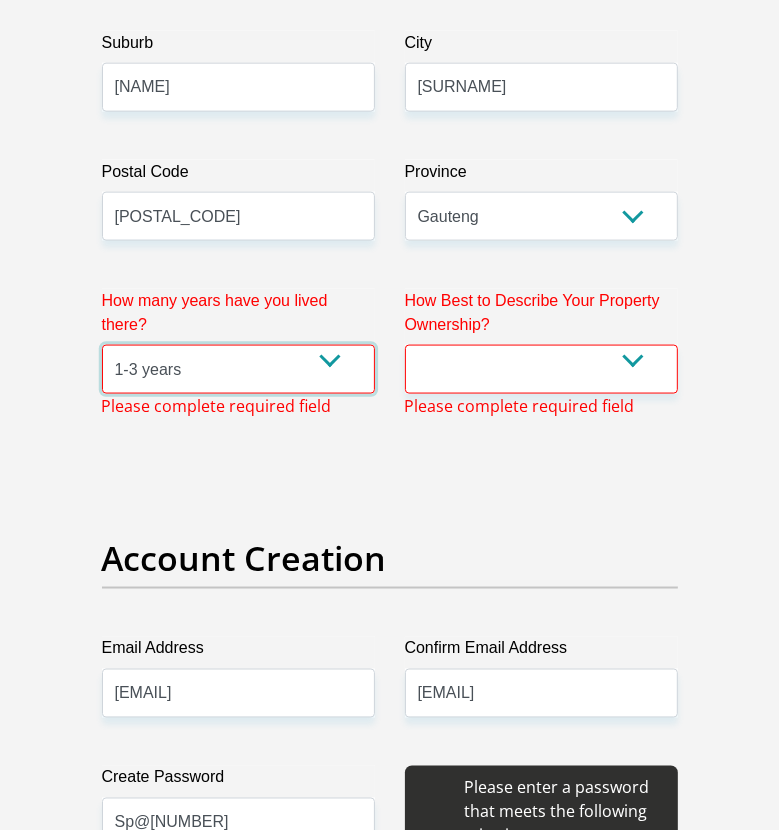 click on "less than 1 year
1-3 years
3-5 years
5+ years" at bounding box center [238, 369] 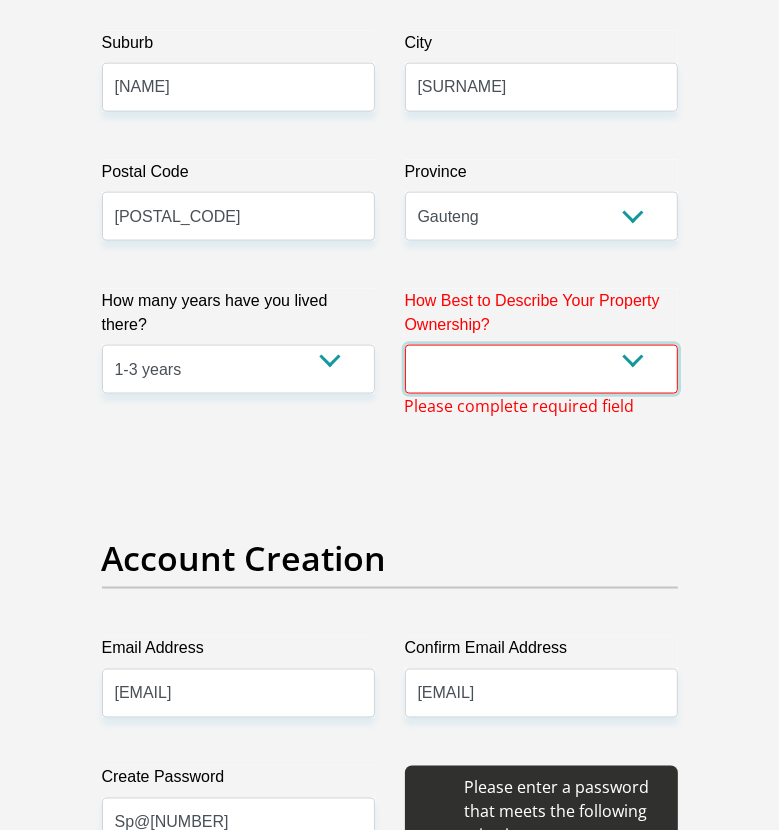 click on "Owned
Rented
Family Owned
Company Dwelling" at bounding box center [541, 369] 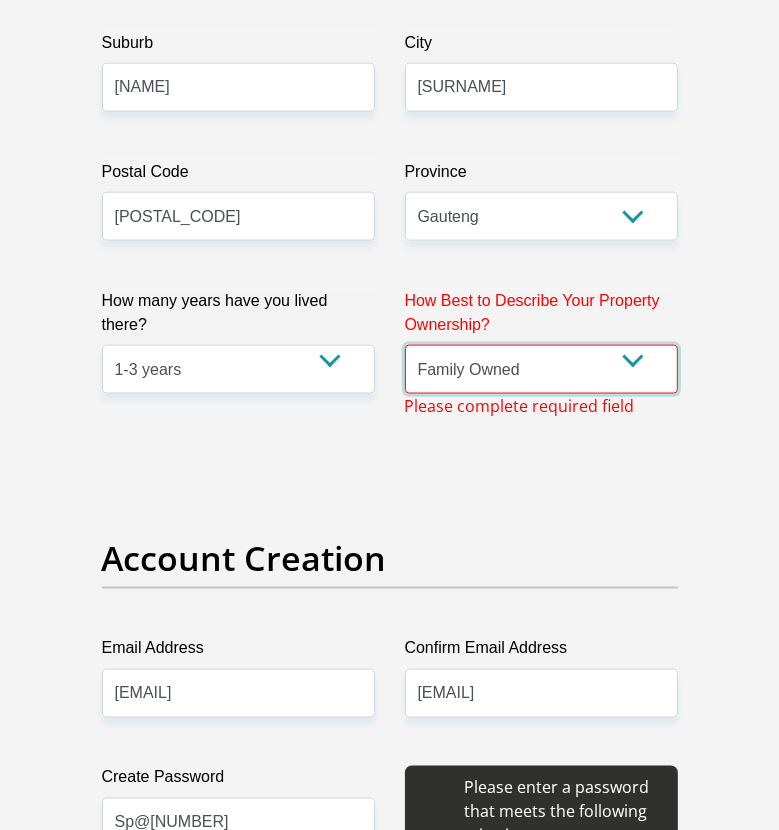 click on "Owned
Rented
Family Owned
Company Dwelling" at bounding box center [541, 369] 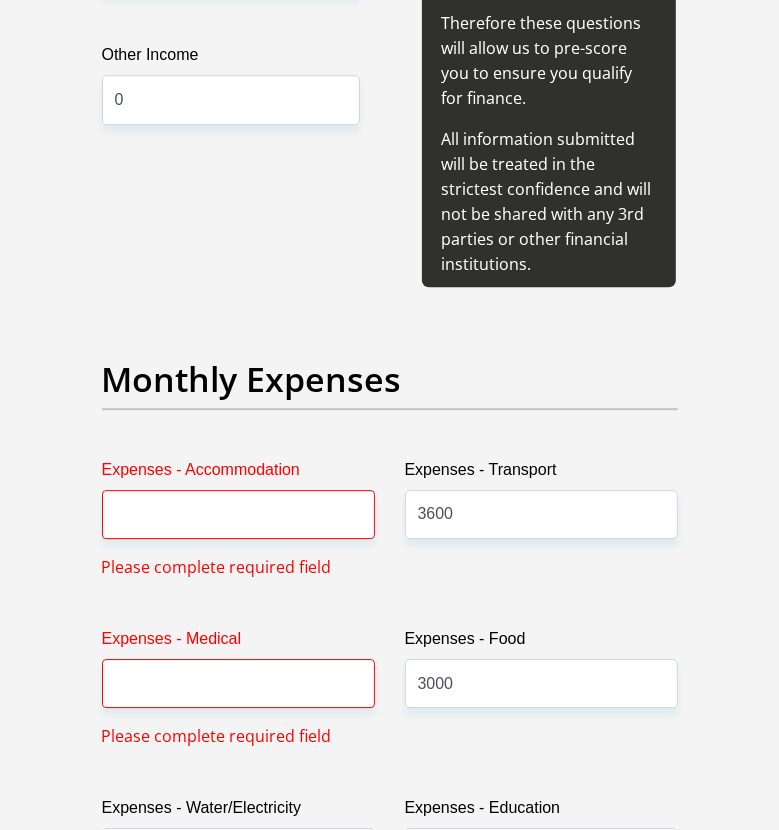 scroll, scrollTop: 3220, scrollLeft: 0, axis: vertical 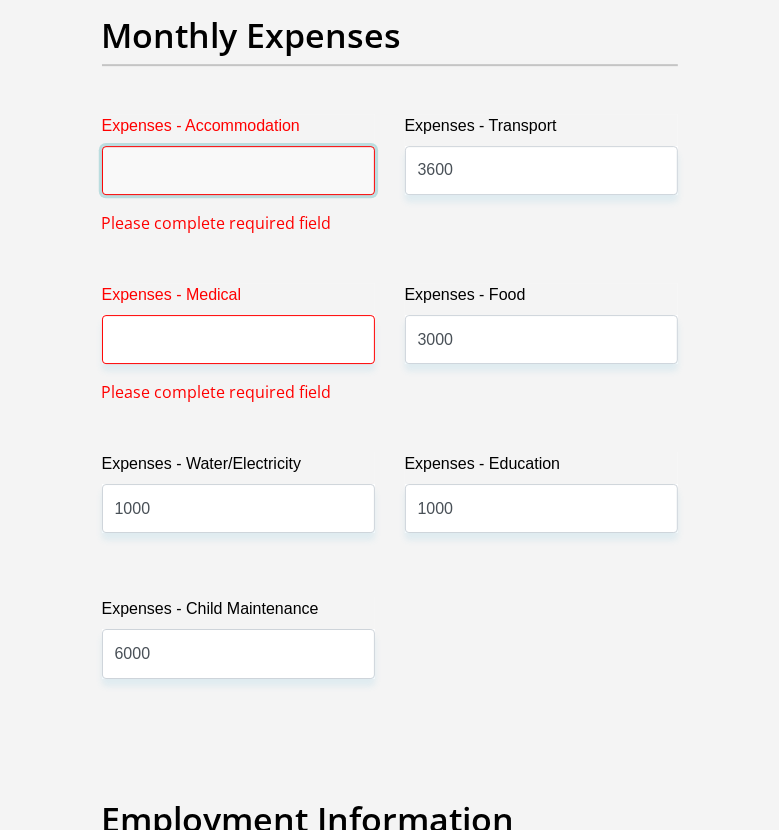 click on "Expenses - Accommodation" at bounding box center (238, 170) 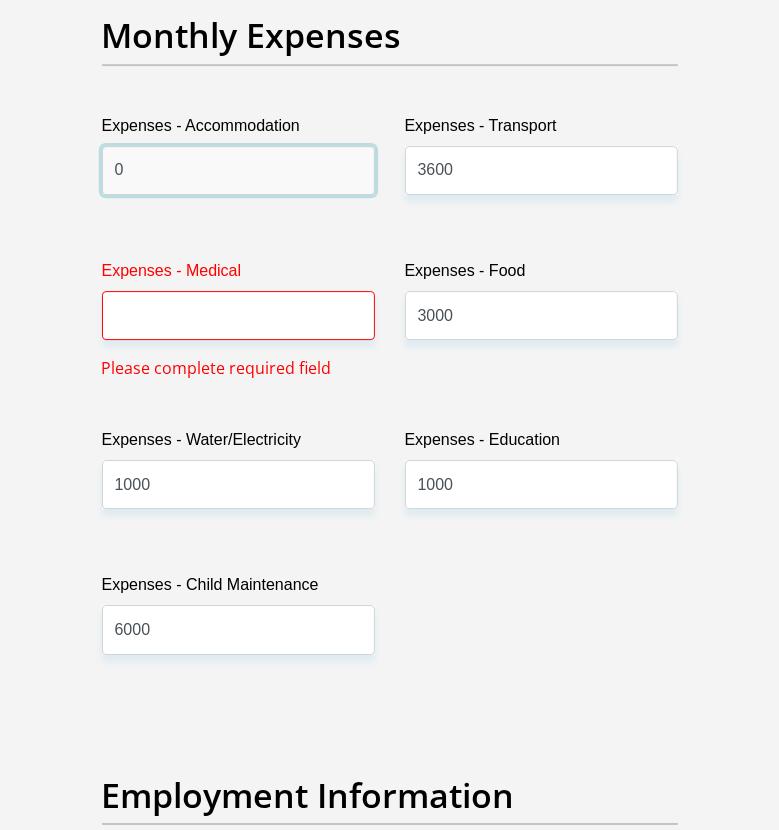 type on "0" 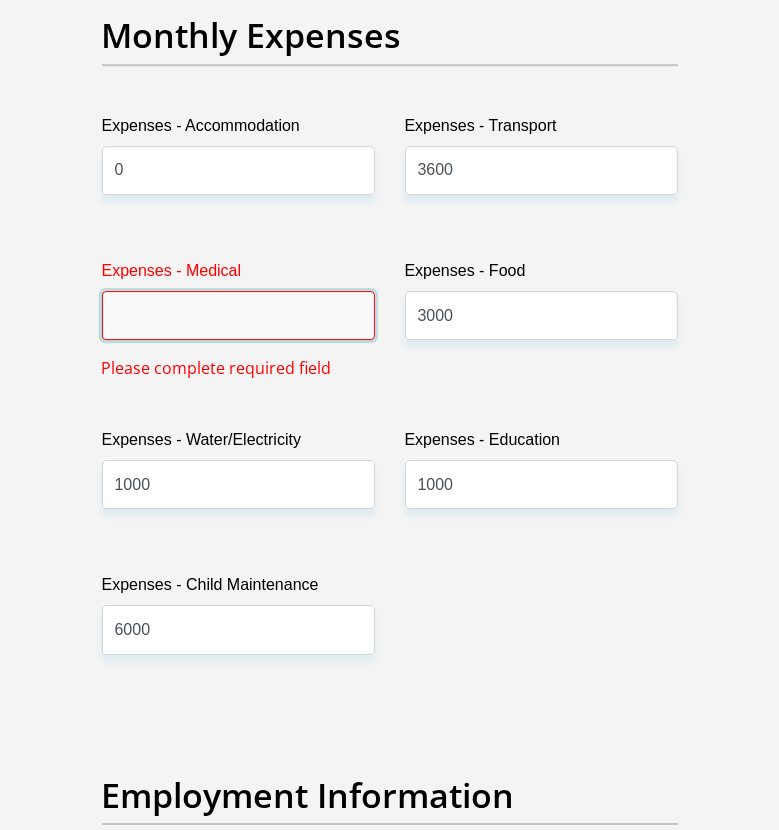 click on "Expenses - Medical" at bounding box center [238, 315] 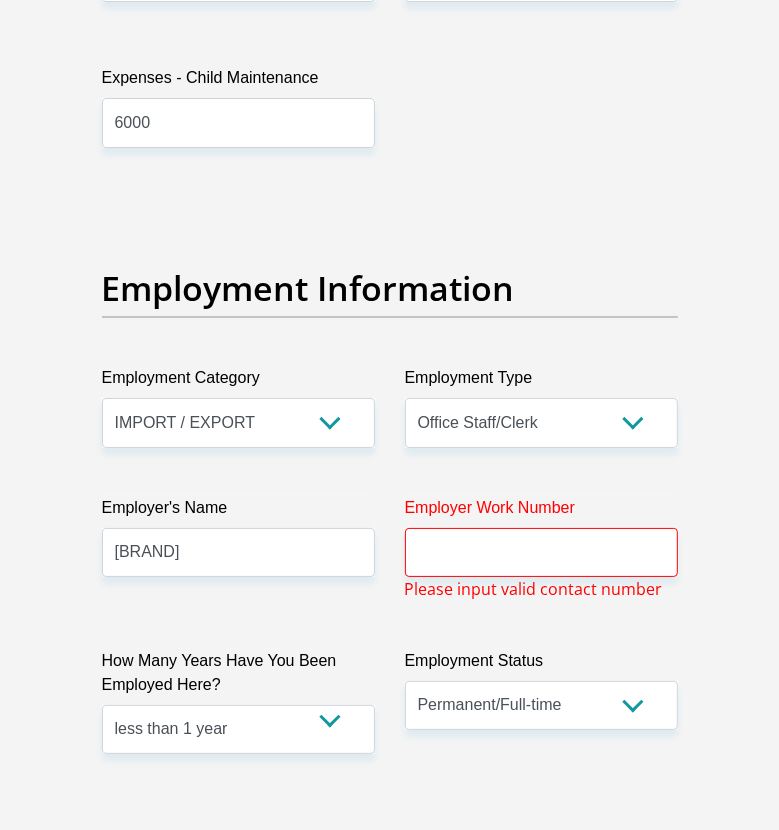 scroll, scrollTop: 3919, scrollLeft: 0, axis: vertical 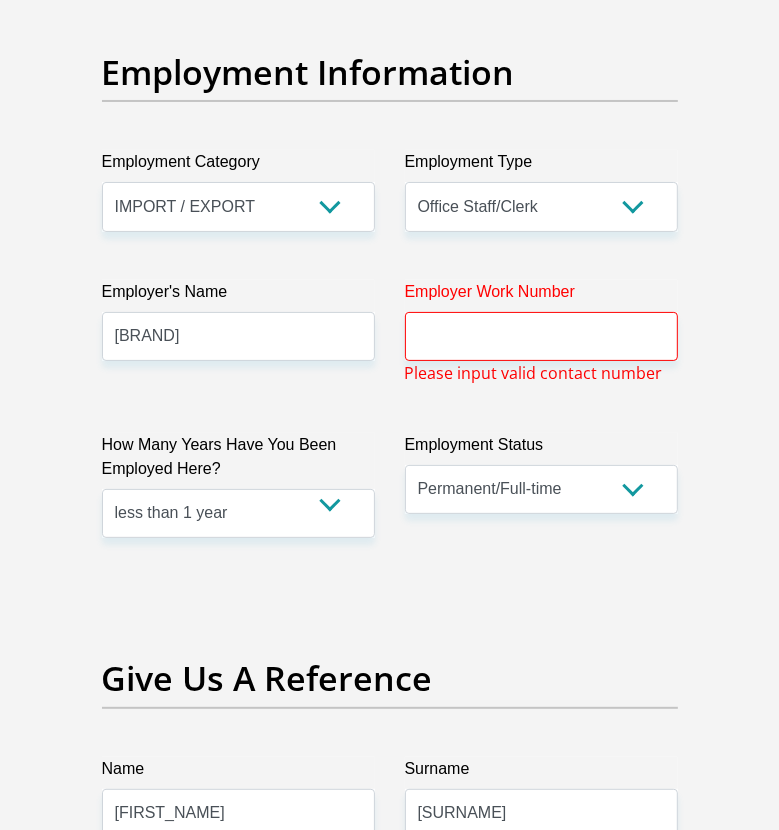 type on "059" 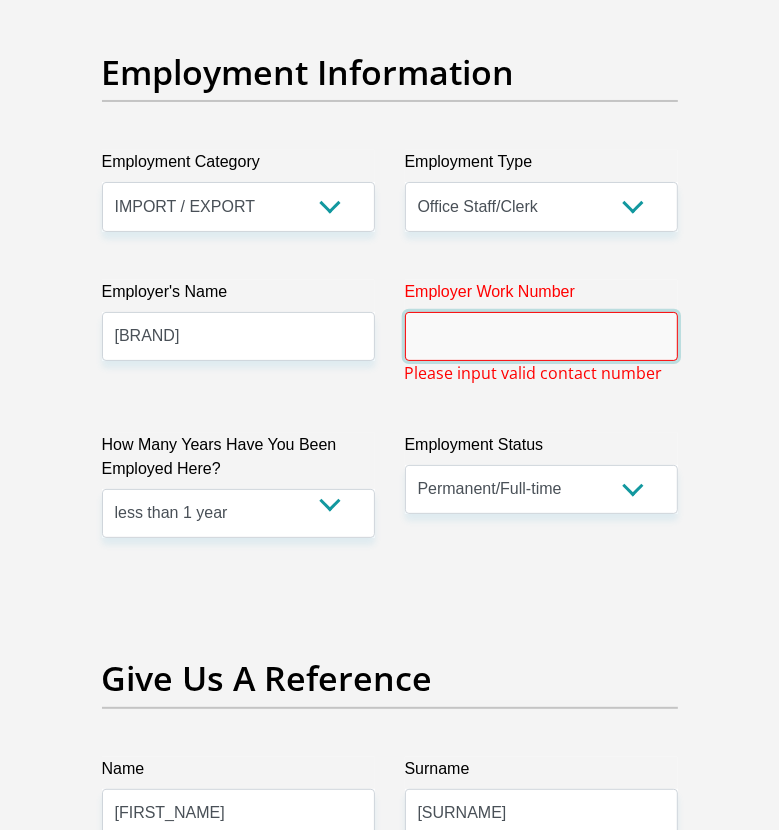 drag, startPoint x: 507, startPoint y: 343, endPoint x: 519, endPoint y: 367, distance: 26.832815 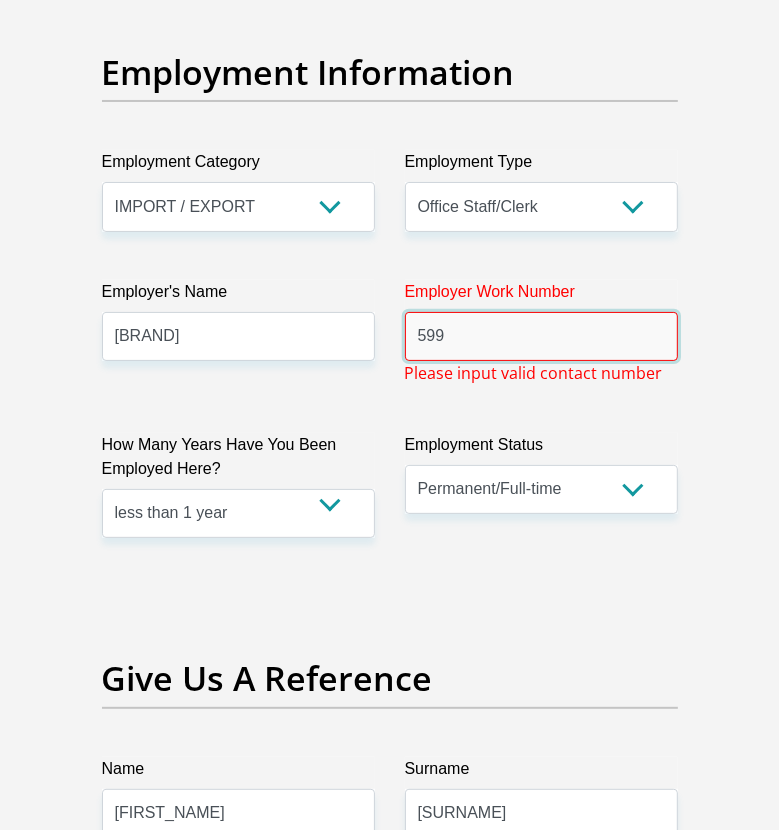 click on "599" at bounding box center (541, 336) 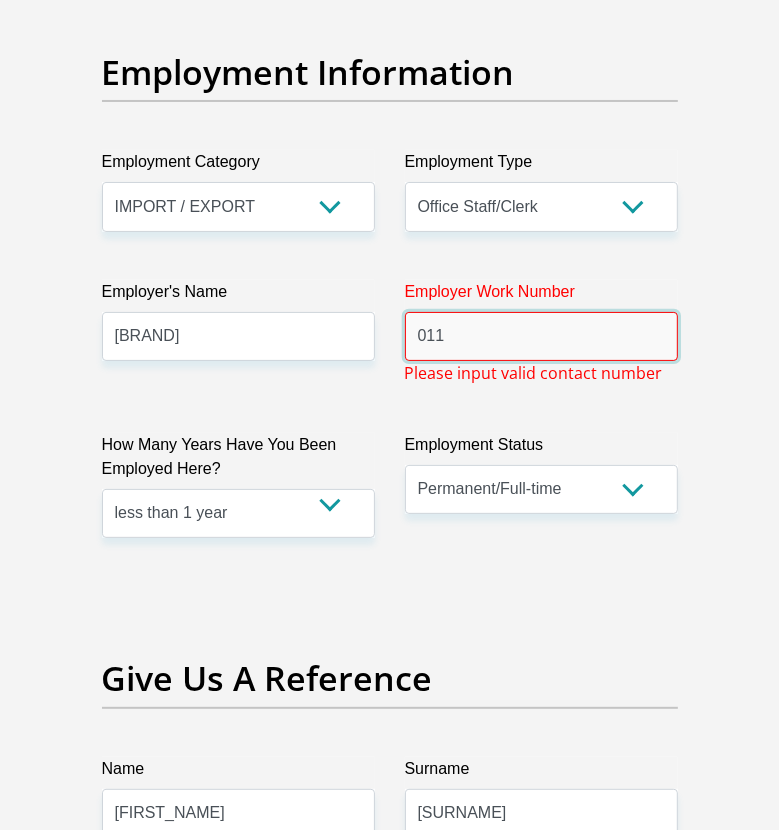 drag, startPoint x: 532, startPoint y: 341, endPoint x: 644, endPoint y: 360, distance: 113.600174 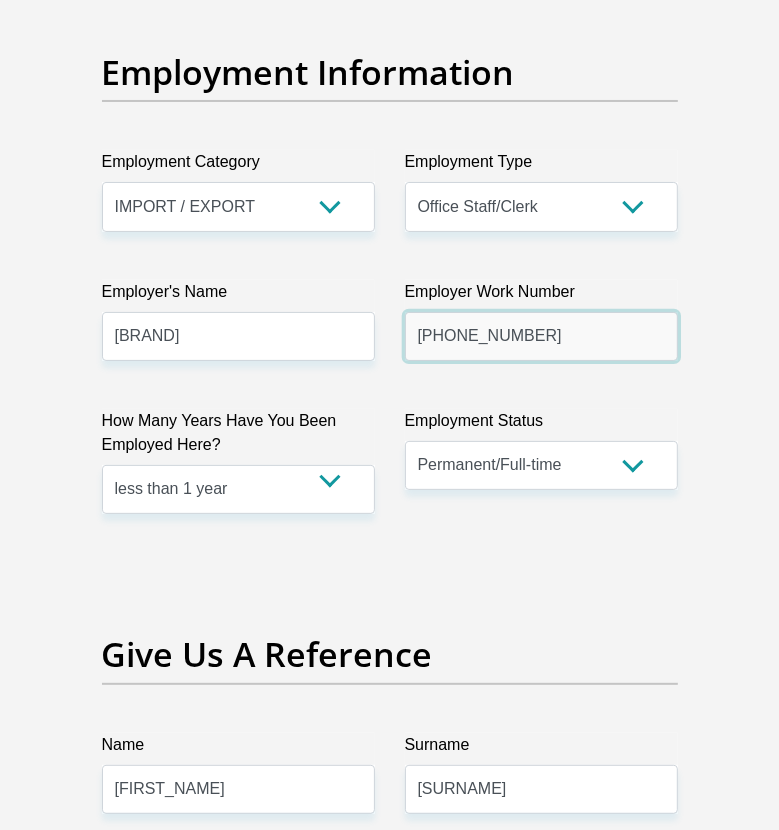 type on "0110581139" 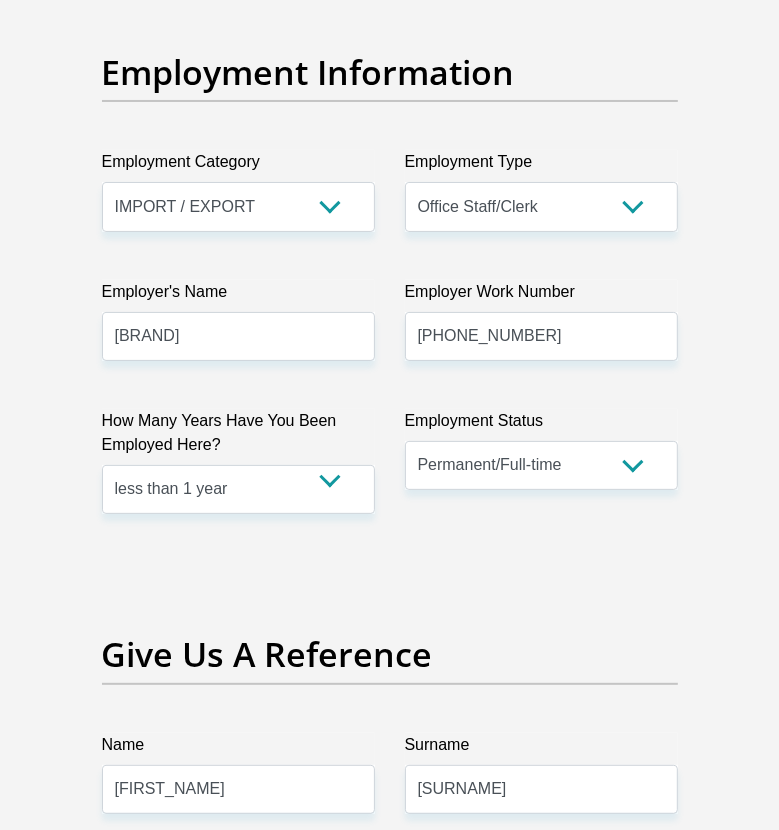scroll, scrollTop: 7152, scrollLeft: 0, axis: vertical 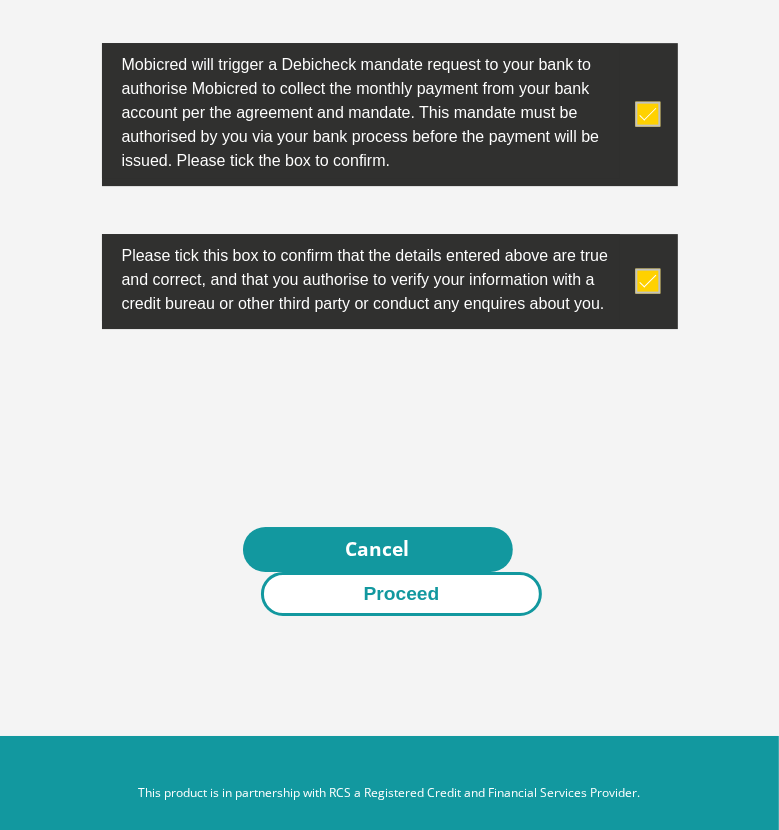 click on "Proceed" at bounding box center [402, 594] 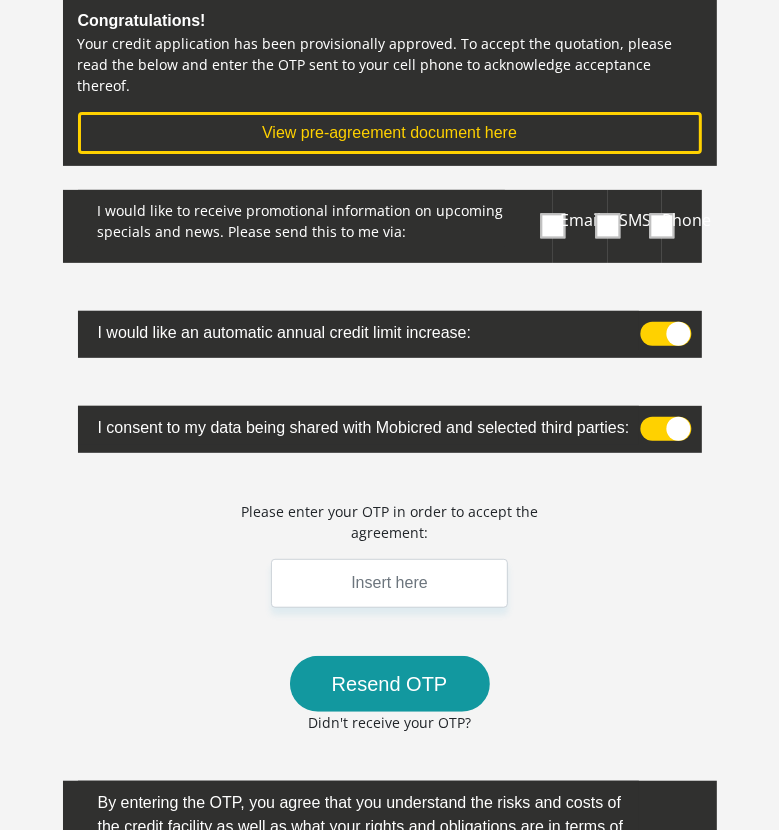 scroll, scrollTop: 100, scrollLeft: 0, axis: vertical 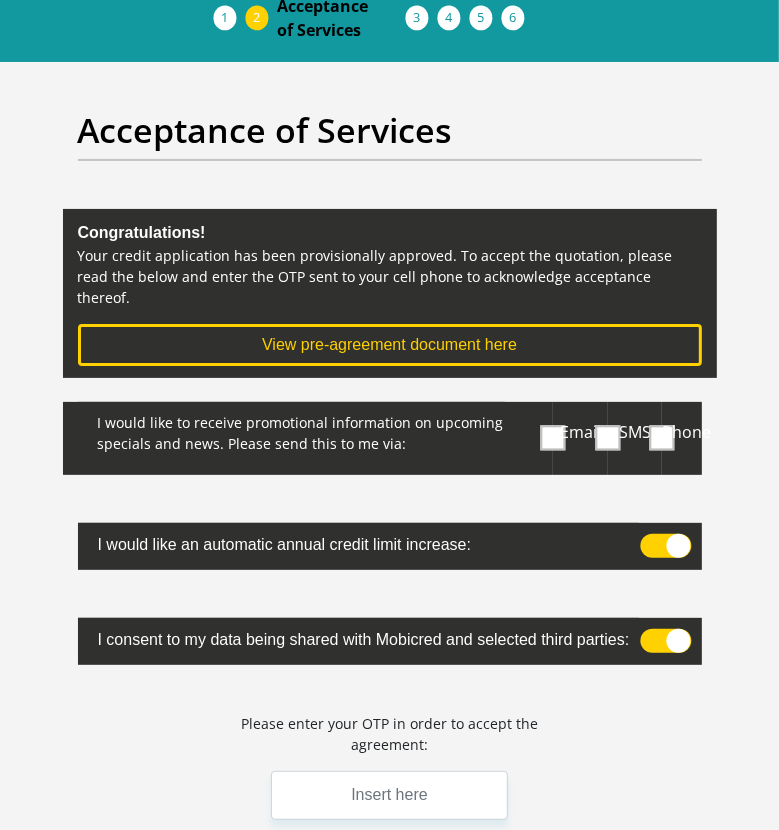 click at bounding box center [553, 438] 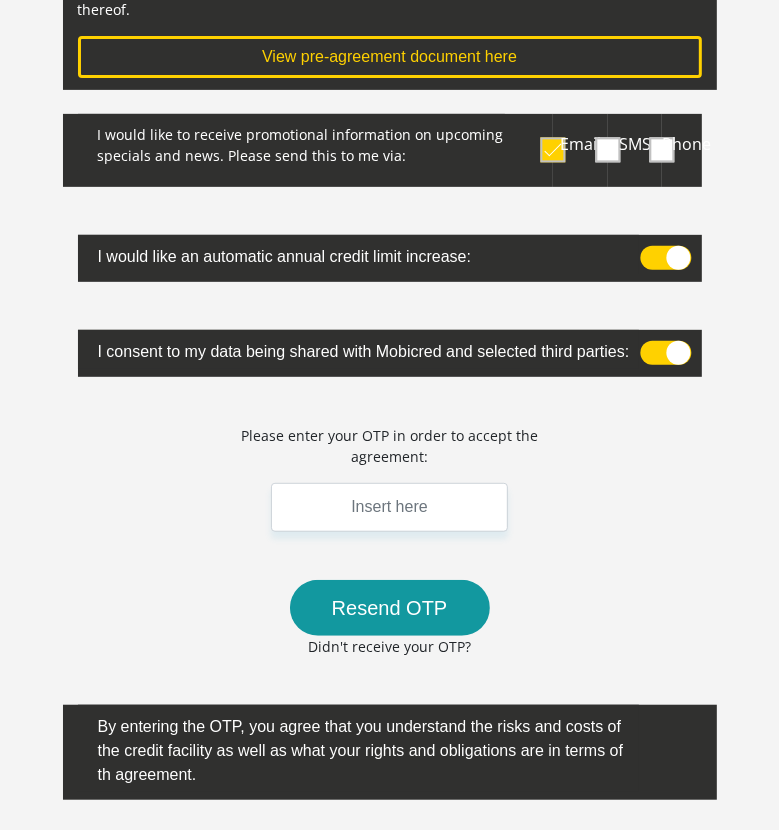 scroll, scrollTop: 400, scrollLeft: 0, axis: vertical 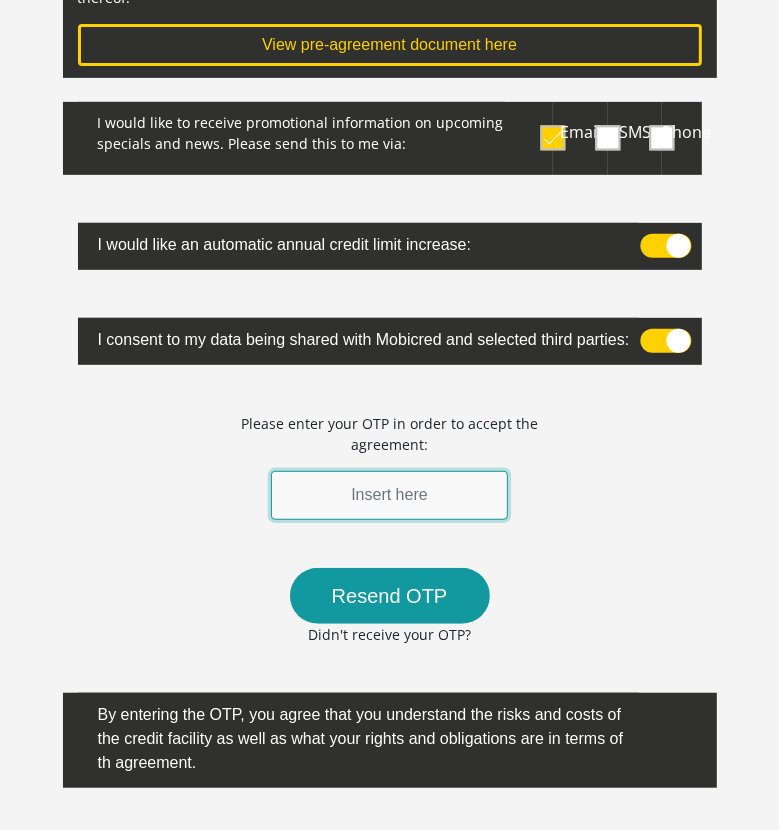 click at bounding box center [390, 495] 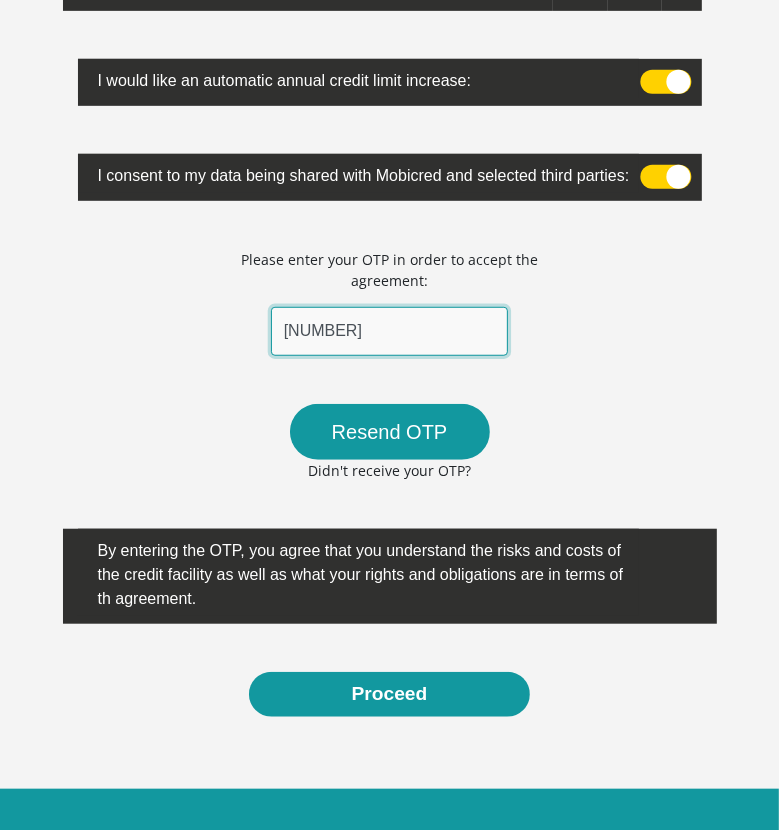 scroll, scrollTop: 611, scrollLeft: 0, axis: vertical 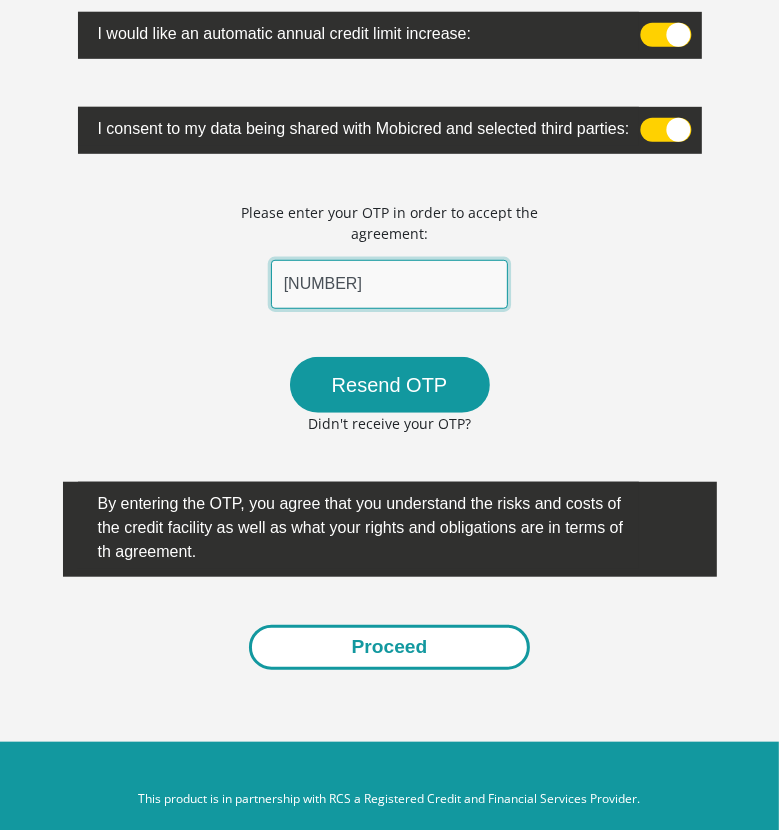 type on "225087" 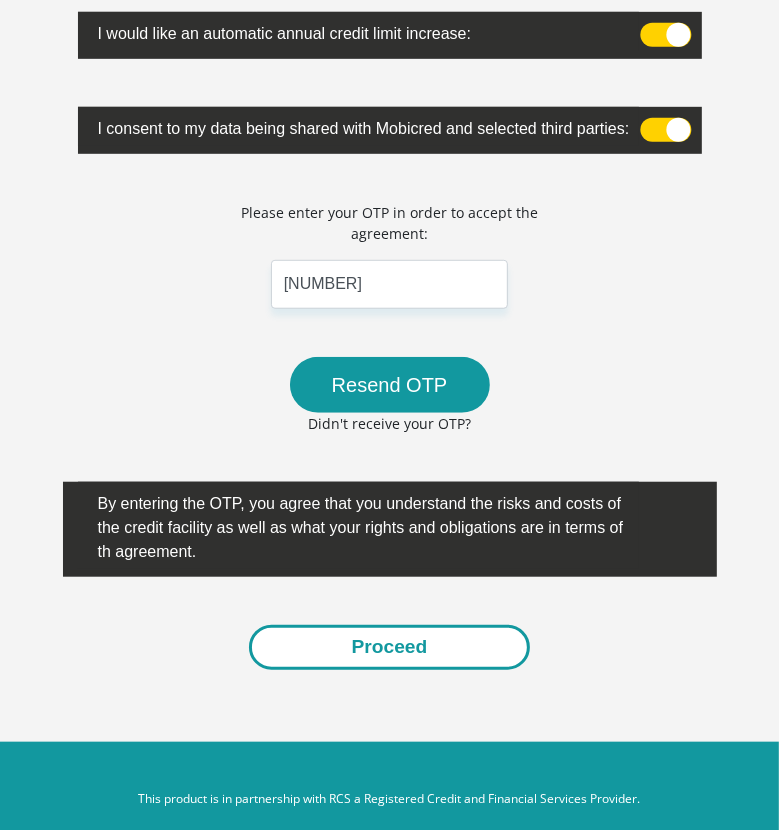 click on "Proceed" at bounding box center [390, 647] 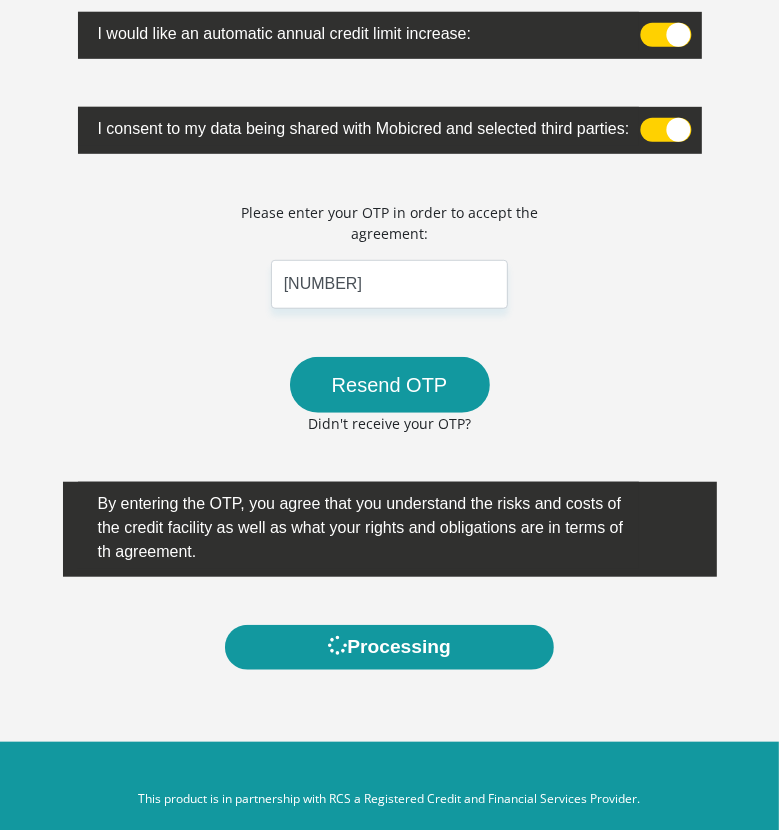scroll, scrollTop: 0, scrollLeft: 0, axis: both 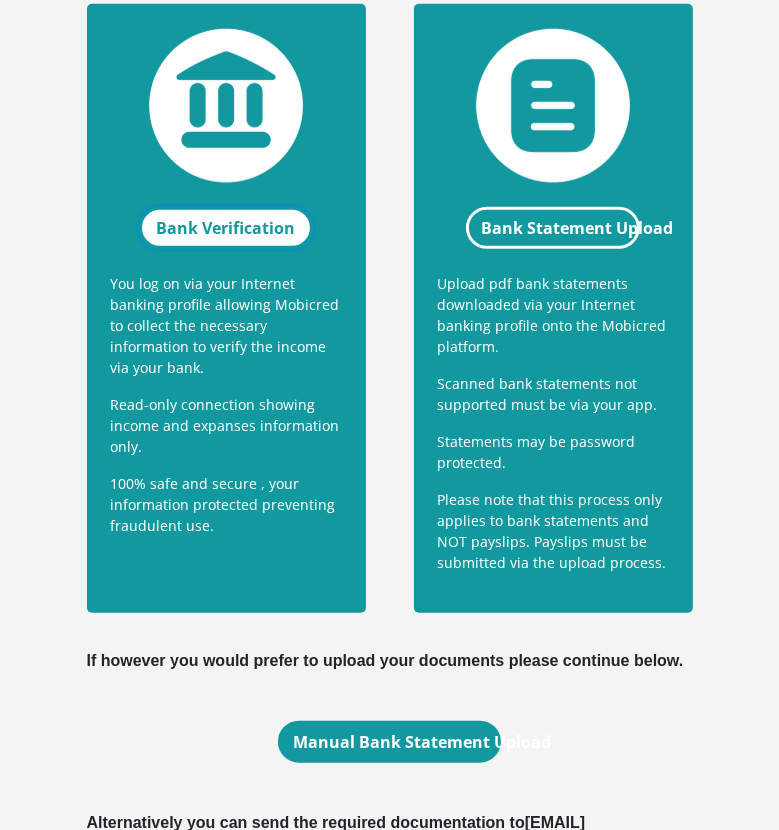 click on "Bank Verification" at bounding box center (225, 228) 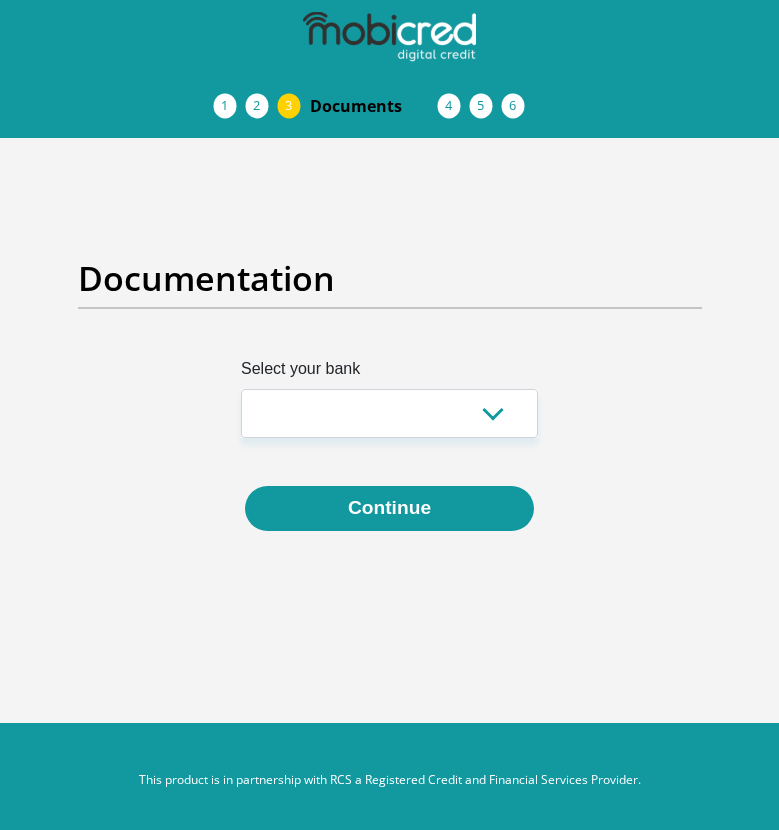 scroll, scrollTop: 0, scrollLeft: 0, axis: both 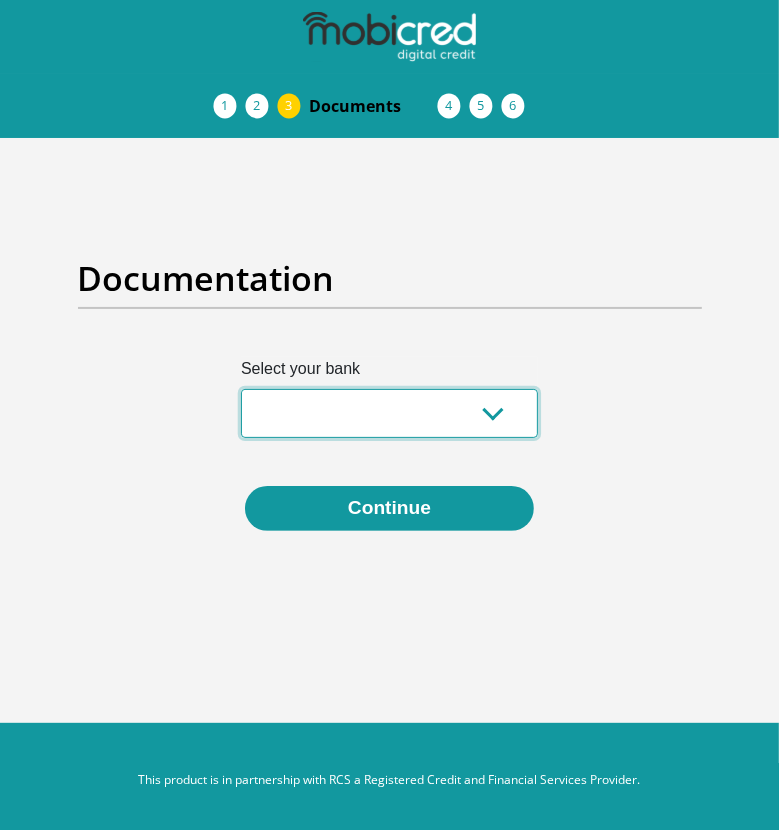 click on "Absa
Capitec Bank
Discovery Bank
First National Bank
Nedbank
Standard Bank
TymeBank" at bounding box center [389, 413] 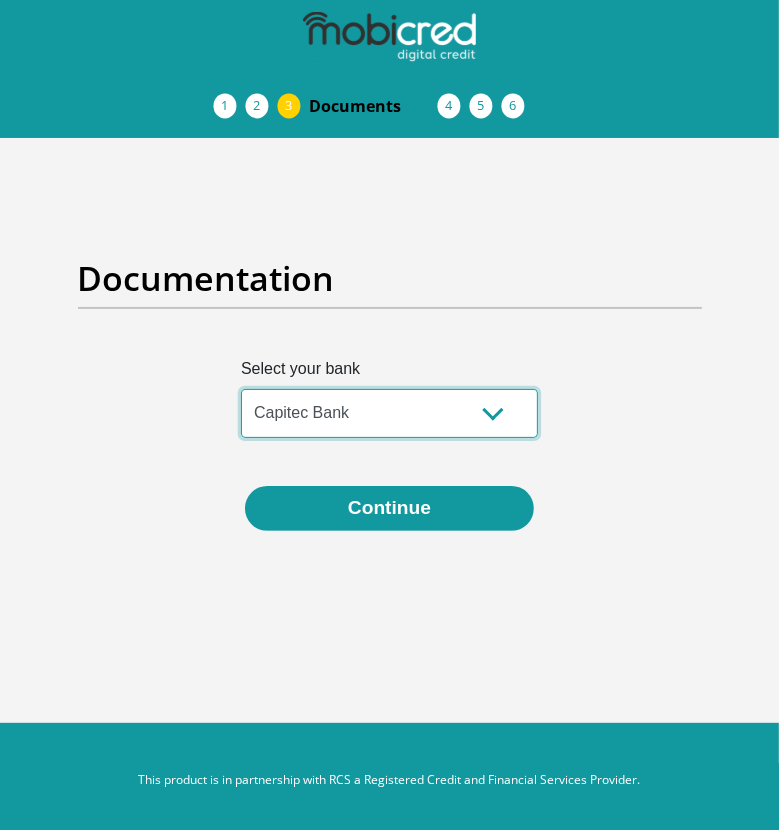 click on "Absa
Capitec Bank
Discovery Bank
First National Bank
Nedbank
Standard Bank
TymeBank" at bounding box center [389, 413] 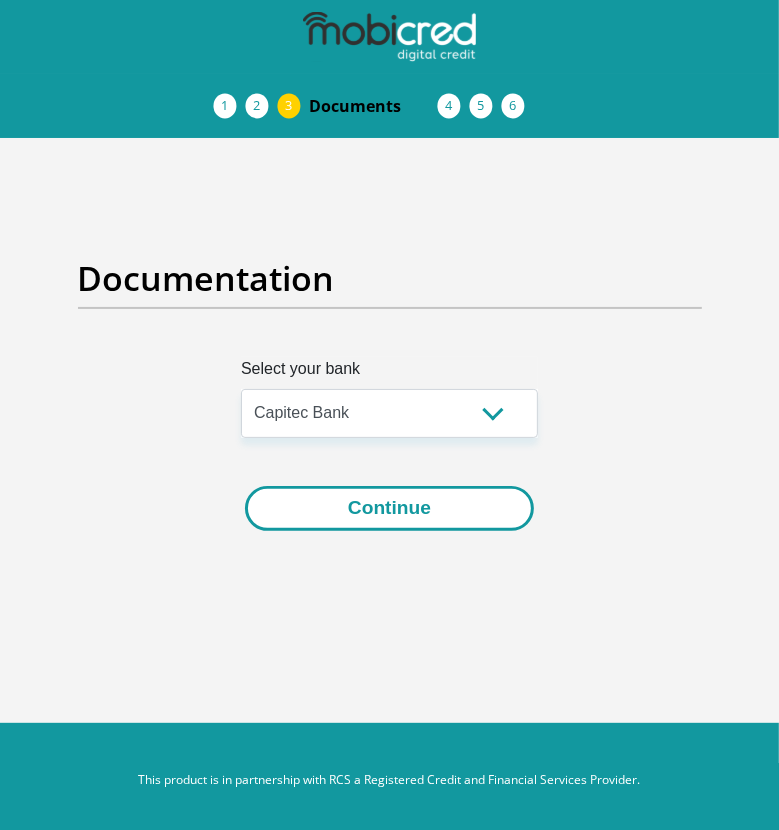 click on "Continue" at bounding box center (389, 508) 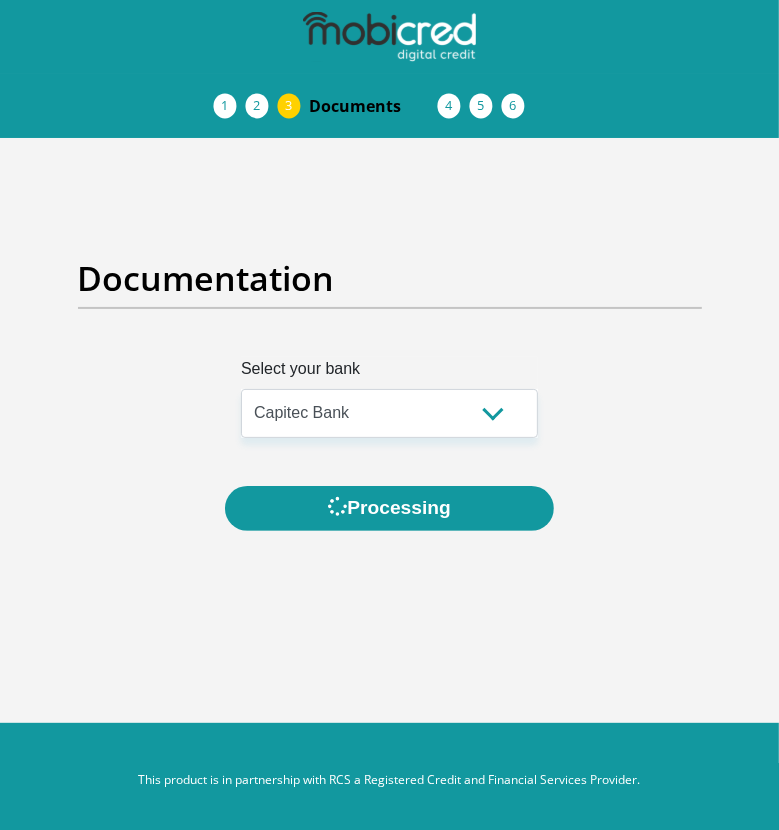 scroll, scrollTop: 0, scrollLeft: 0, axis: both 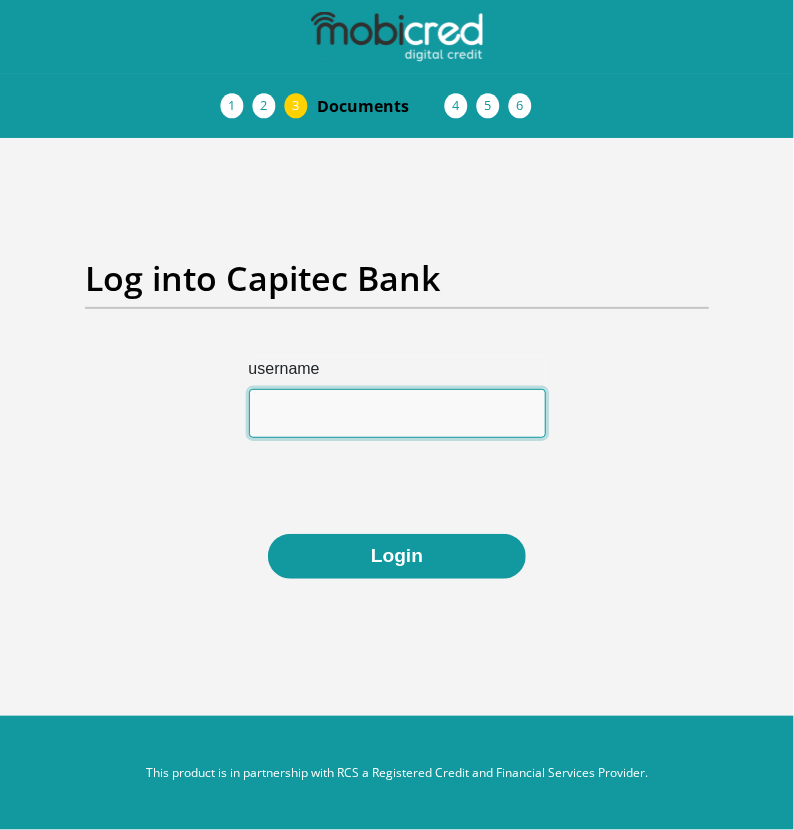 click on "username" at bounding box center (397, 413) 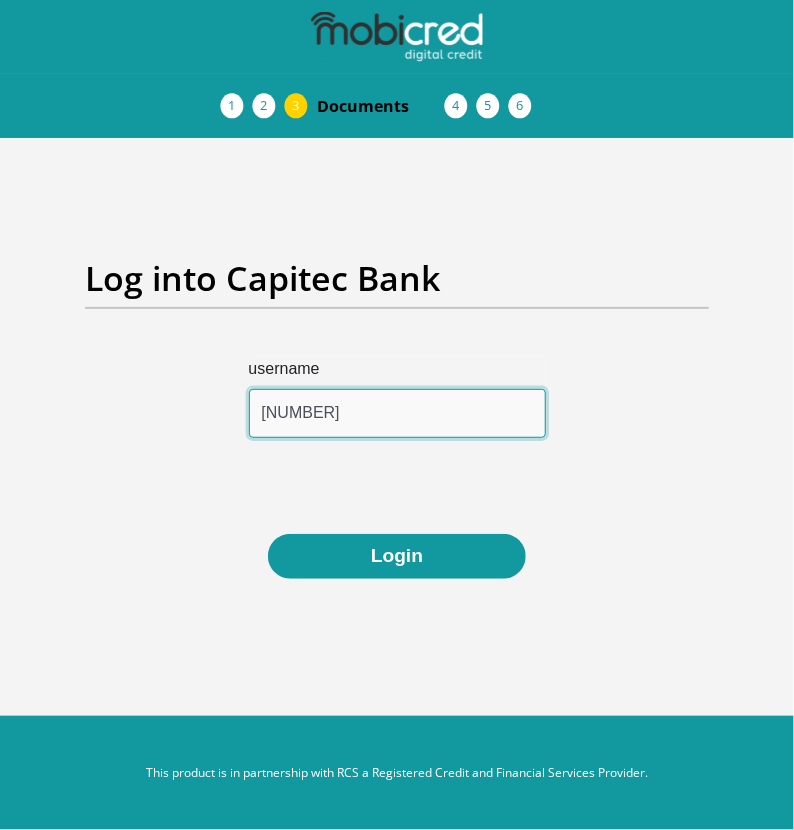 type on "[NUMBER]" 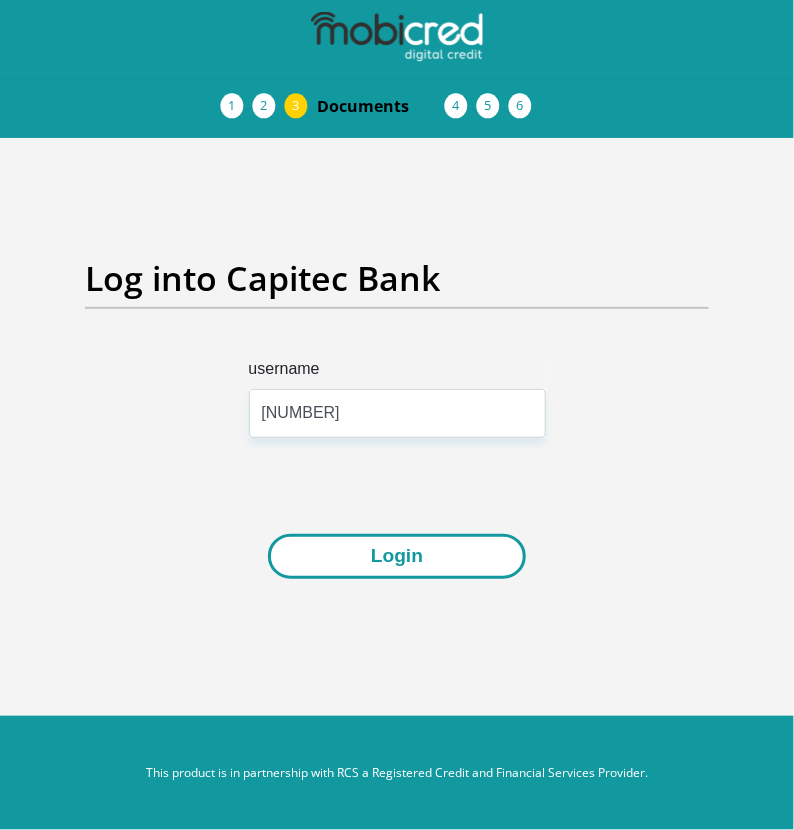 drag, startPoint x: 399, startPoint y: 585, endPoint x: 399, endPoint y: 566, distance: 19 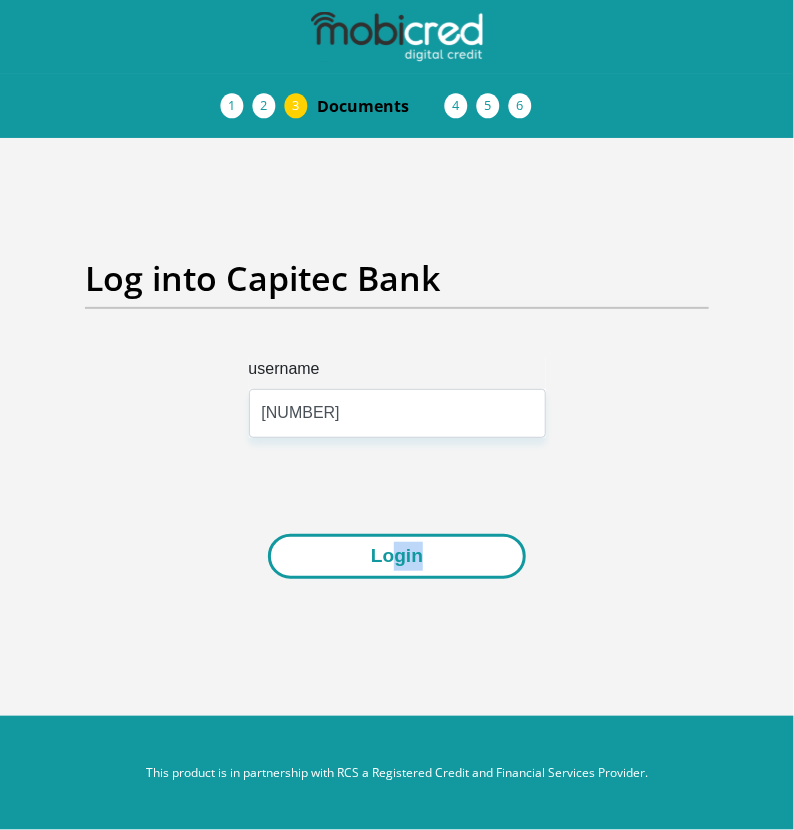 click on "Login" at bounding box center [397, 556] 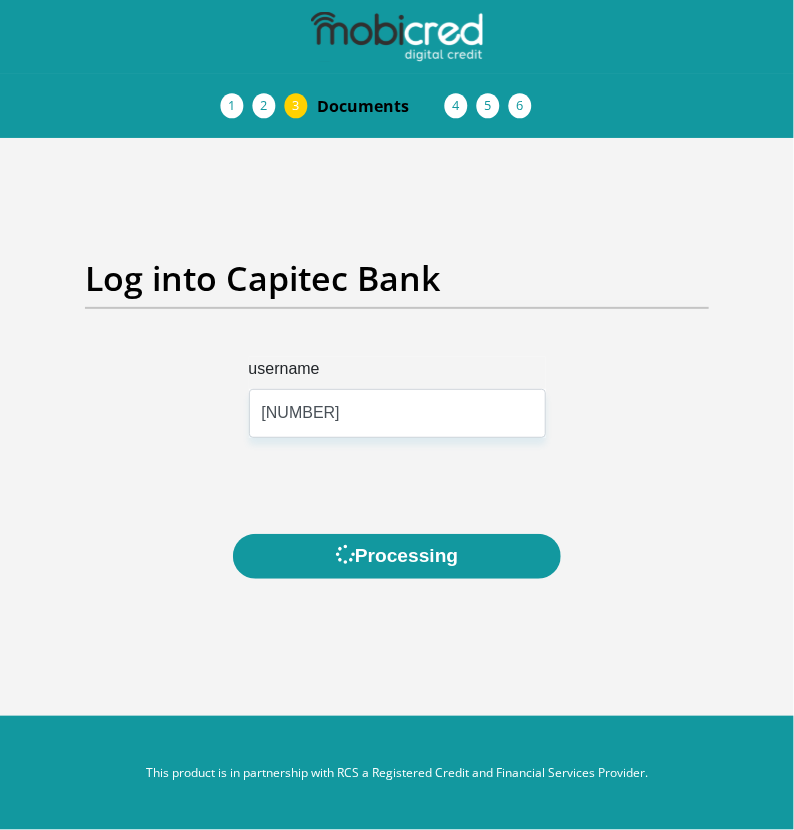 scroll, scrollTop: 0, scrollLeft: 0, axis: both 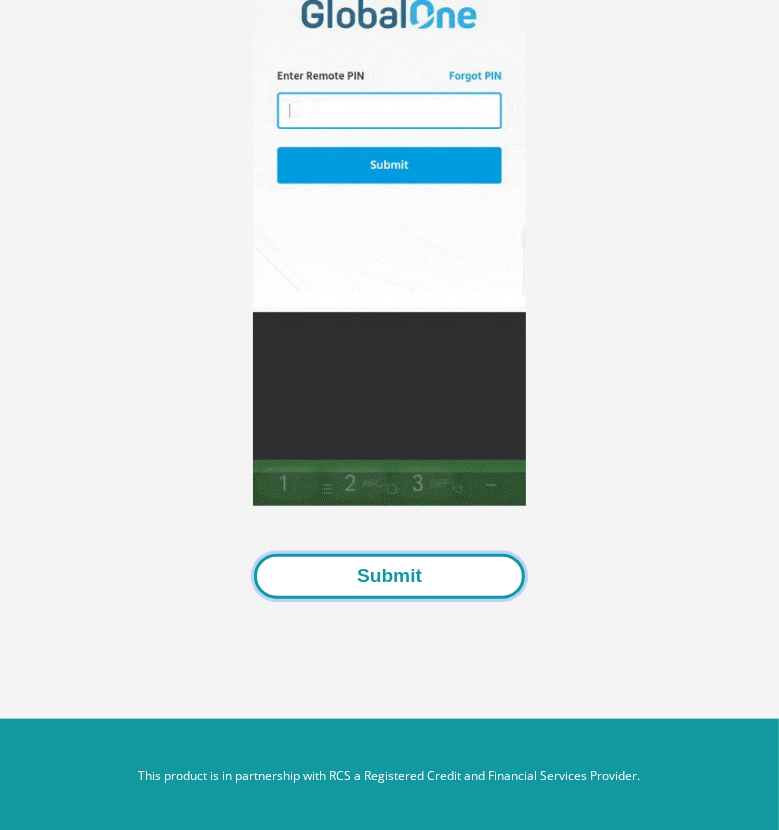 click on "Submit" at bounding box center (389, 576) 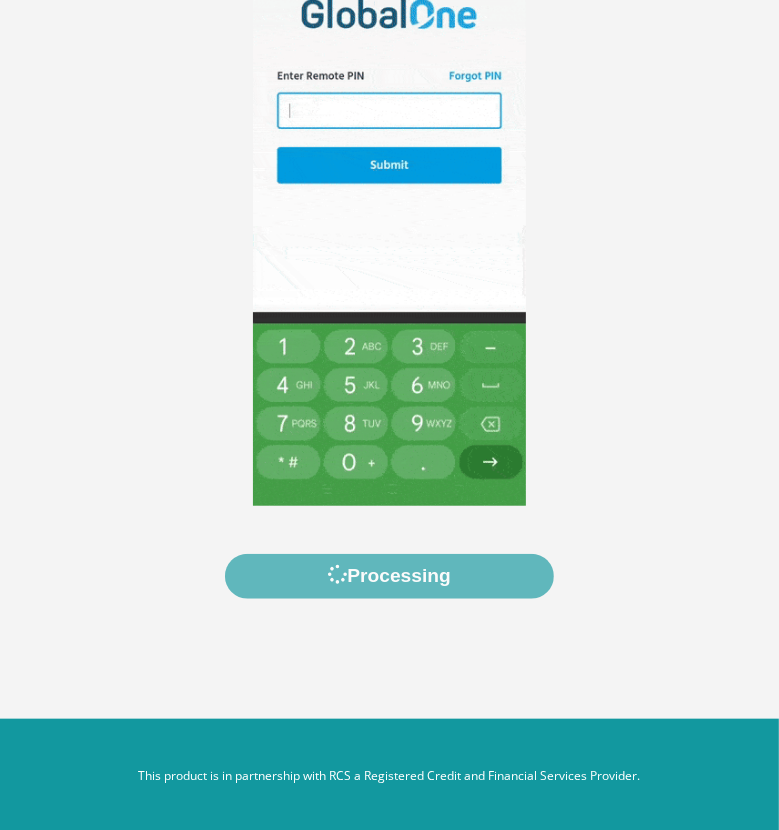 scroll, scrollTop: 0, scrollLeft: 0, axis: both 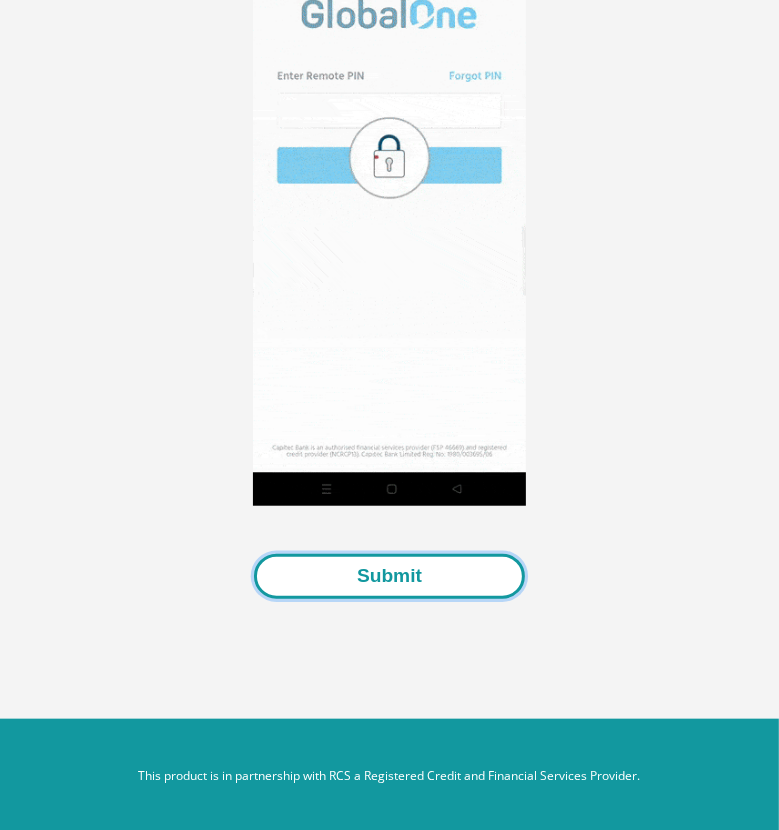 click on "Submit" at bounding box center [389, 576] 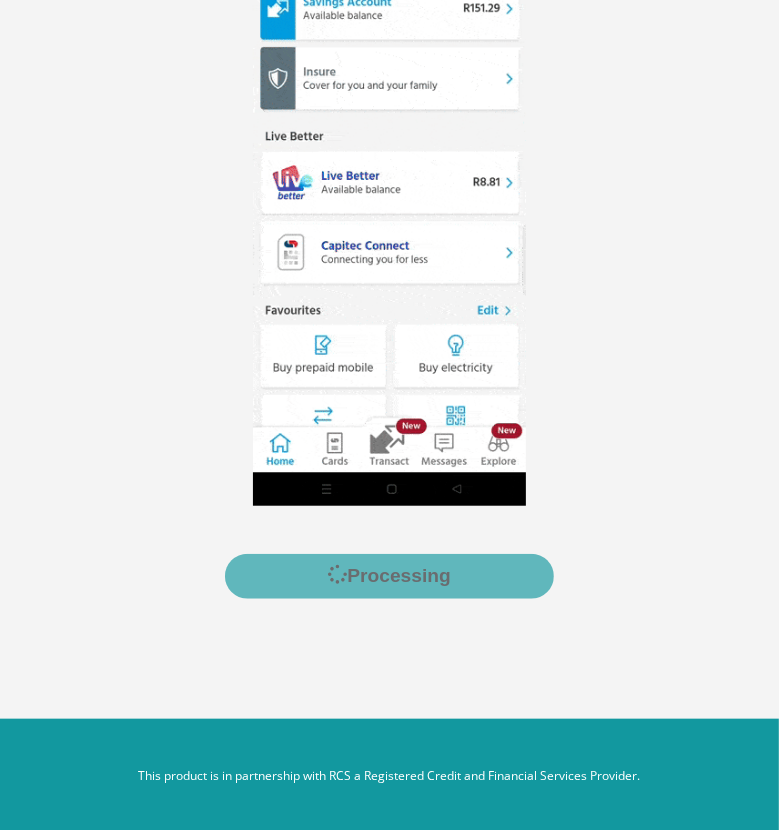 scroll, scrollTop: 0, scrollLeft: 0, axis: both 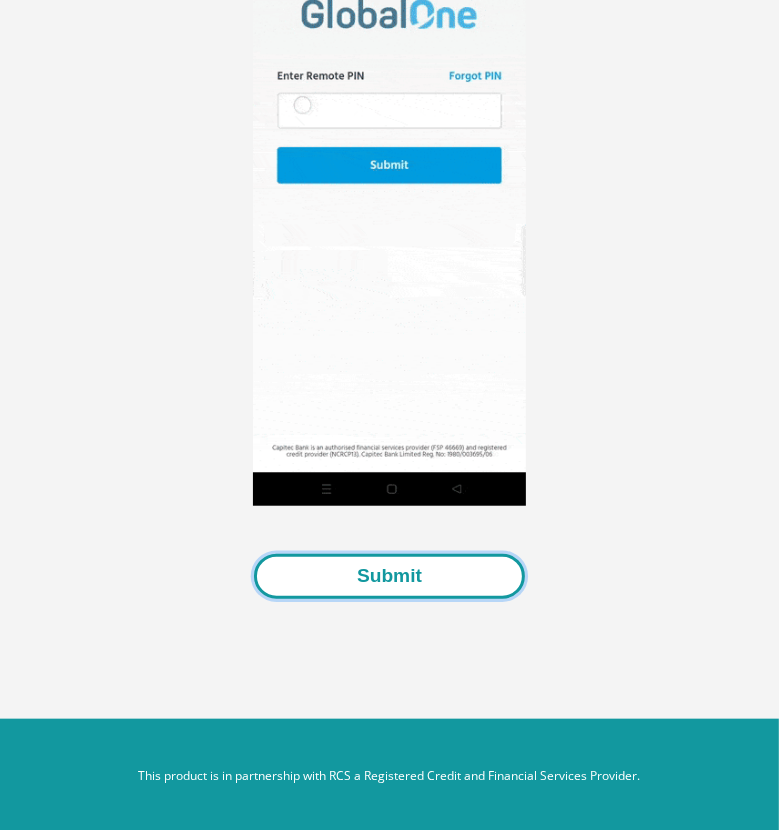 click on "Submit" at bounding box center [389, 576] 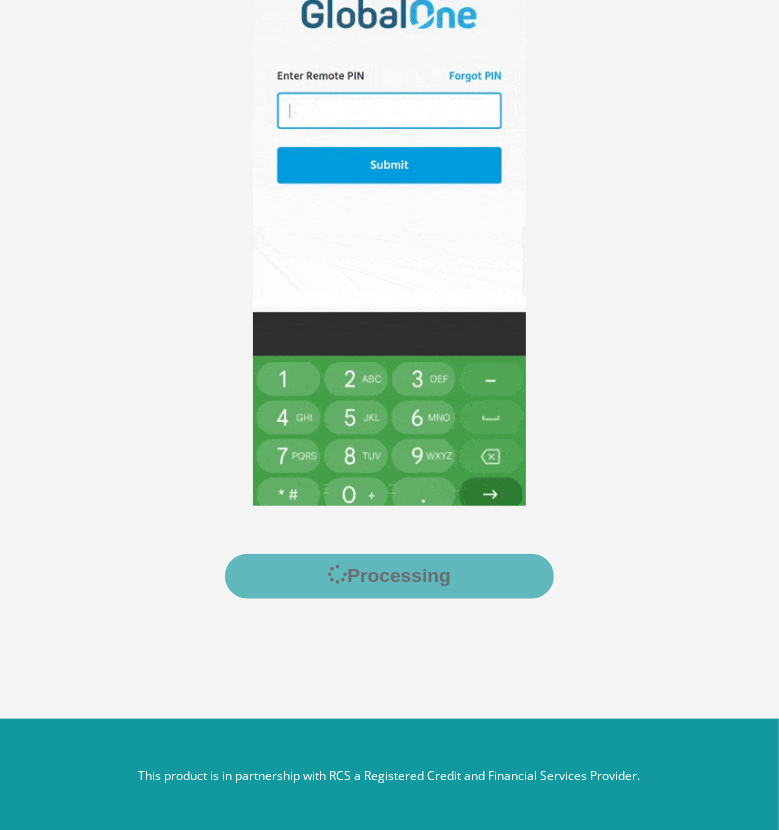 scroll, scrollTop: 0, scrollLeft: 0, axis: both 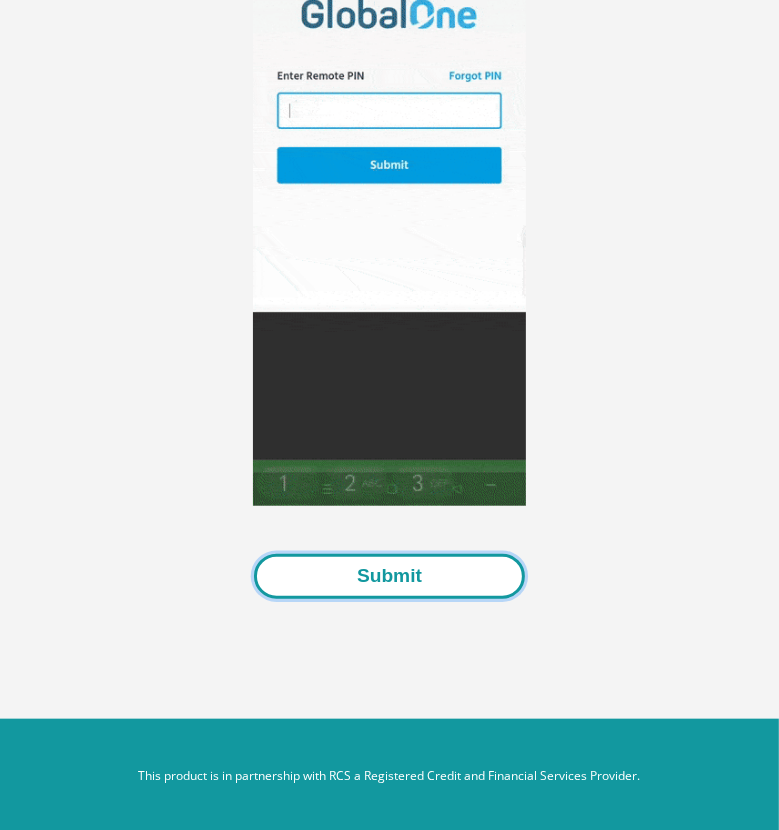 click on "Submit" at bounding box center (389, 576) 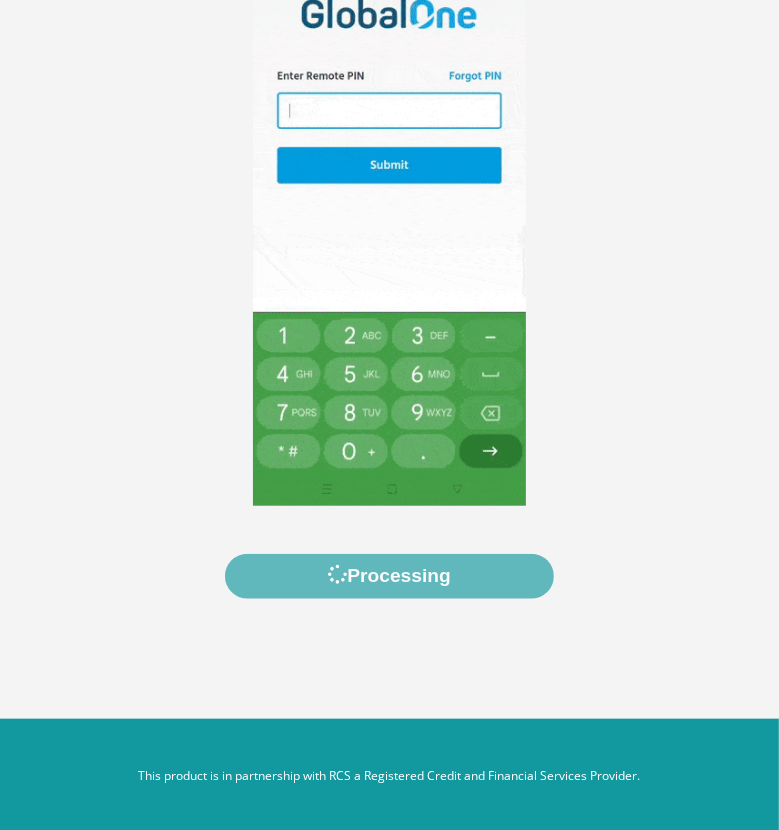 scroll, scrollTop: 0, scrollLeft: 0, axis: both 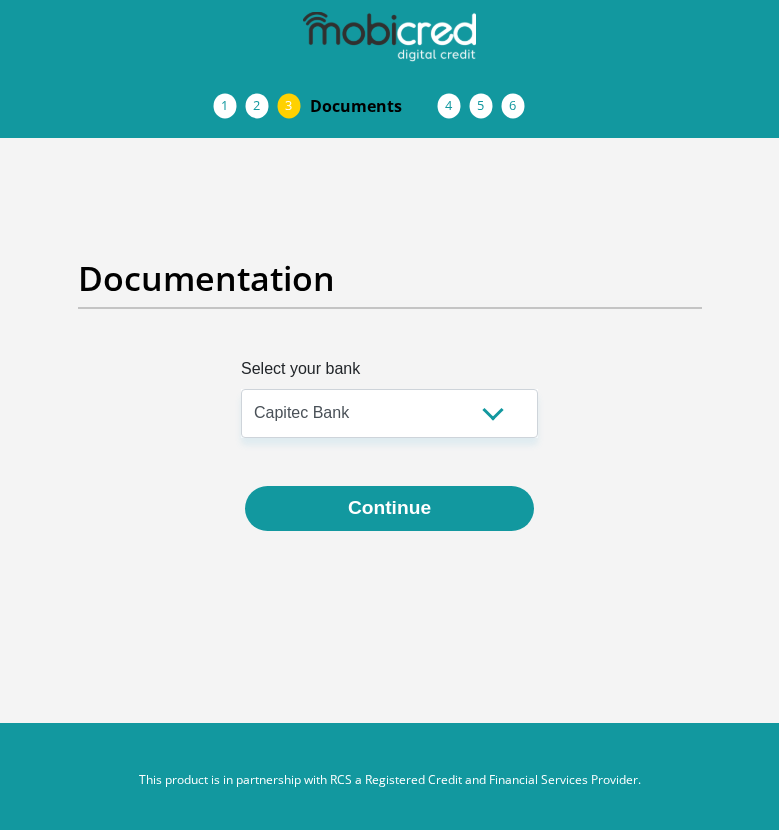 select on "{"id":"2","title":"Capitec Bank","institution":"Capitec","alias":"capitec","country":"ZA","branch_code":470010,"login_fields":[{"title":"username","name":"field1","placeholder":"Account Number"}]}" 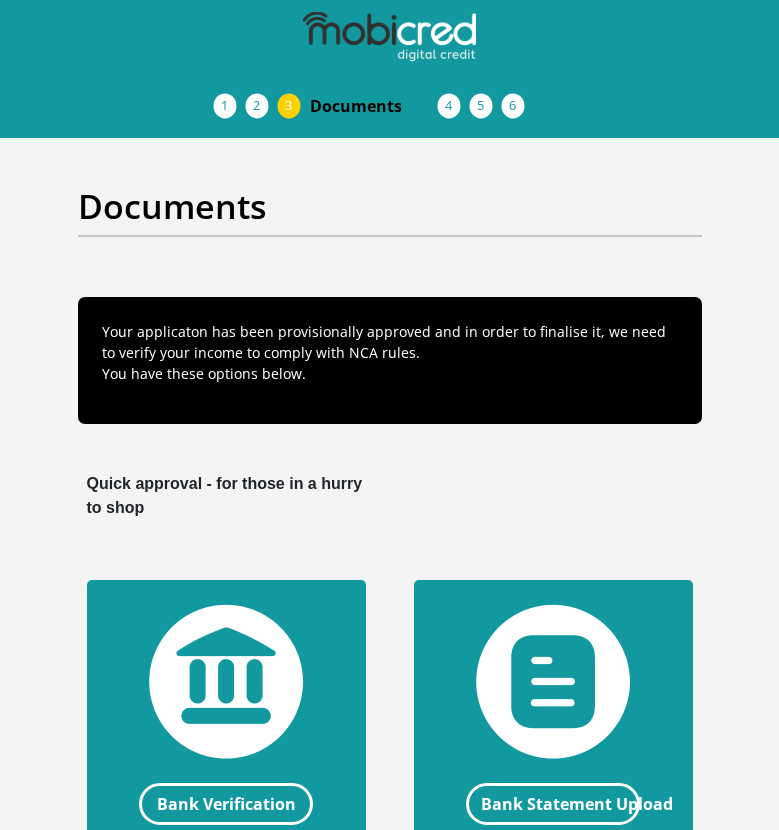 scroll, scrollTop: 576, scrollLeft: 0, axis: vertical 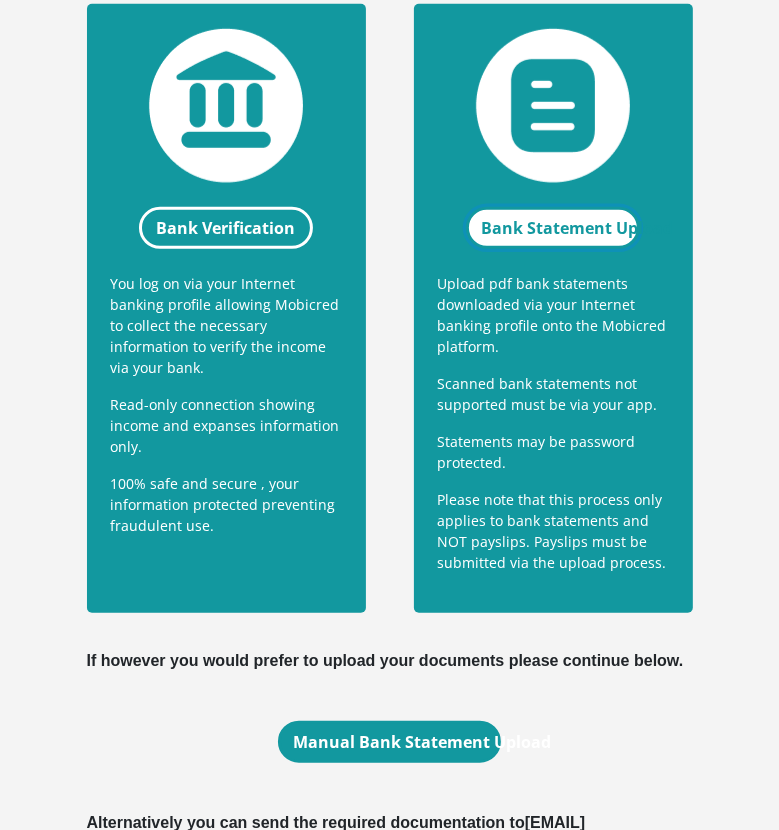 click on "Bank Statement Upload" at bounding box center (552, 228) 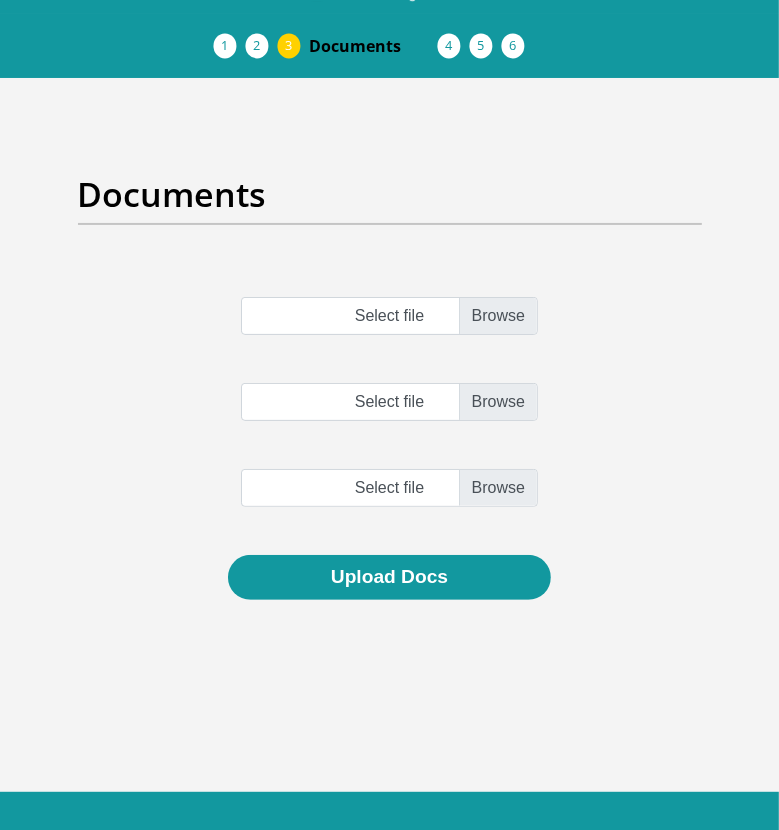 scroll, scrollTop: 0, scrollLeft: 0, axis: both 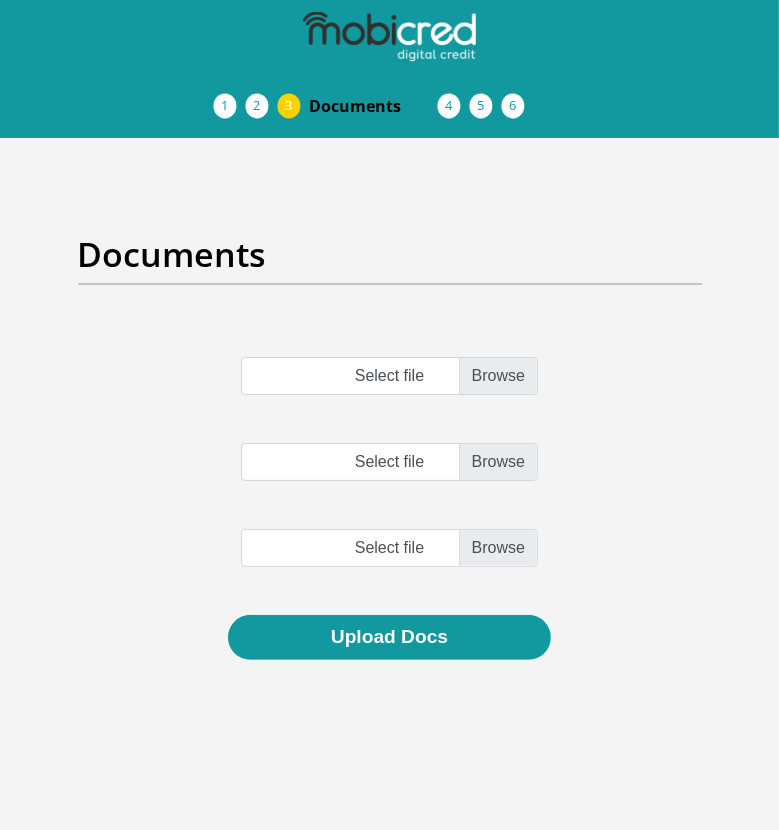 click on "Documents" at bounding box center [390, 283] 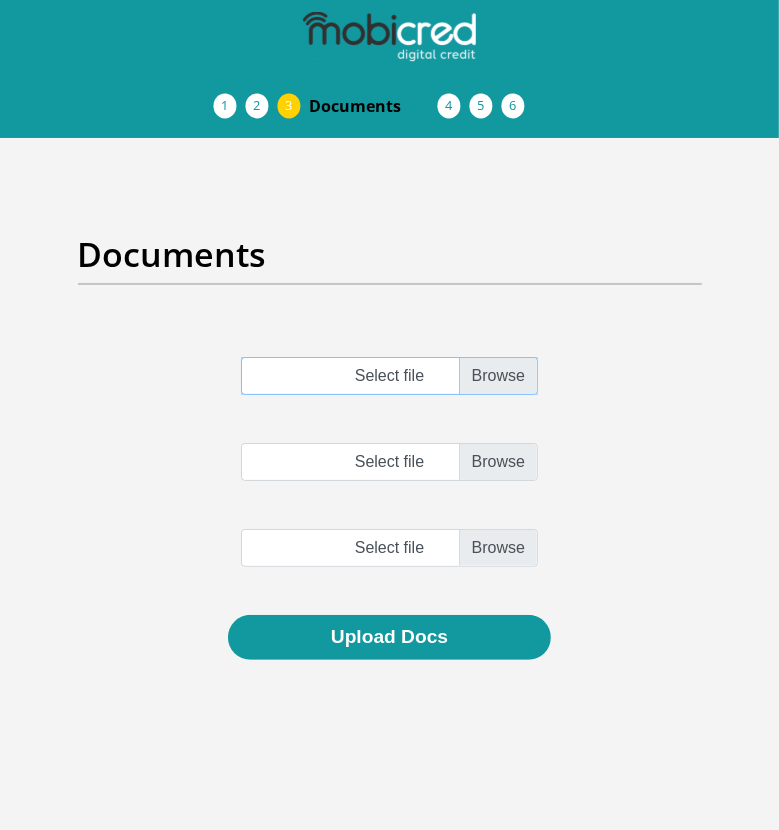 click on "Select file" at bounding box center (389, 376) 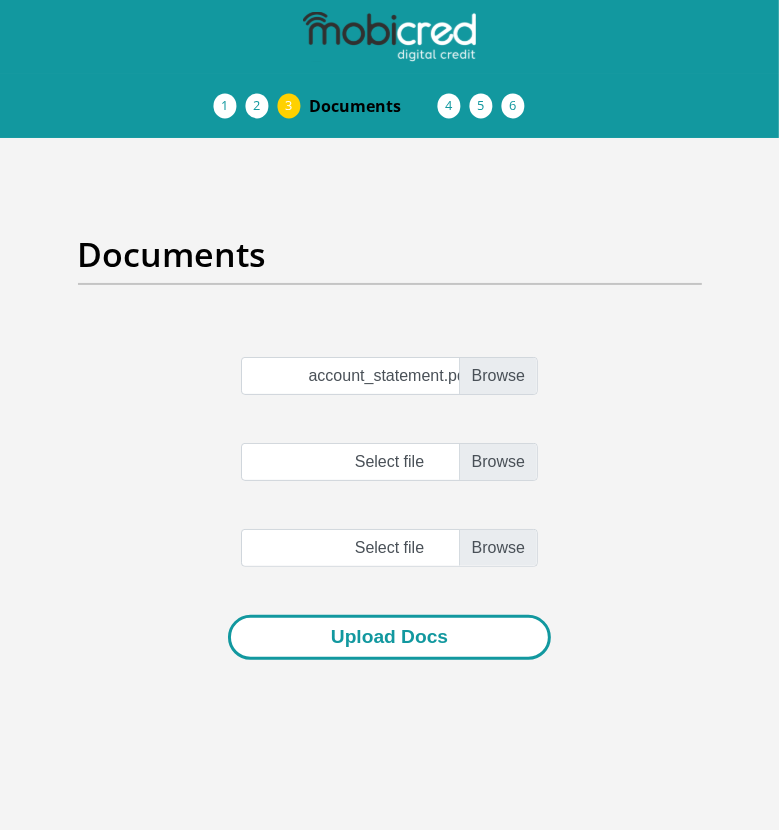 click on "Upload Docs" at bounding box center [389, 637] 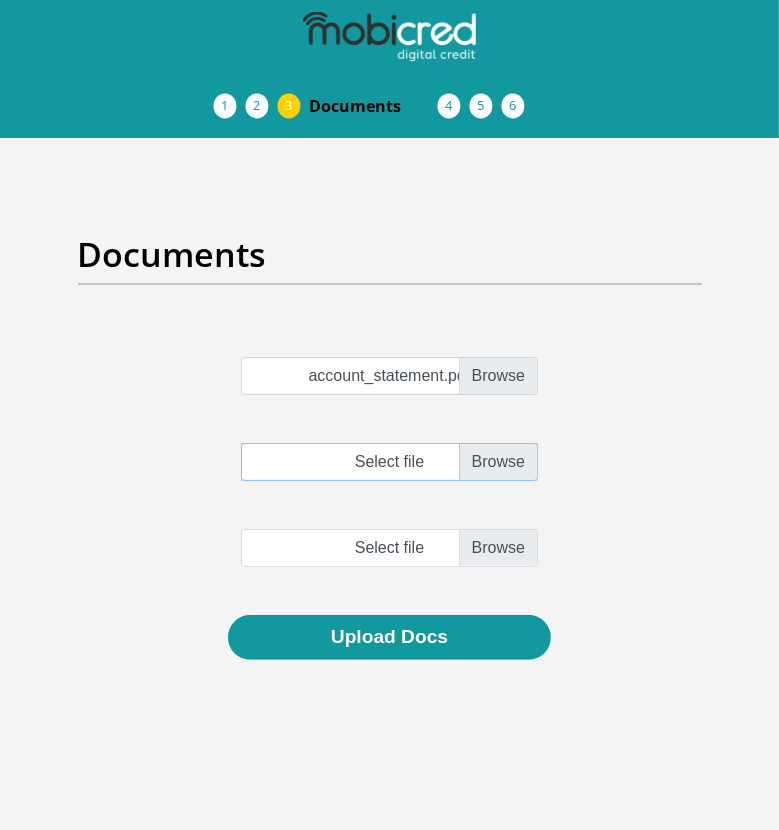 click on "Select file" at bounding box center (389, 462) 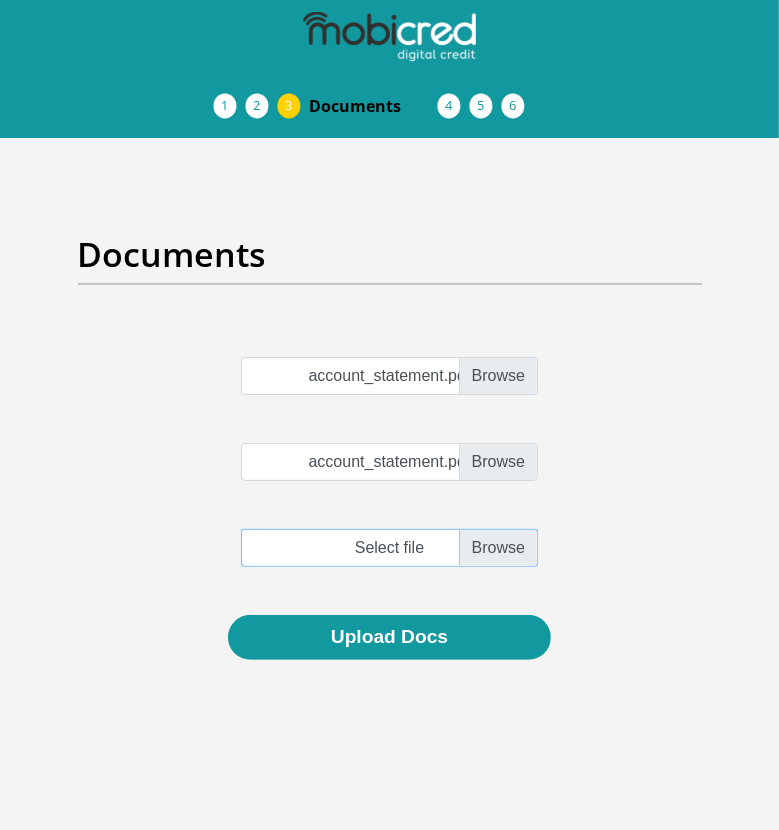 click at bounding box center [389, 548] 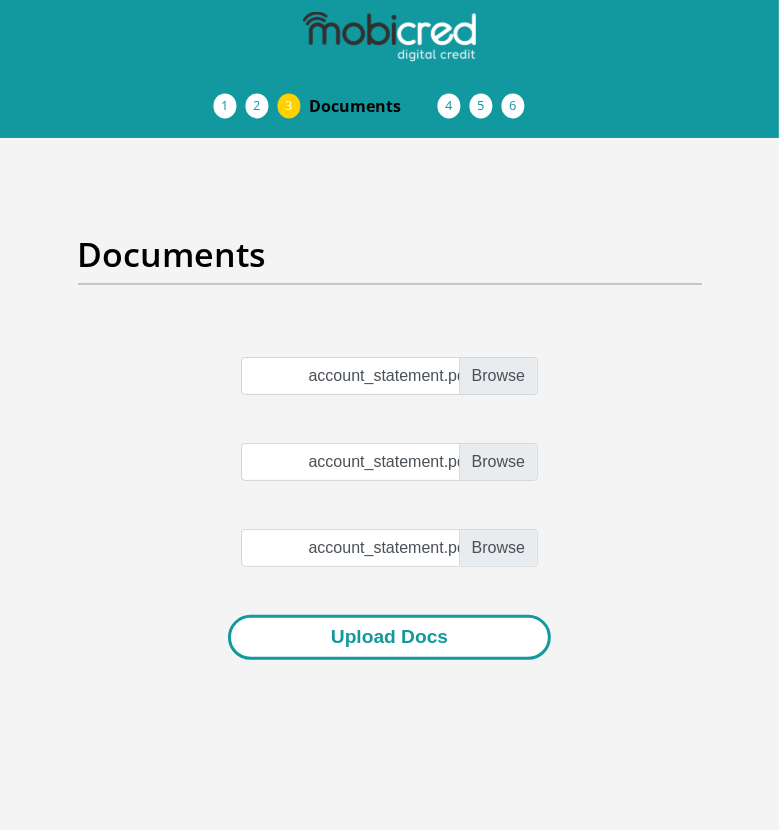 click on "Upload Docs" at bounding box center [389, 637] 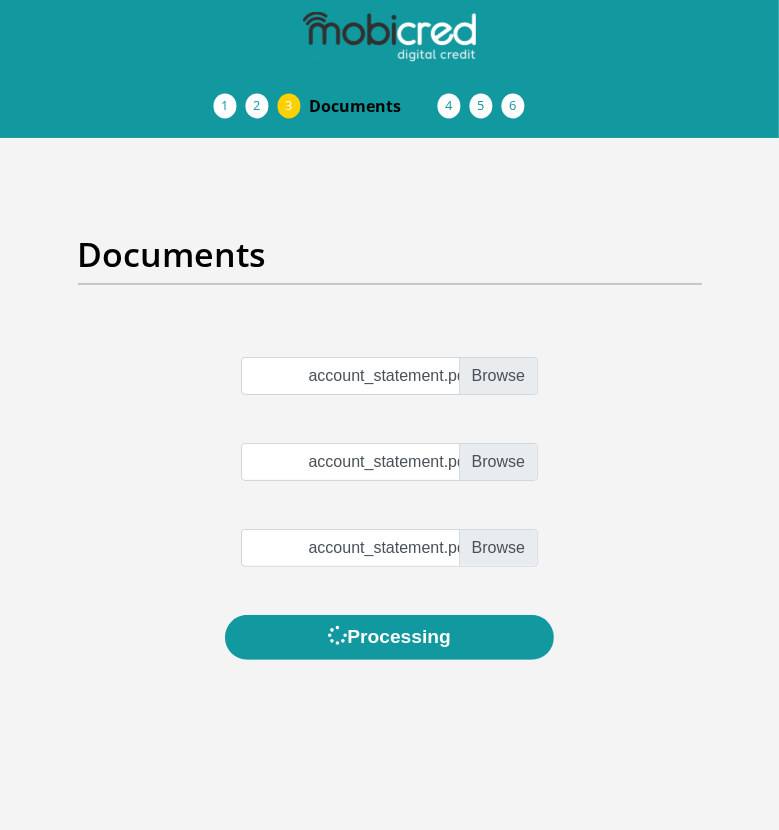 scroll, scrollTop: 0, scrollLeft: 0, axis: both 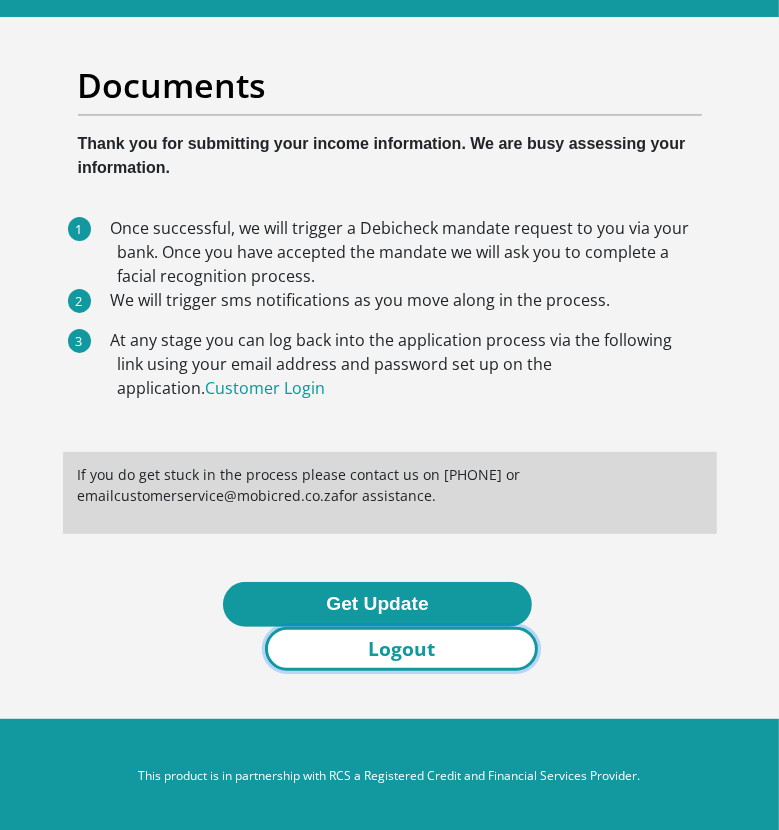 click on "Logout" at bounding box center (401, 649) 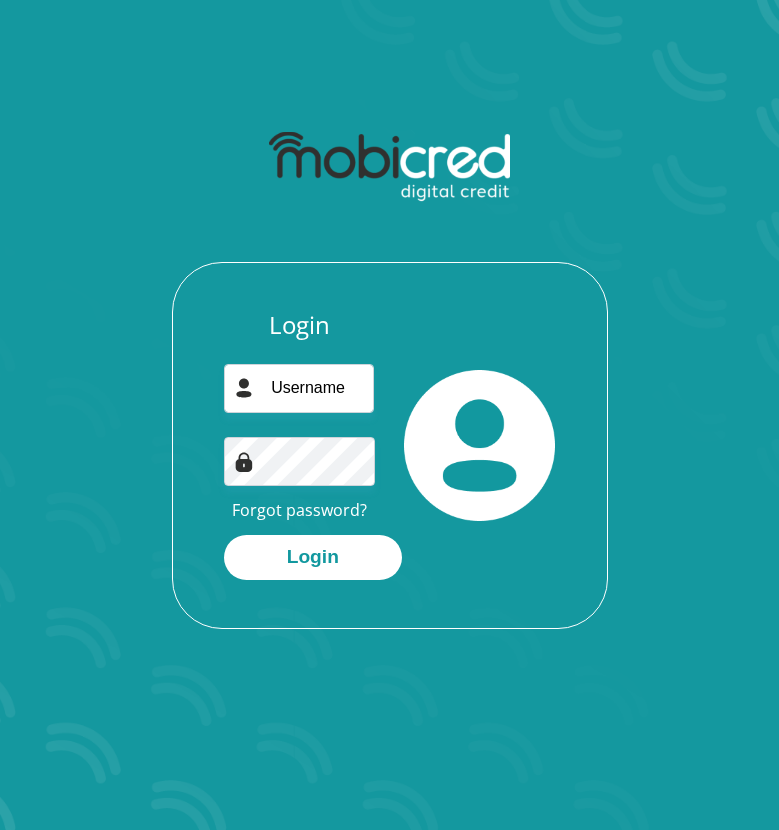 scroll, scrollTop: 0, scrollLeft: 0, axis: both 